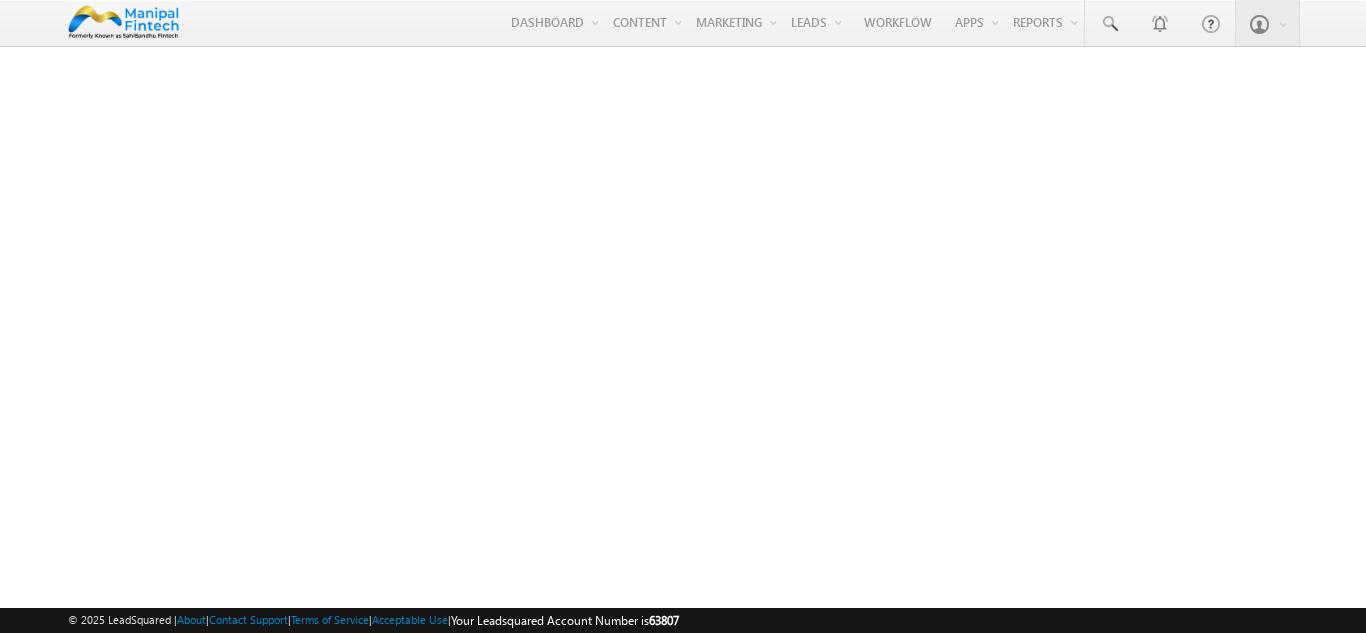 scroll, scrollTop: 0, scrollLeft: 0, axis: both 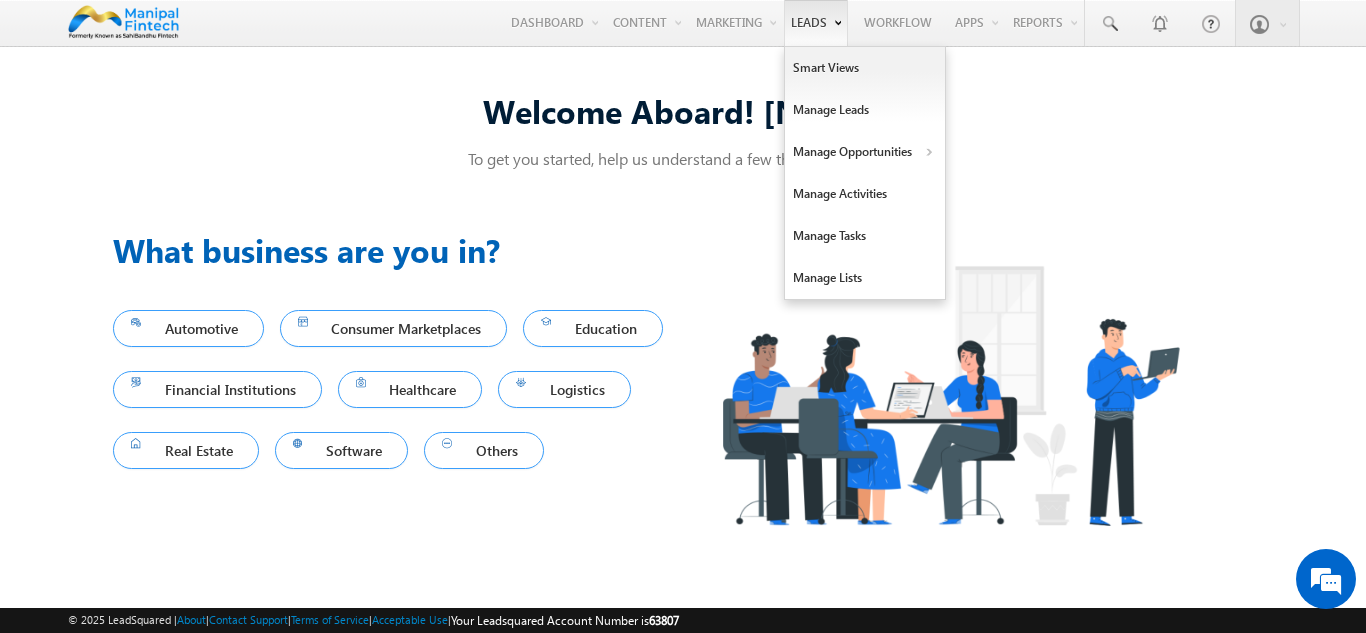 click on "Leads" at bounding box center (816, 23) 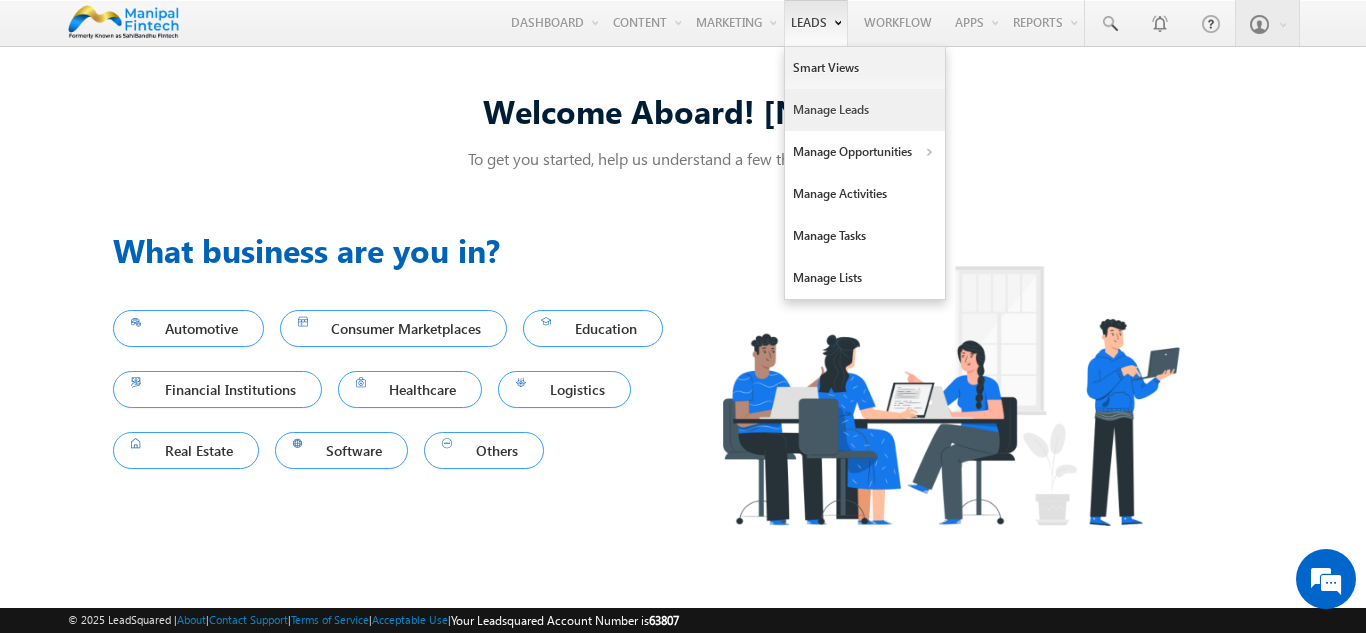 click on "Manage Leads" at bounding box center [865, 110] 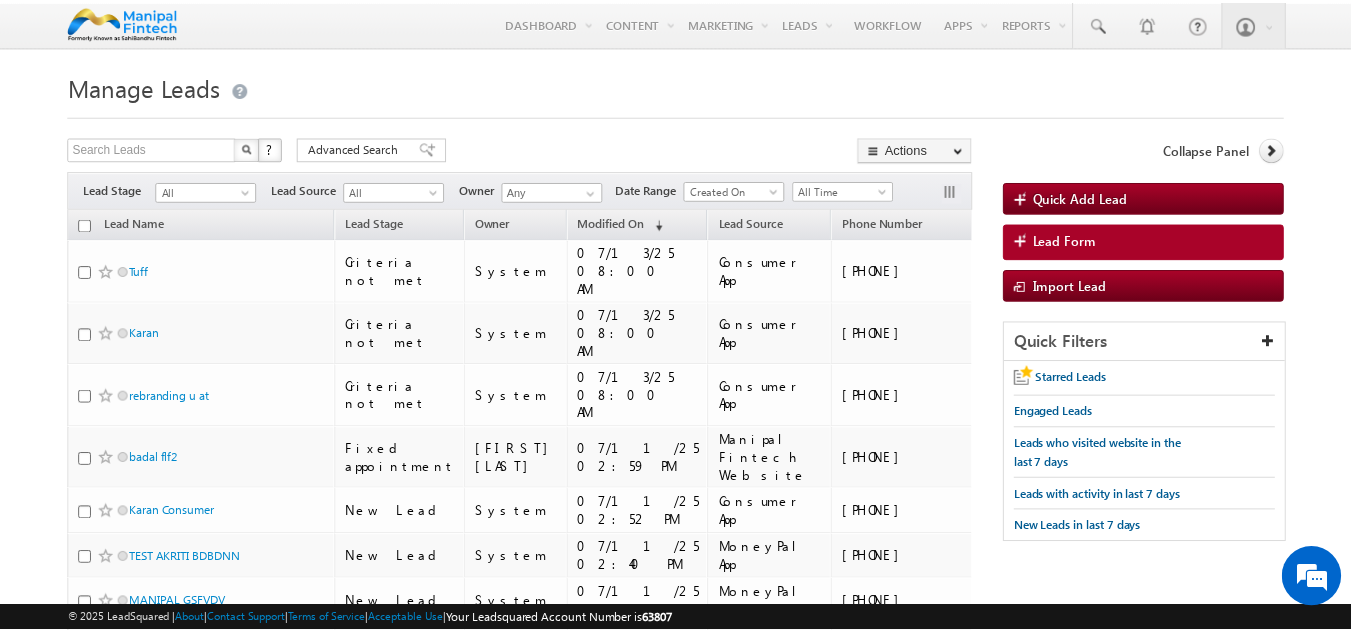 scroll, scrollTop: 0, scrollLeft: 0, axis: both 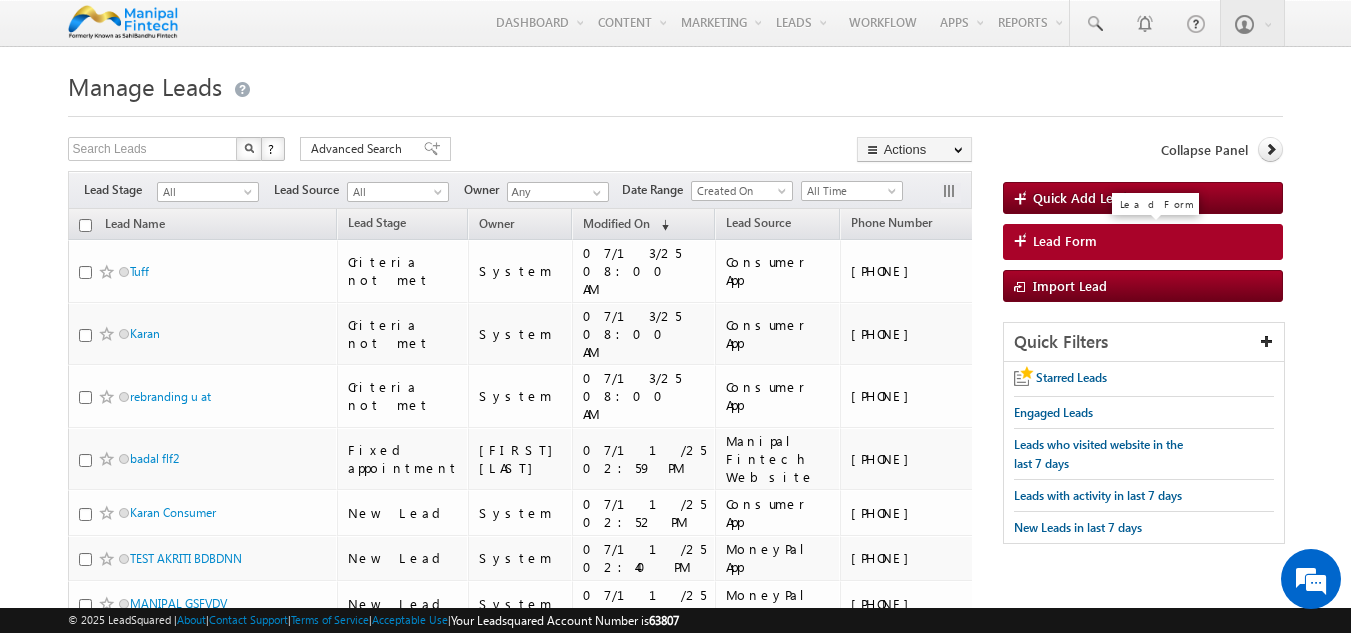 click on "Lead Form" at bounding box center [1065, 241] 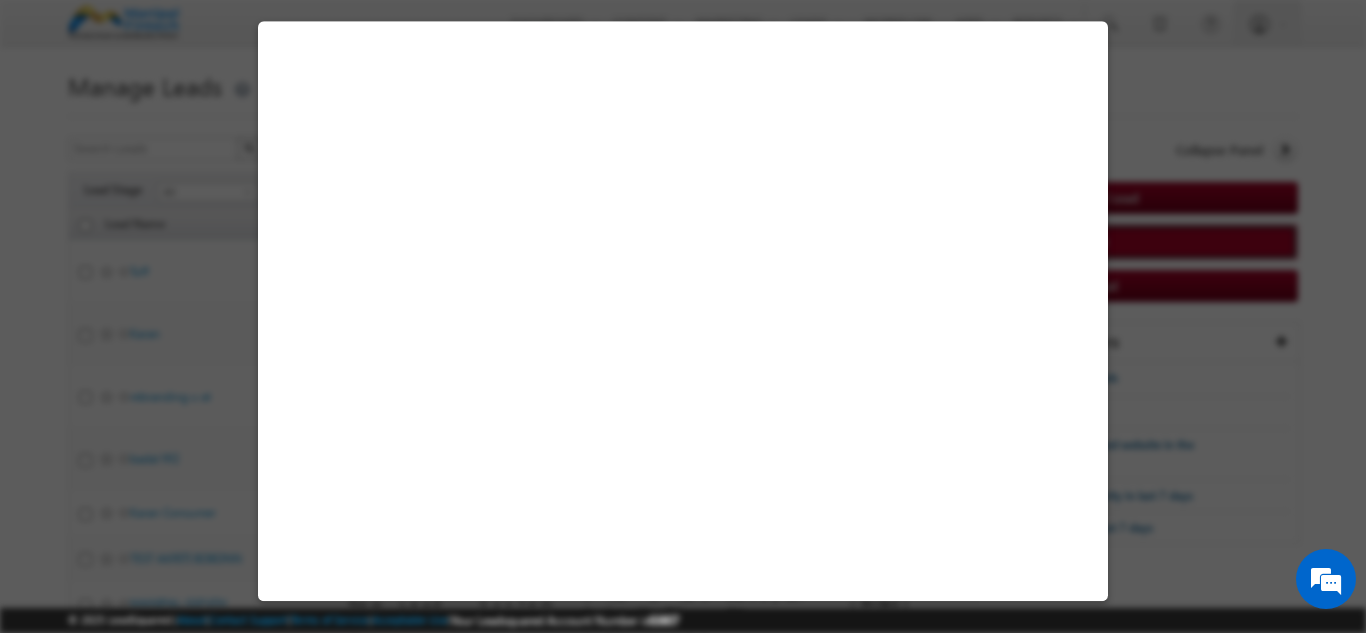 select on "Open" 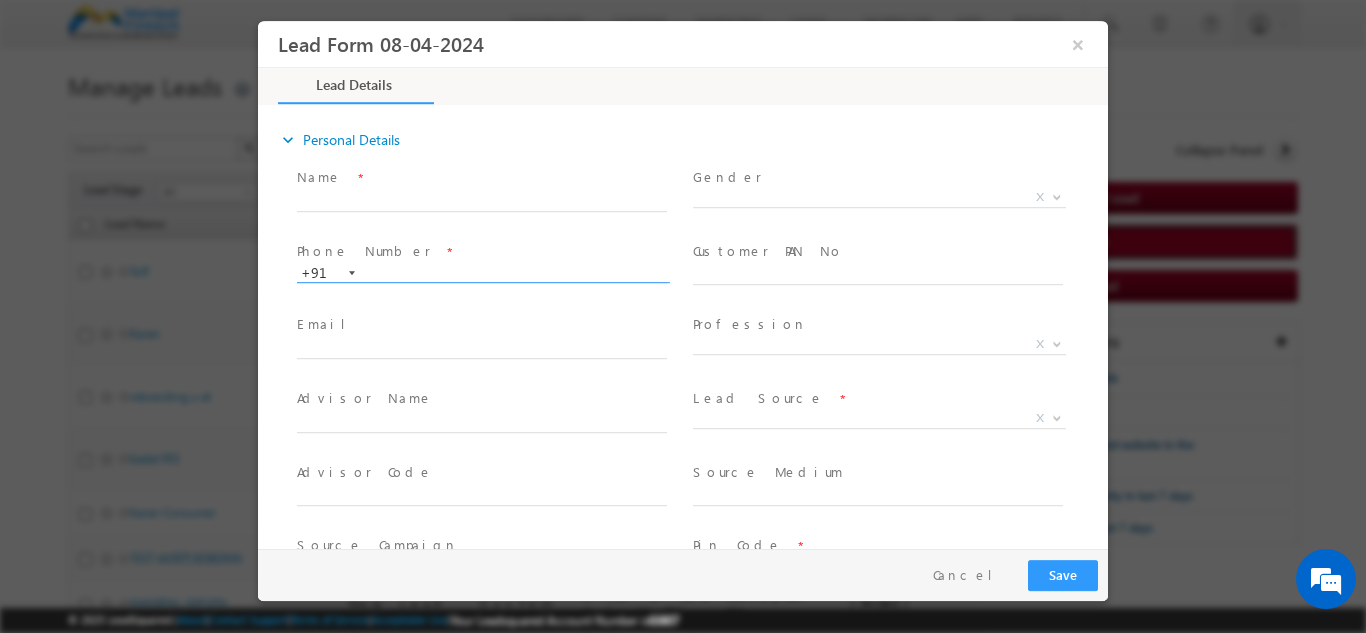 scroll, scrollTop: 0, scrollLeft: 0, axis: both 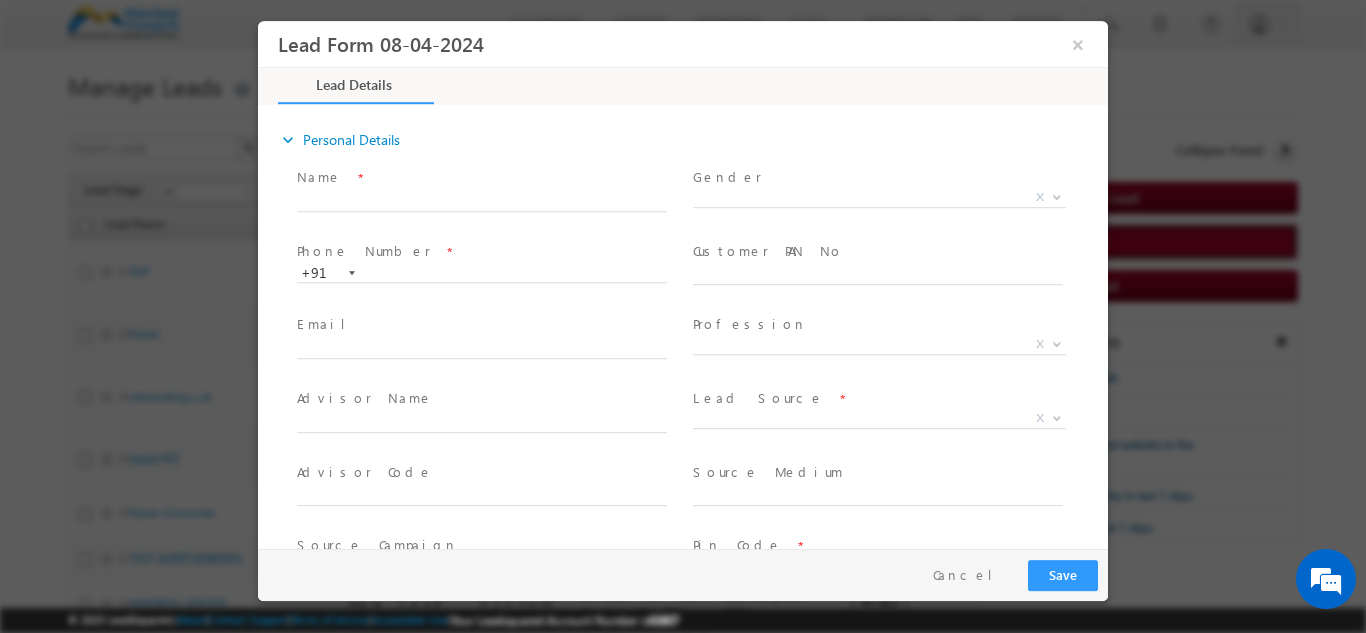 type on "07/14/25 10:35 AM" 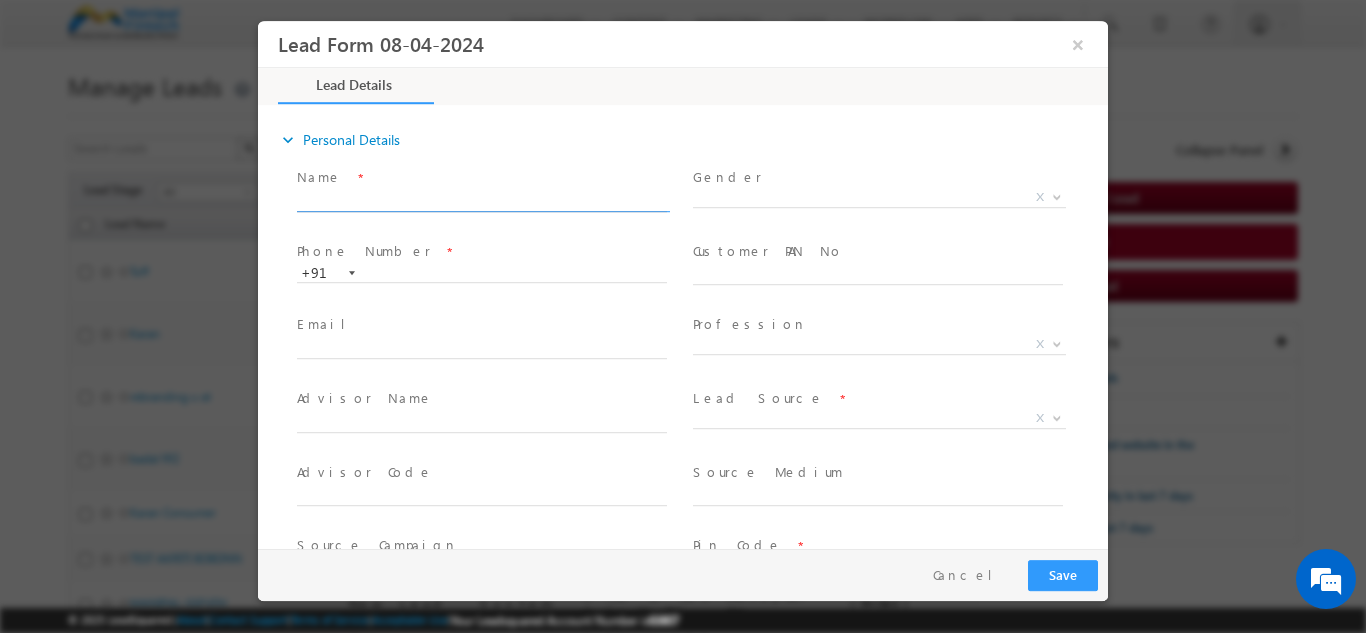 click at bounding box center (482, 201) 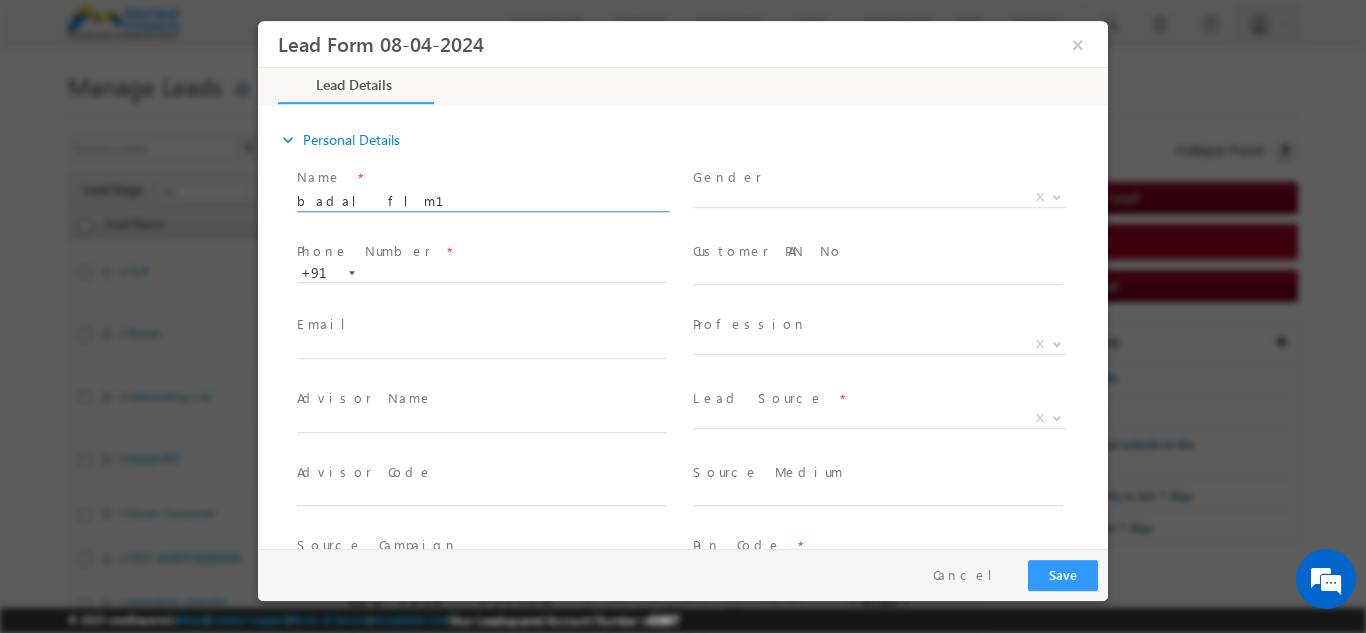 type on "badal flm1" 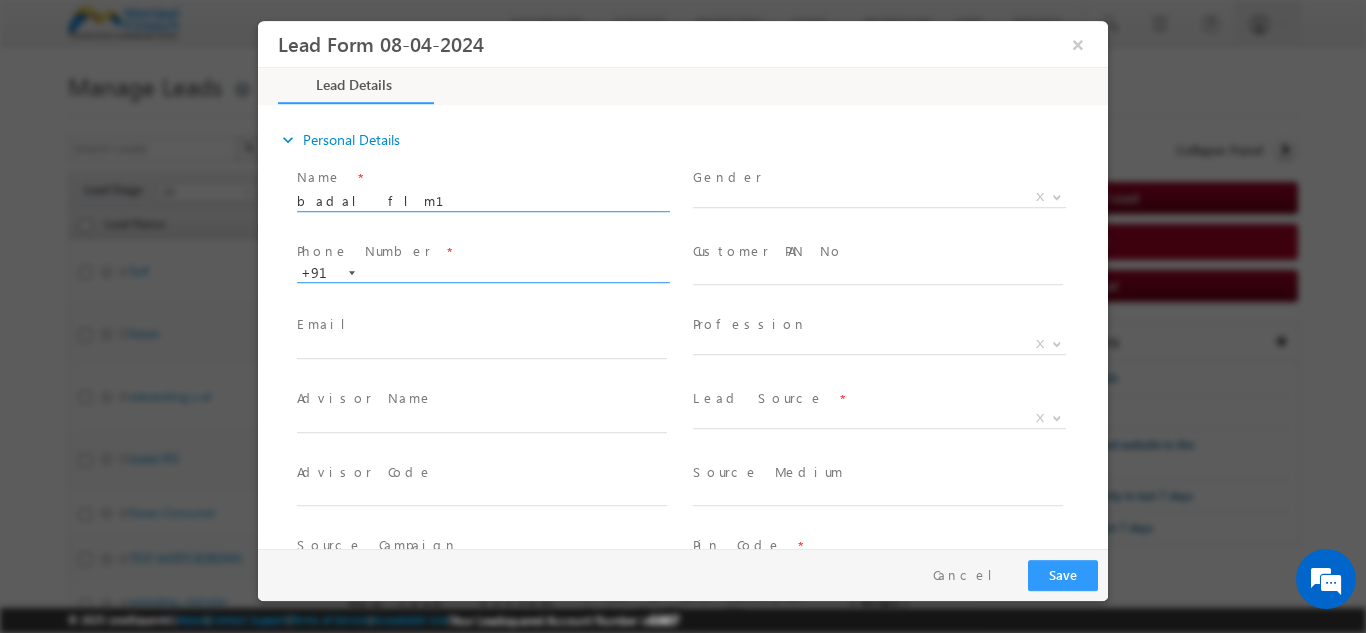 paste on "9905055266" 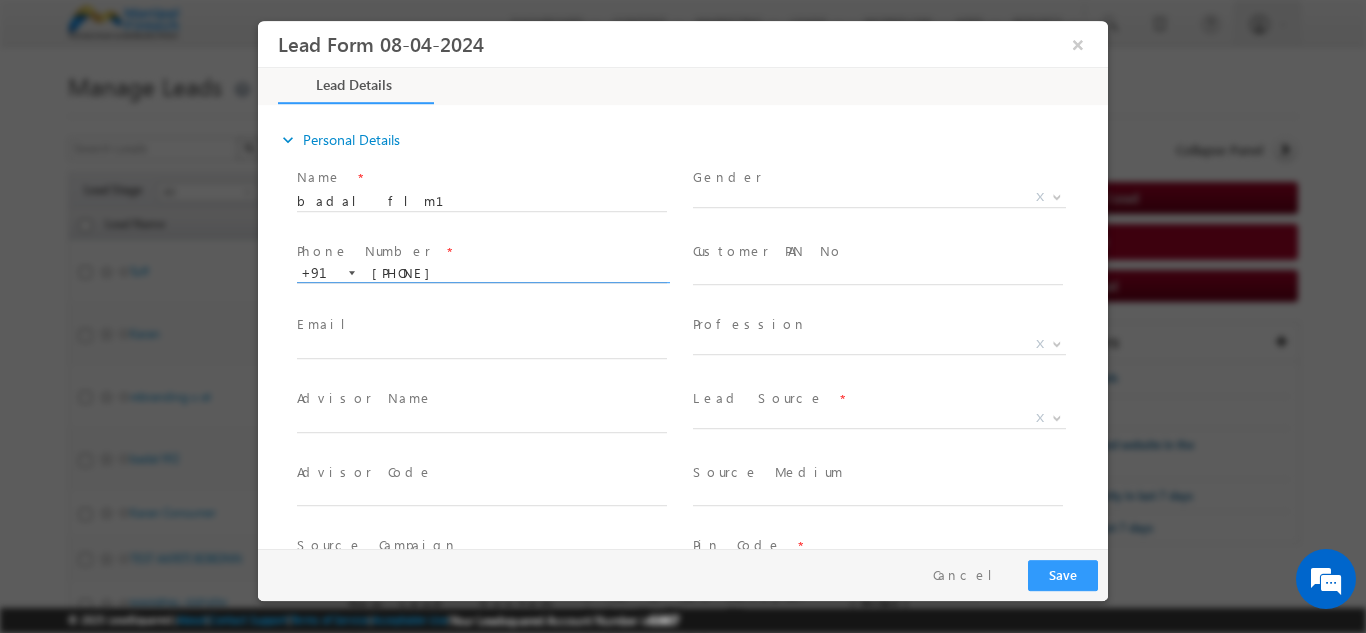 click on "9905055266" at bounding box center [482, 273] 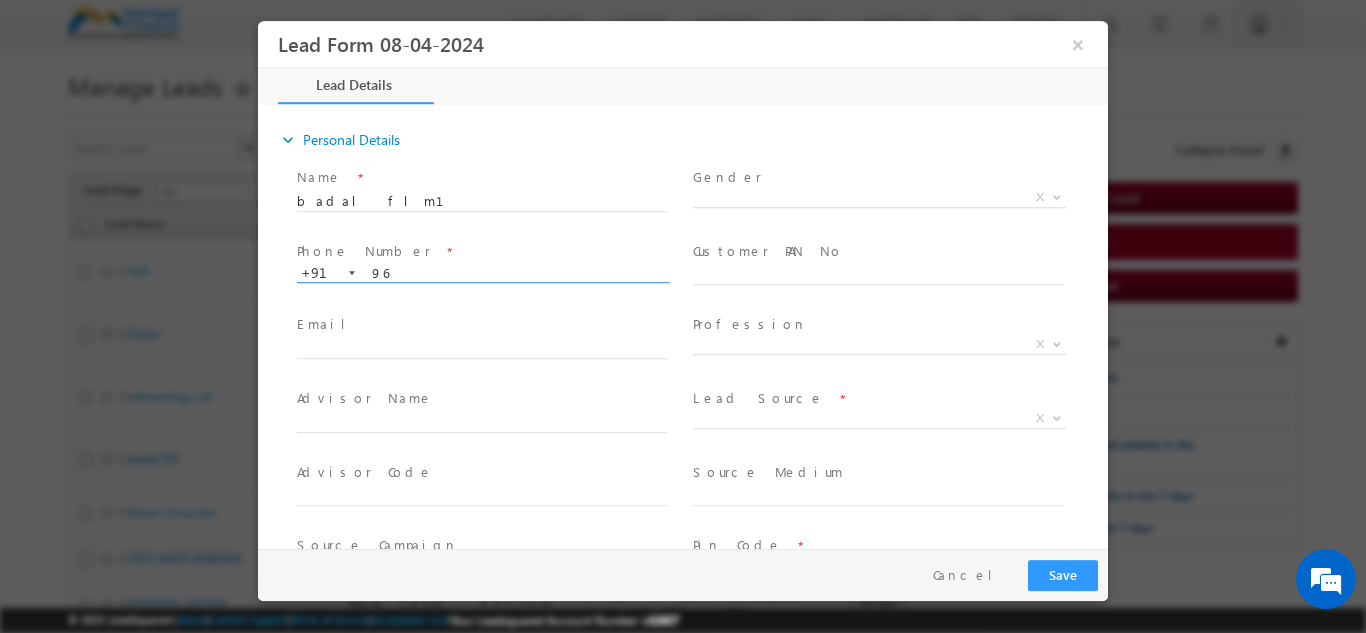 type on "6" 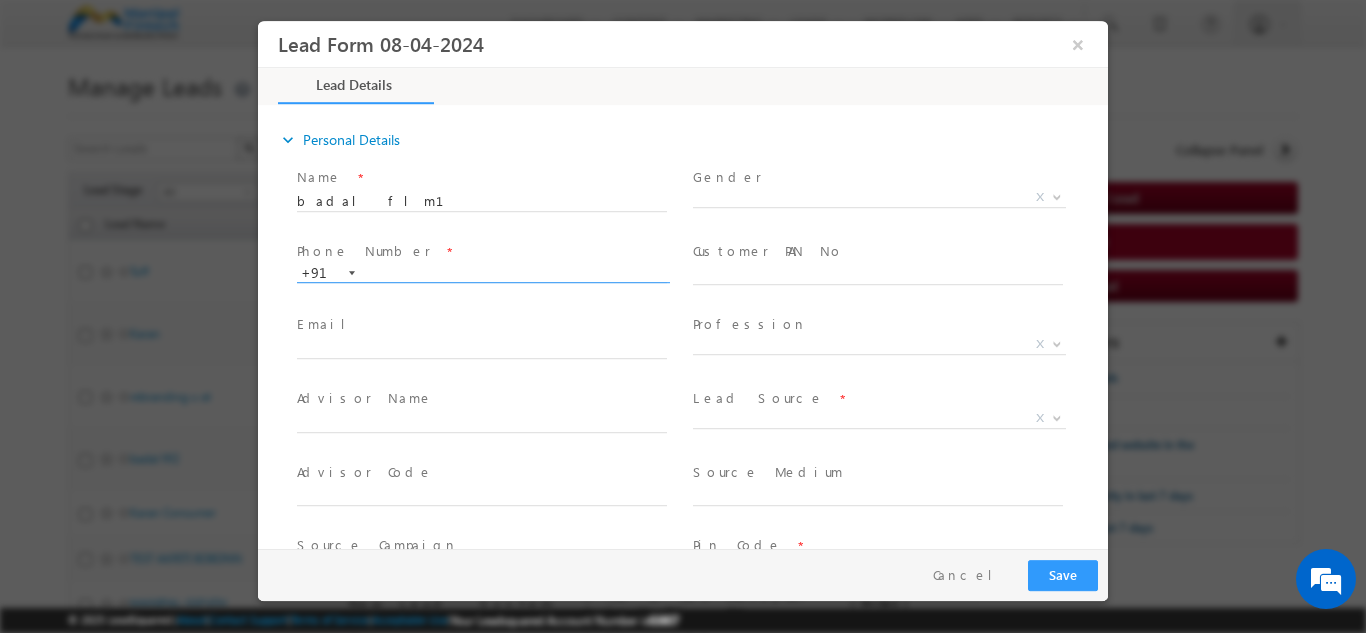 paste on "[PHONE]" 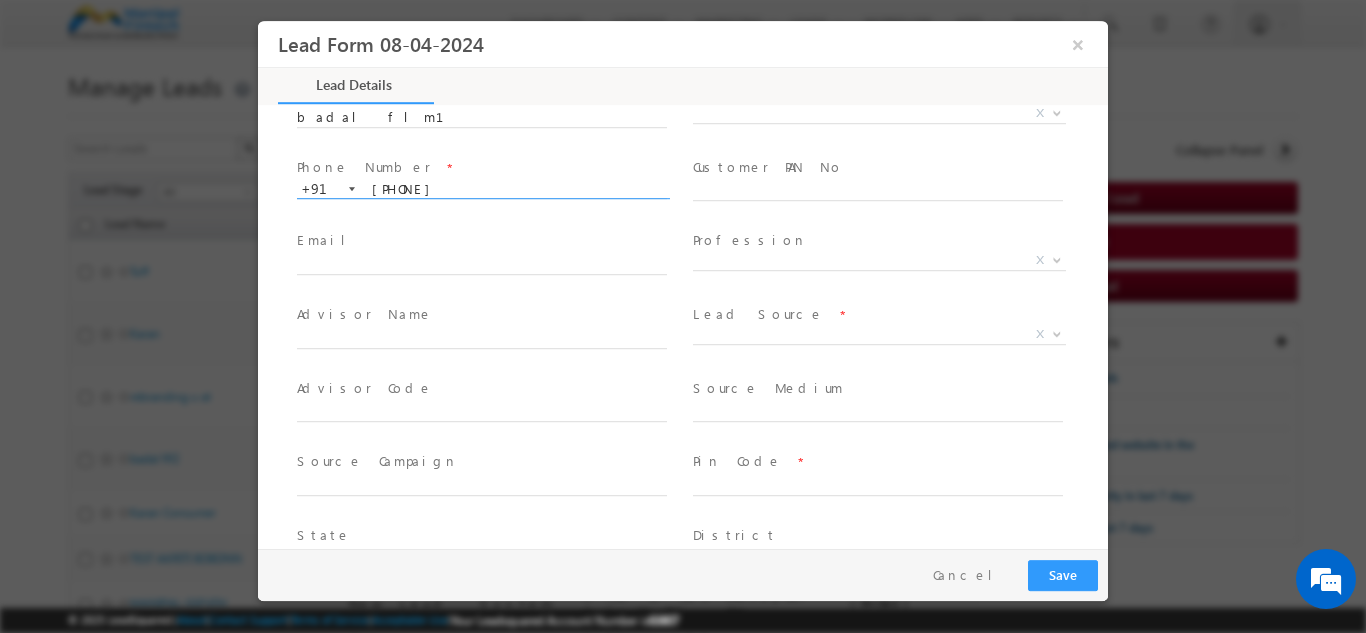 scroll, scrollTop: 92, scrollLeft: 0, axis: vertical 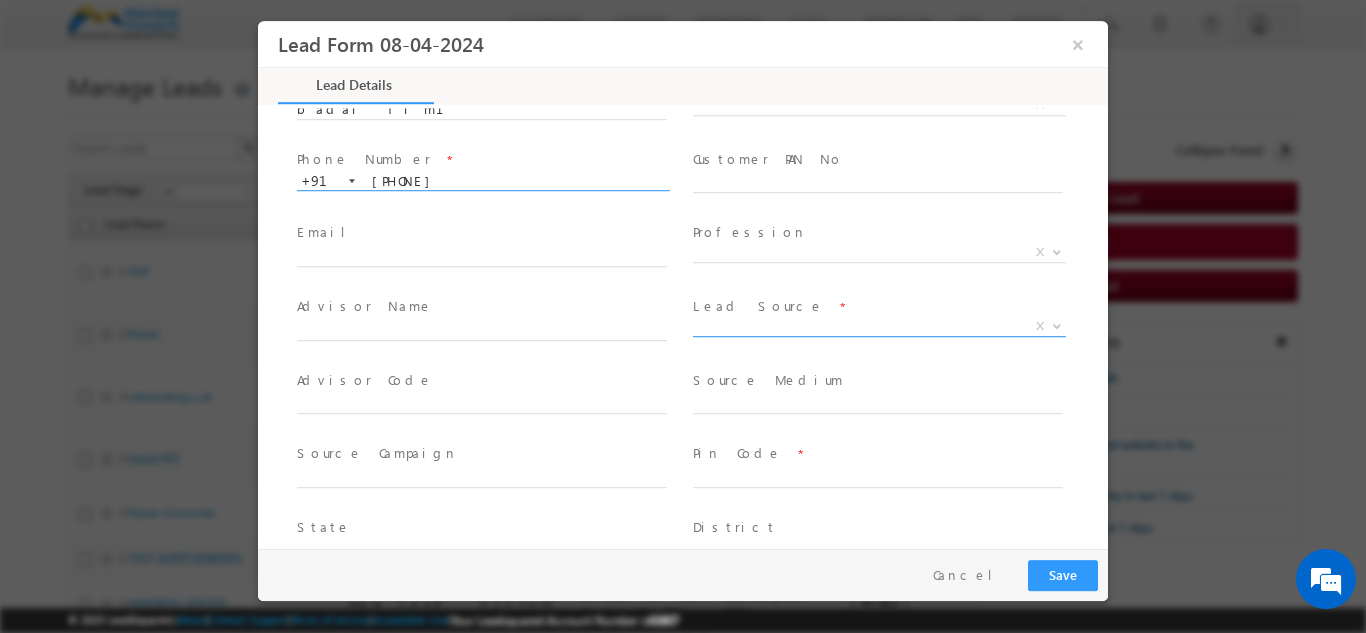 type on "[PHONE]" 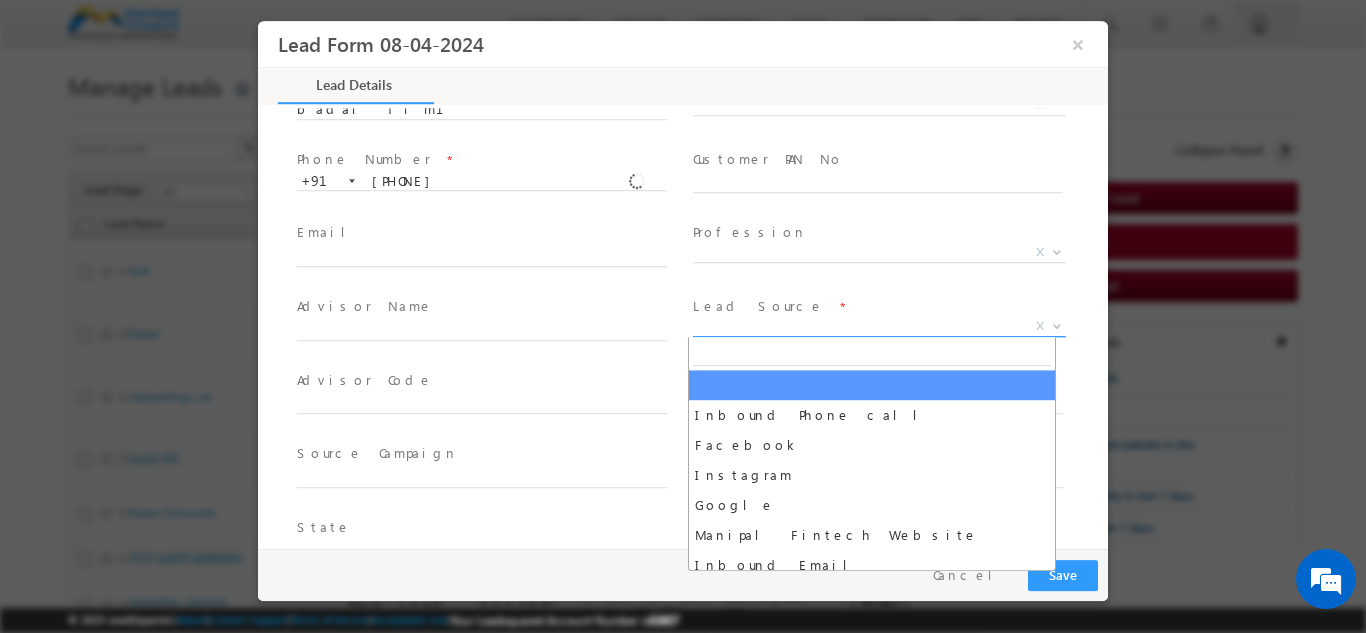 click on "X" at bounding box center (879, 326) 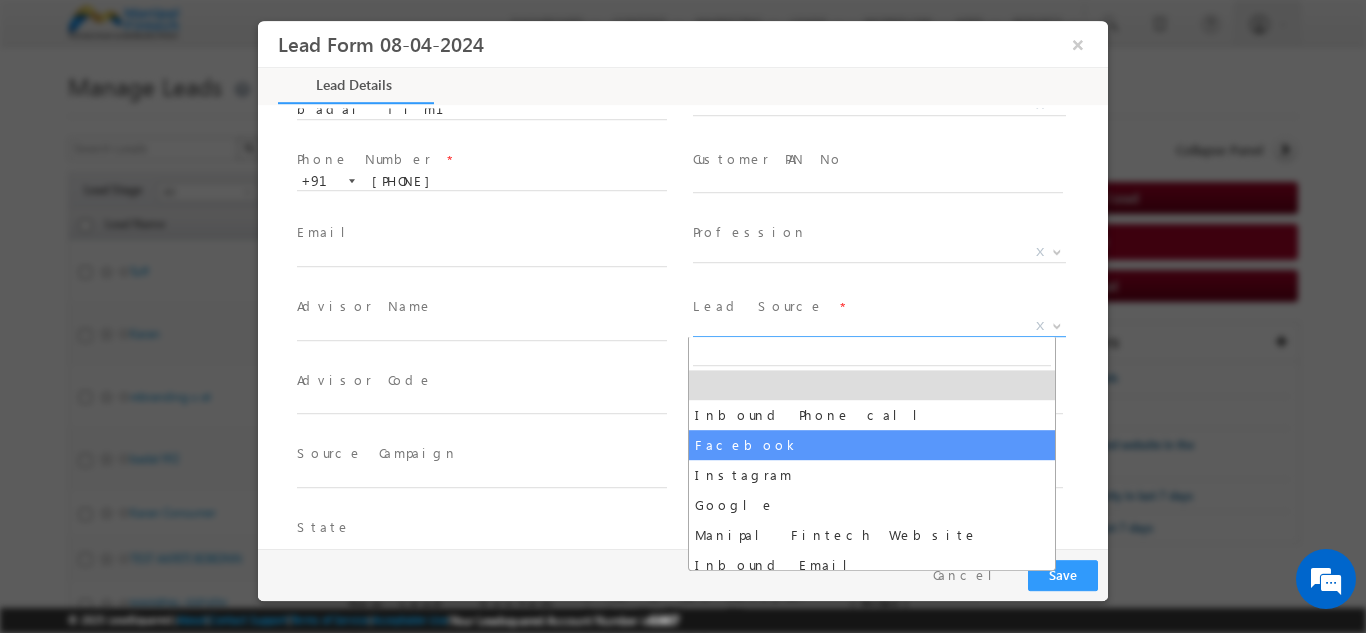 select on "Facebook" 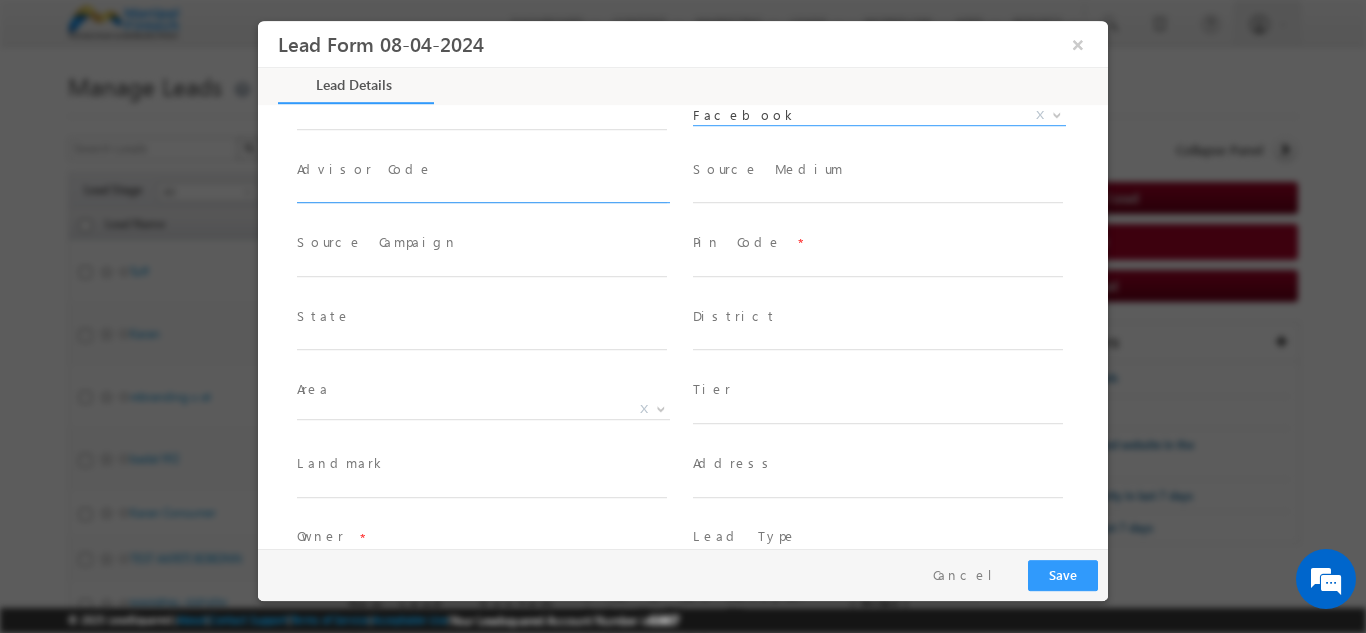 scroll, scrollTop: 304, scrollLeft: 0, axis: vertical 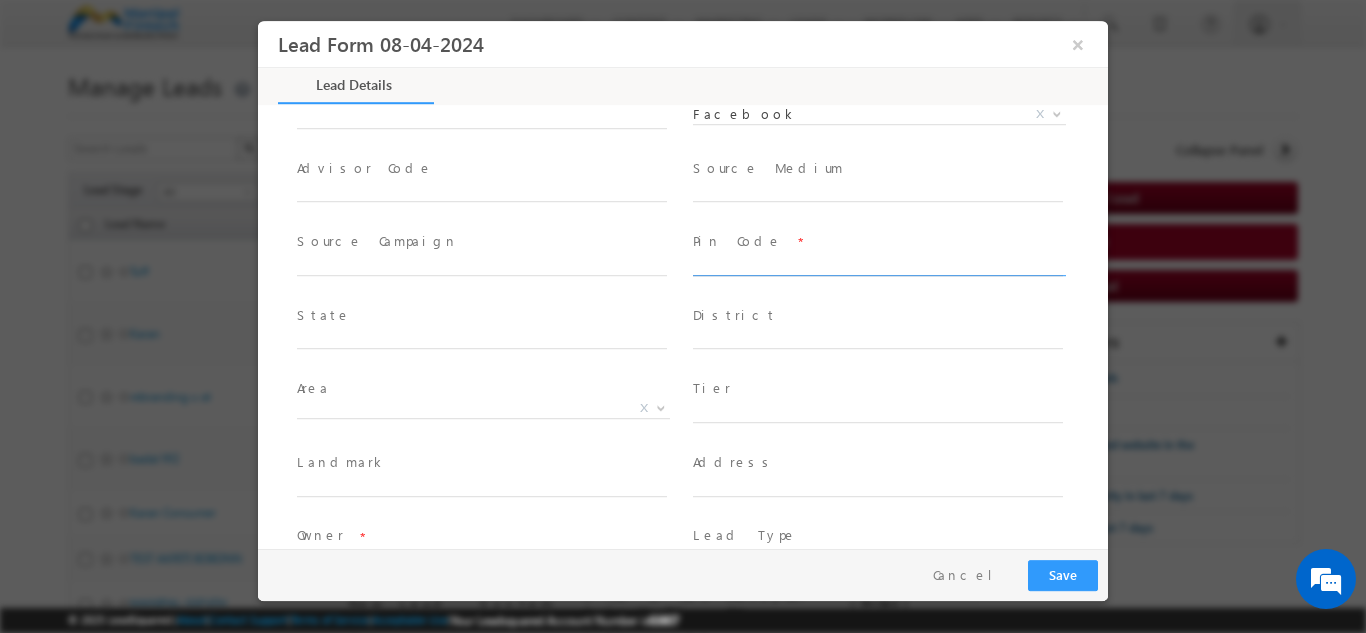click at bounding box center [878, 265] 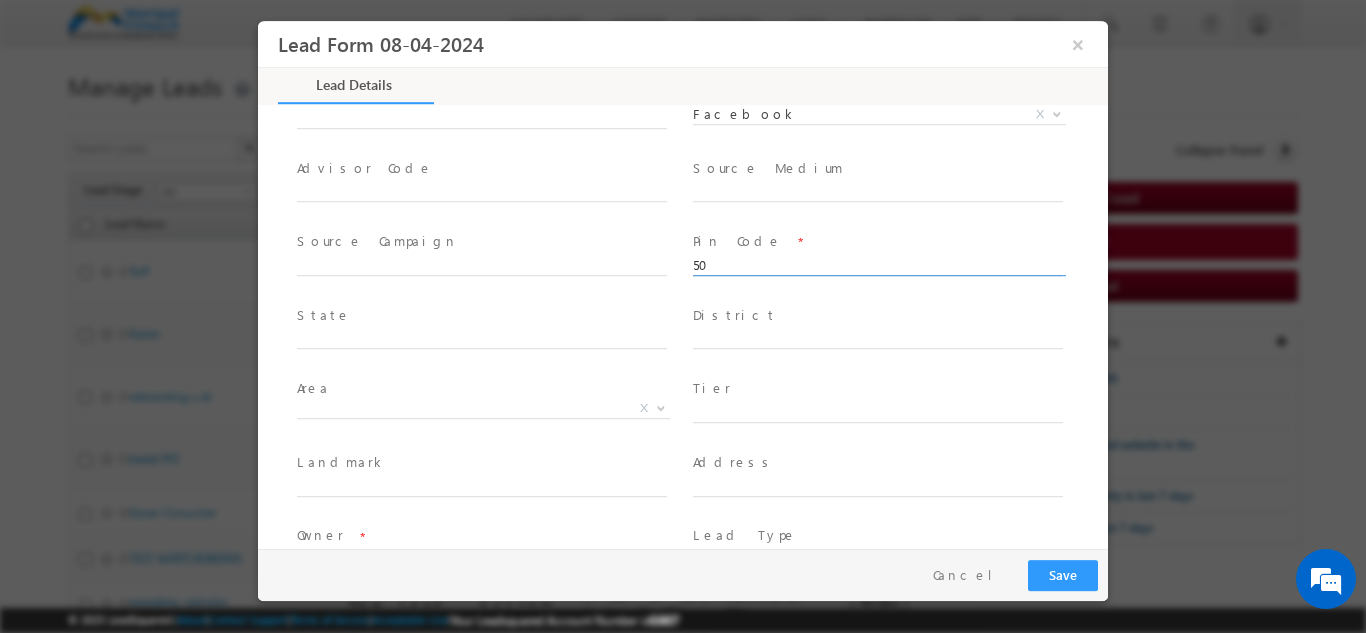 type on "5" 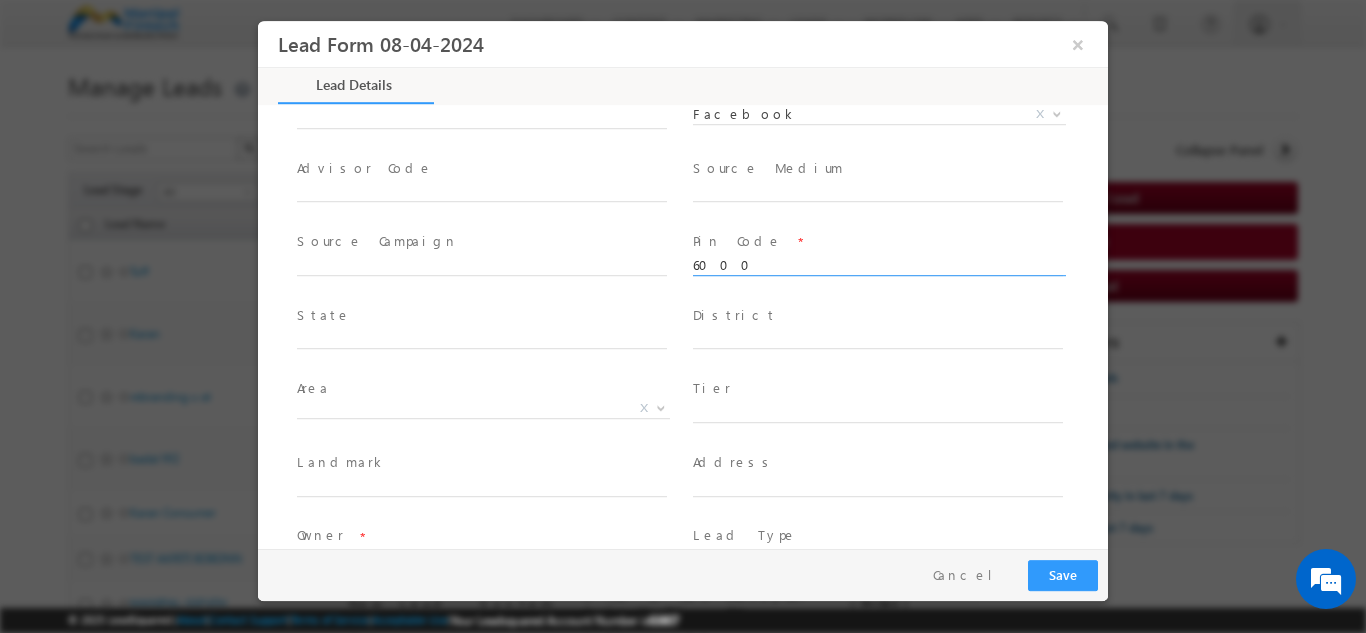 type on "600001" 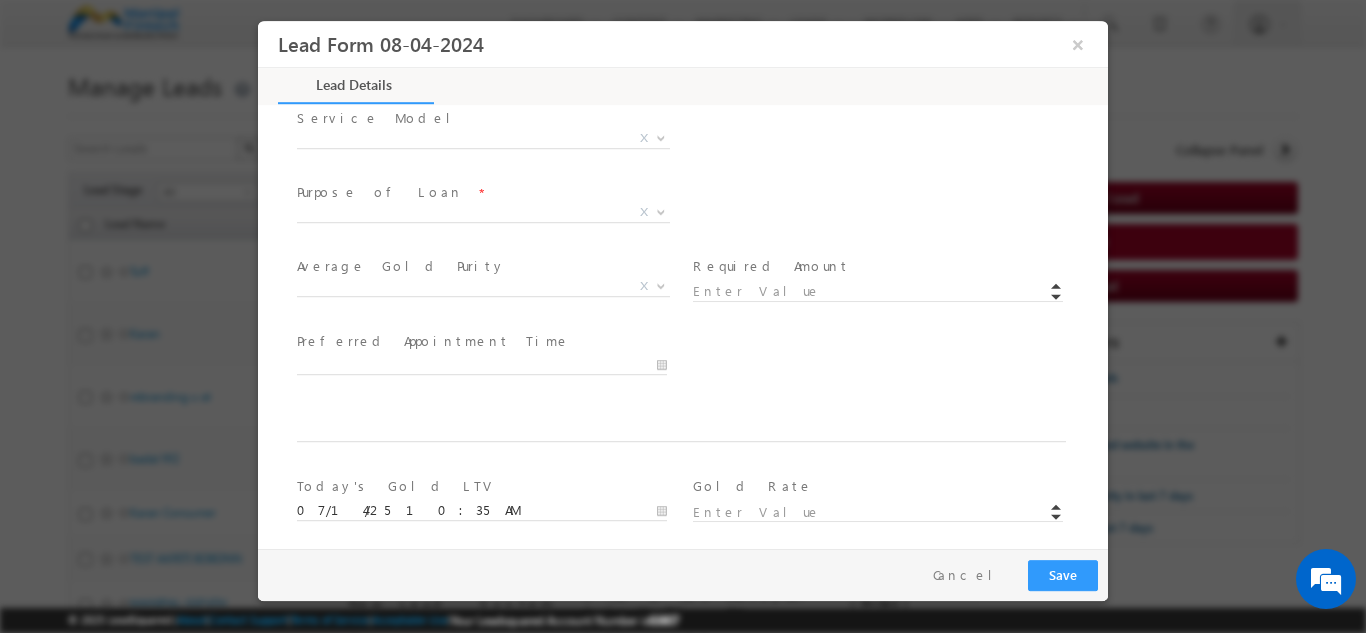 type on "Tamil Nadu" 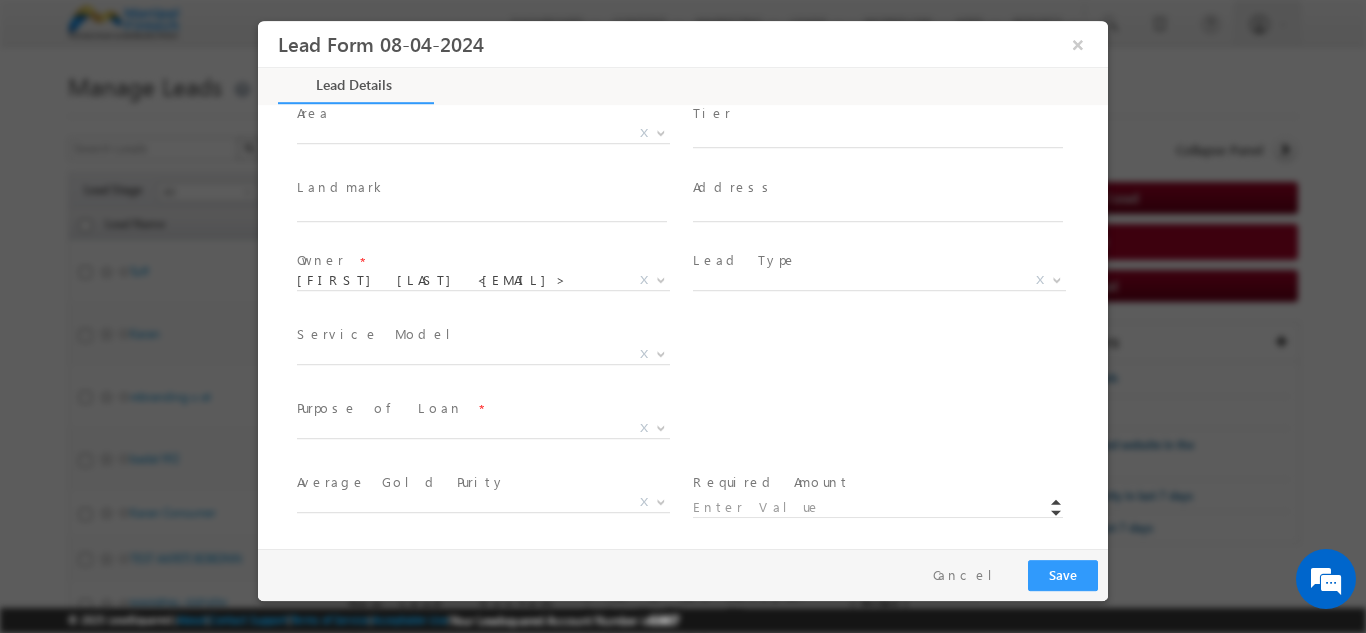 scroll, scrollTop: 569, scrollLeft: 0, axis: vertical 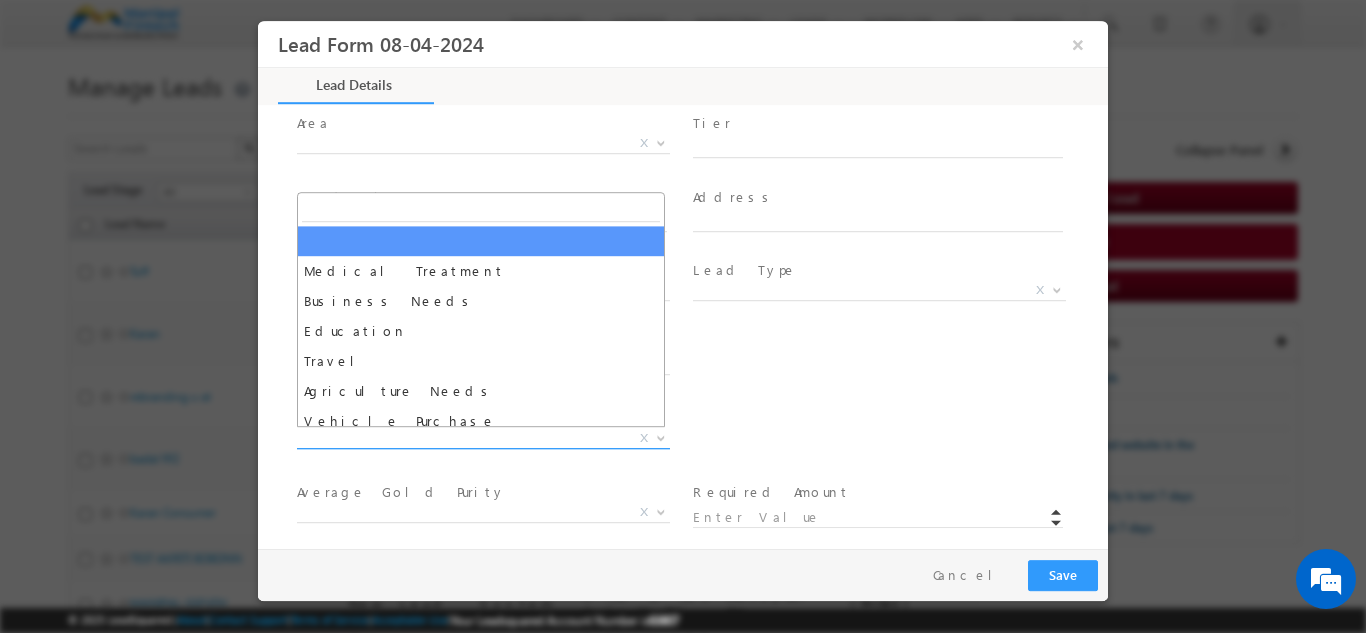 click on "X" at bounding box center (483, 438) 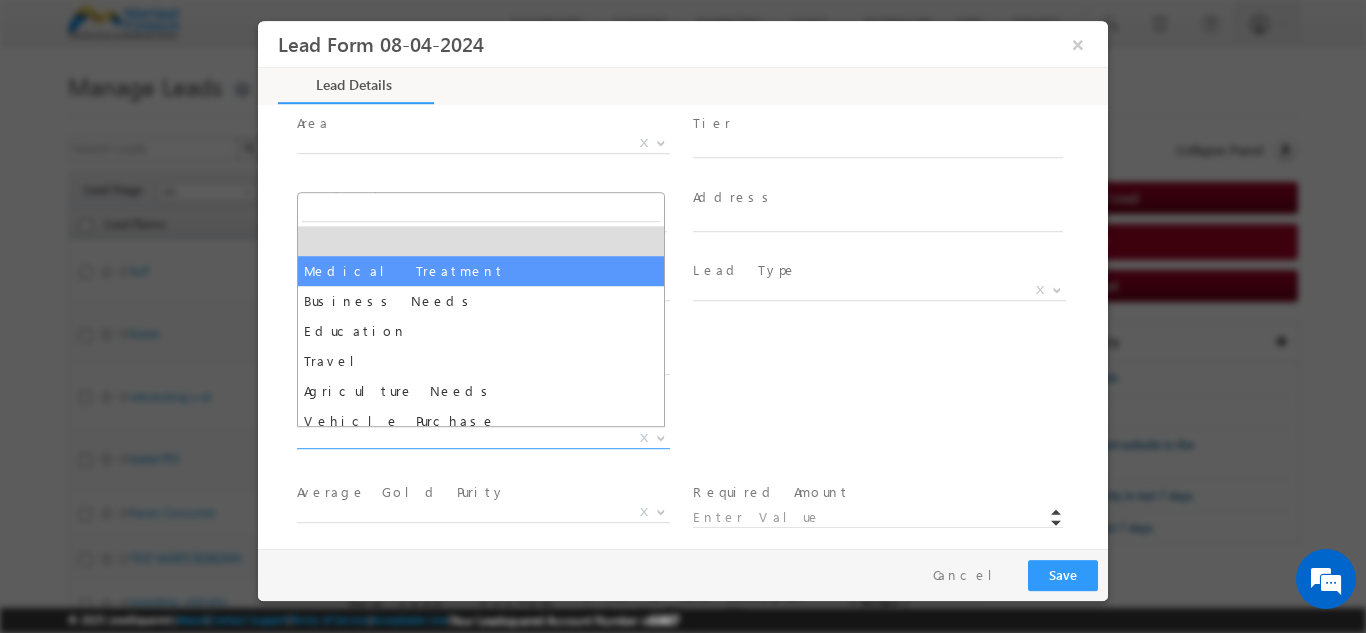 select on "Medical Treatment" 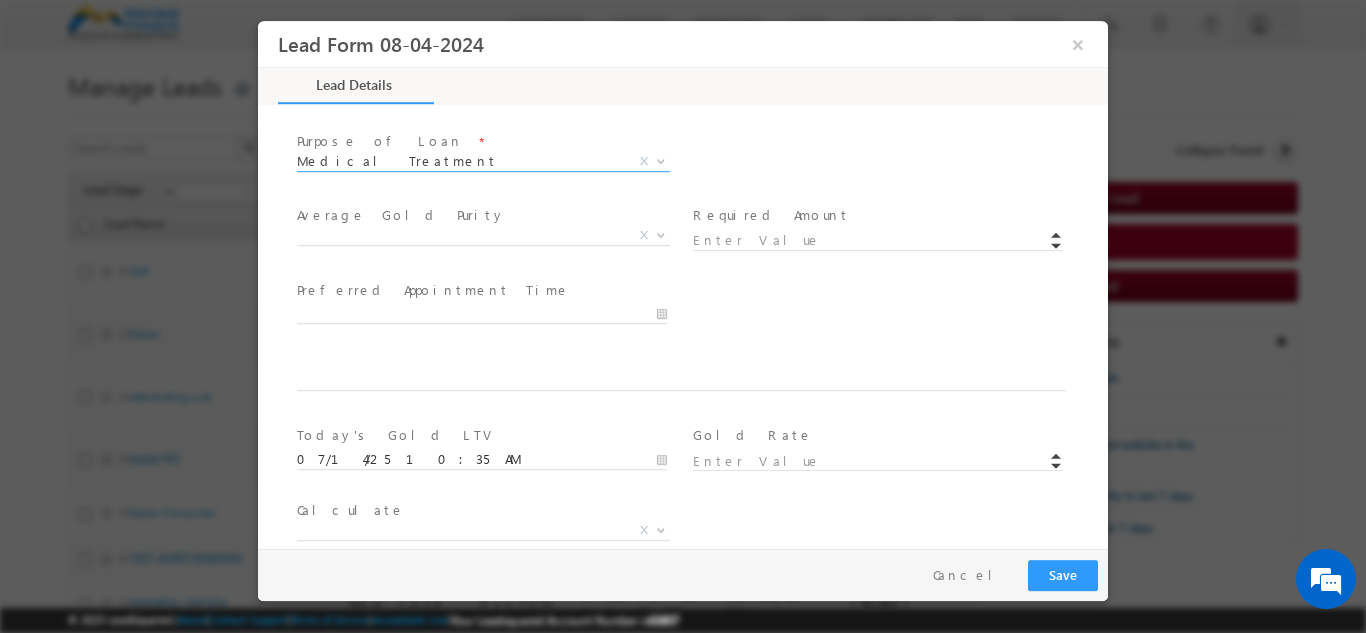 scroll, scrollTop: 1169, scrollLeft: 0, axis: vertical 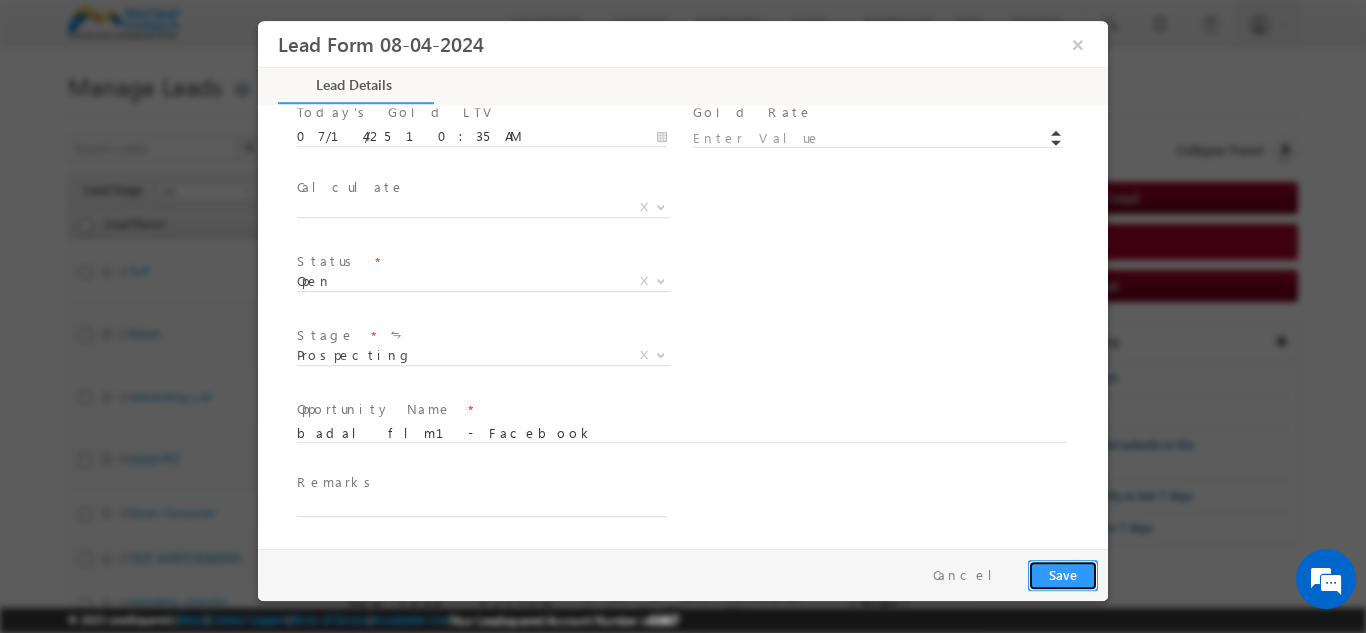 click on "Save" at bounding box center [1063, 574] 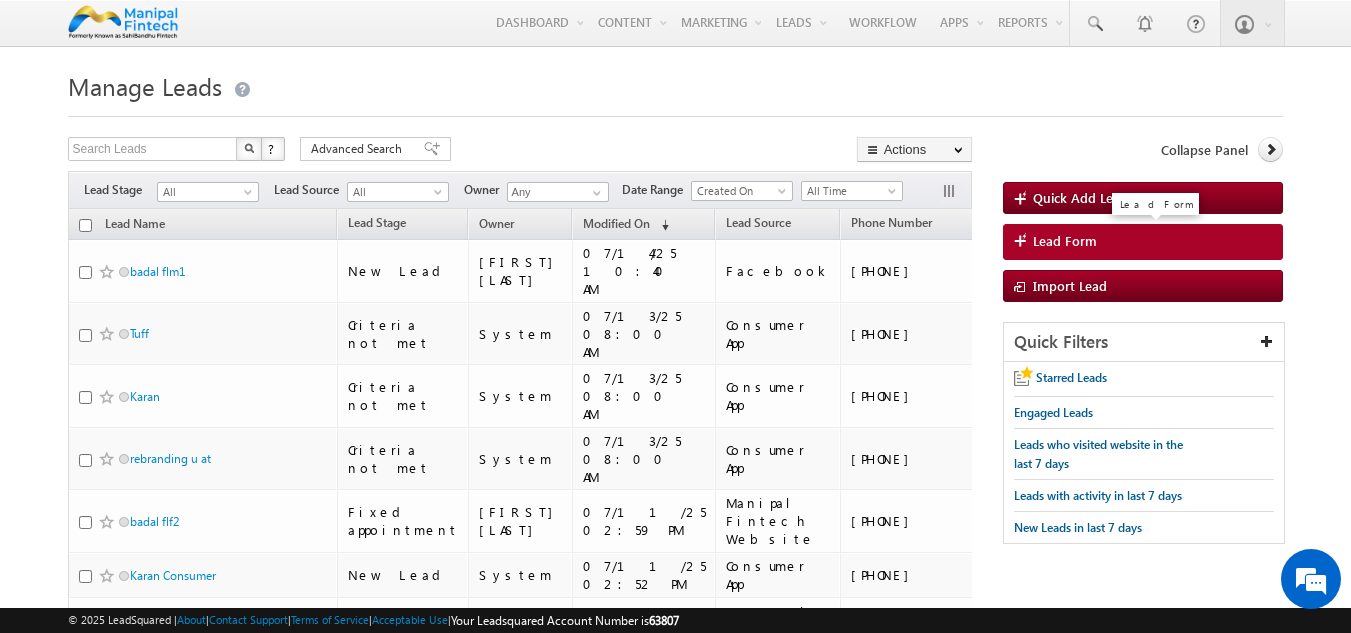 click on "Lead Form" at bounding box center (1065, 241) 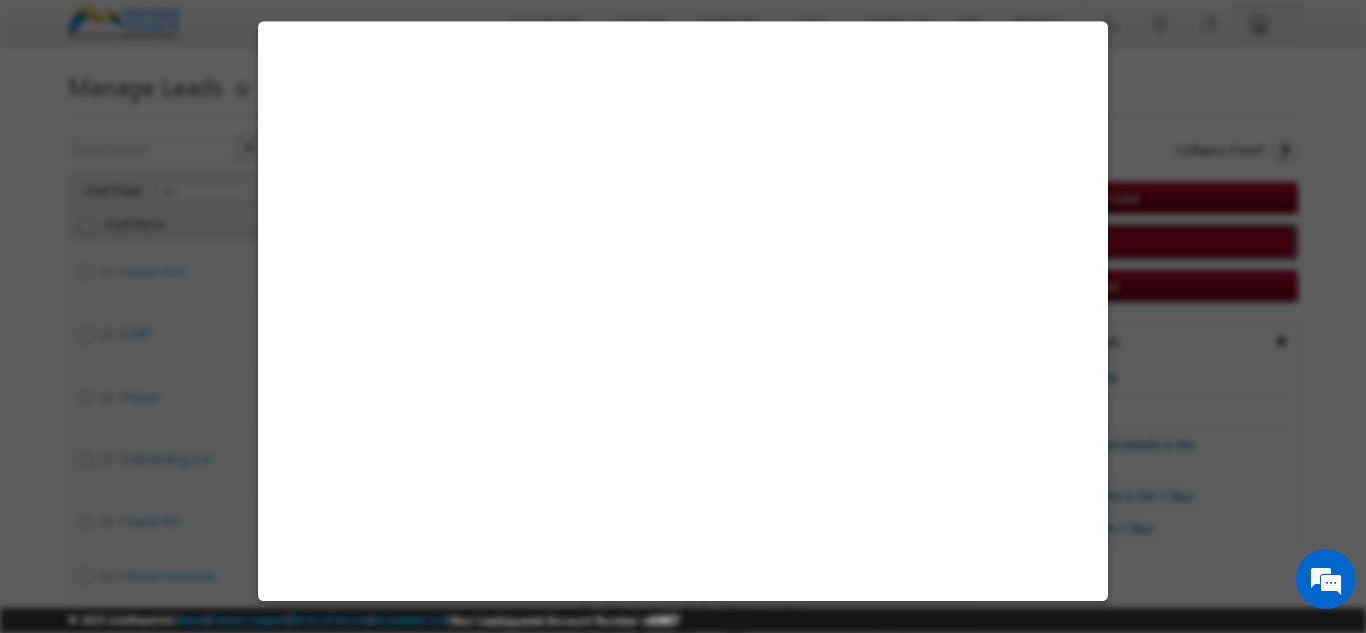 select on "Open" 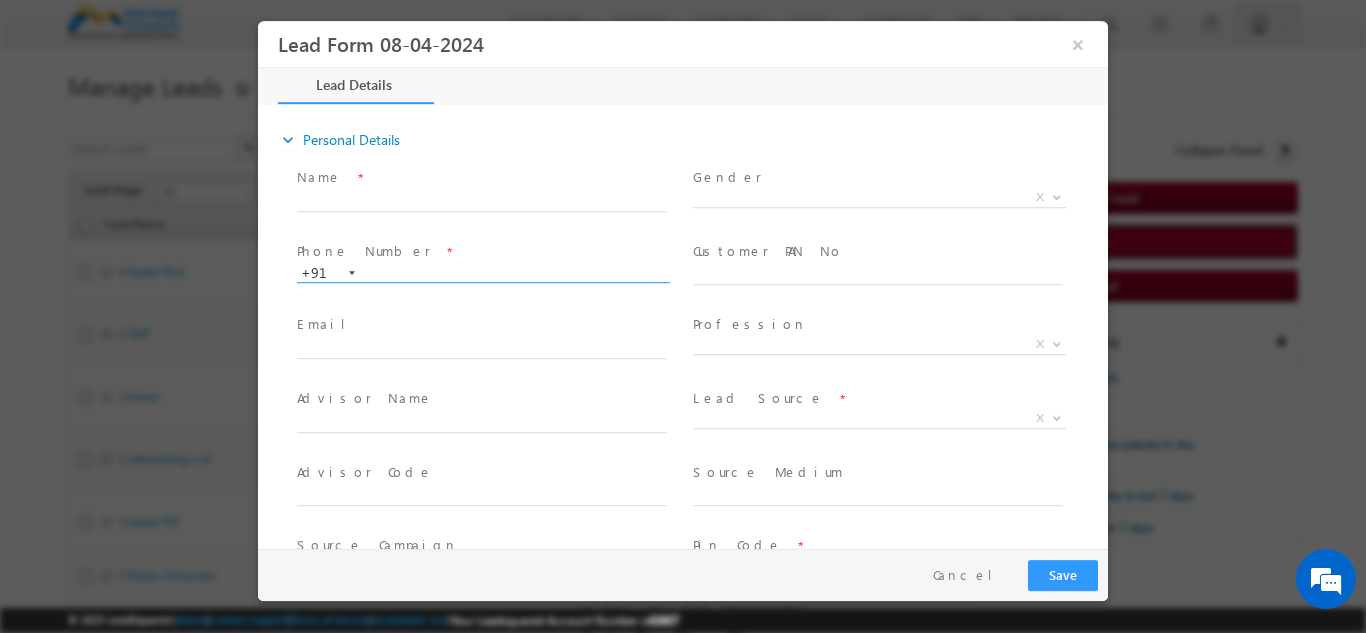 scroll, scrollTop: 0, scrollLeft: 0, axis: both 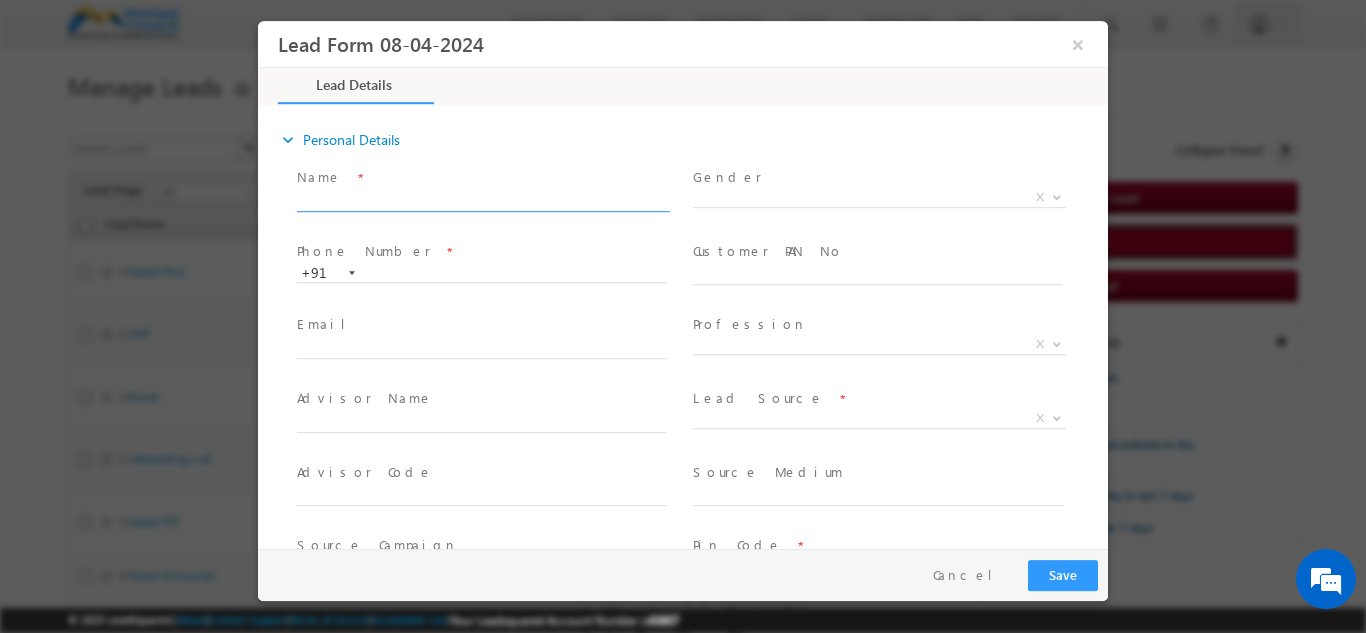 type on "07/14/25 10:40 AM" 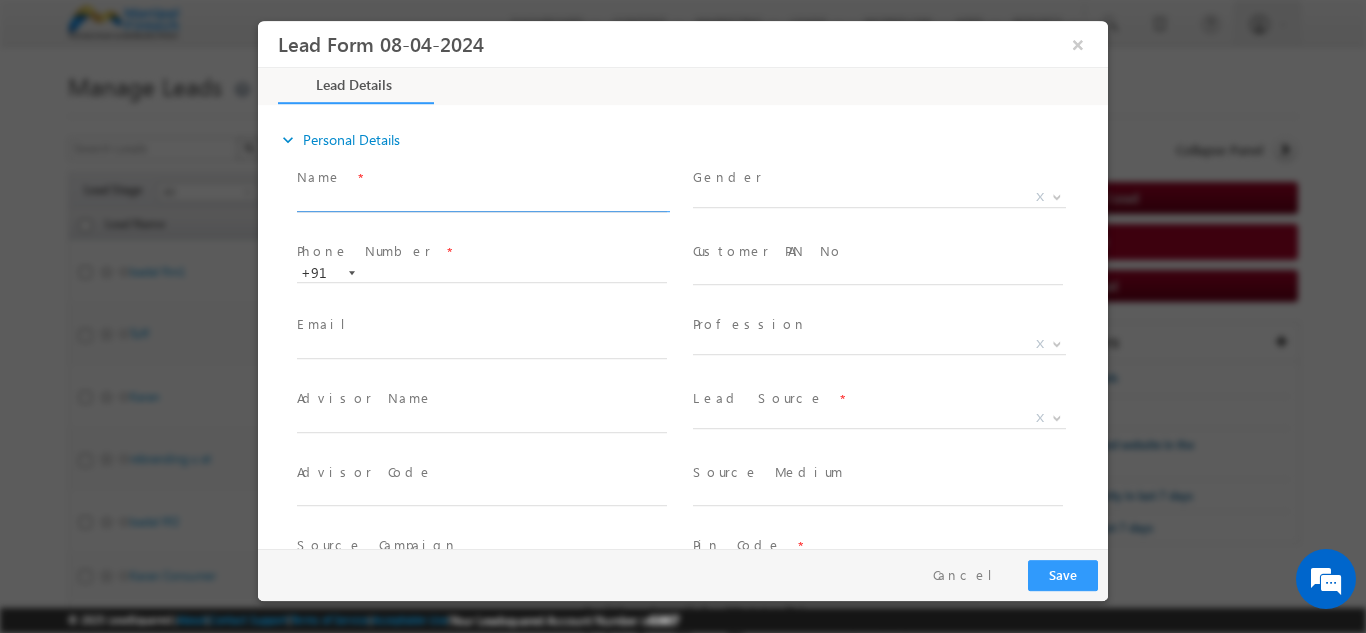 click at bounding box center [482, 201] 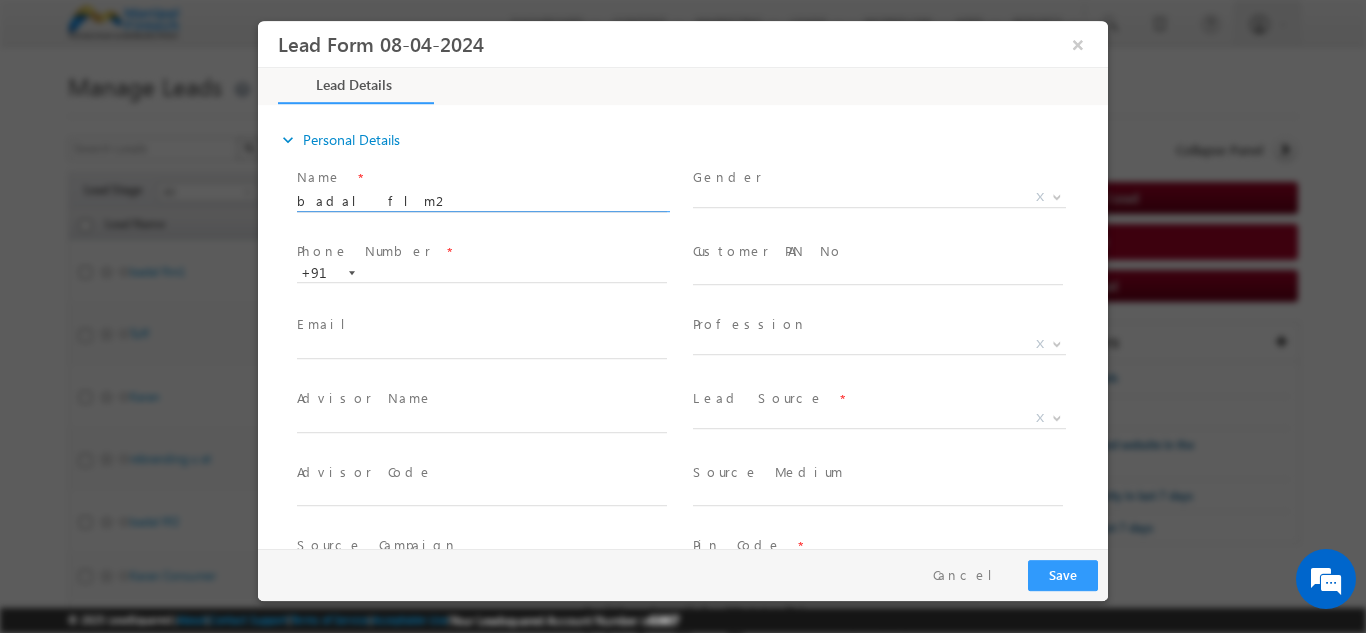 type on "badal flm2" 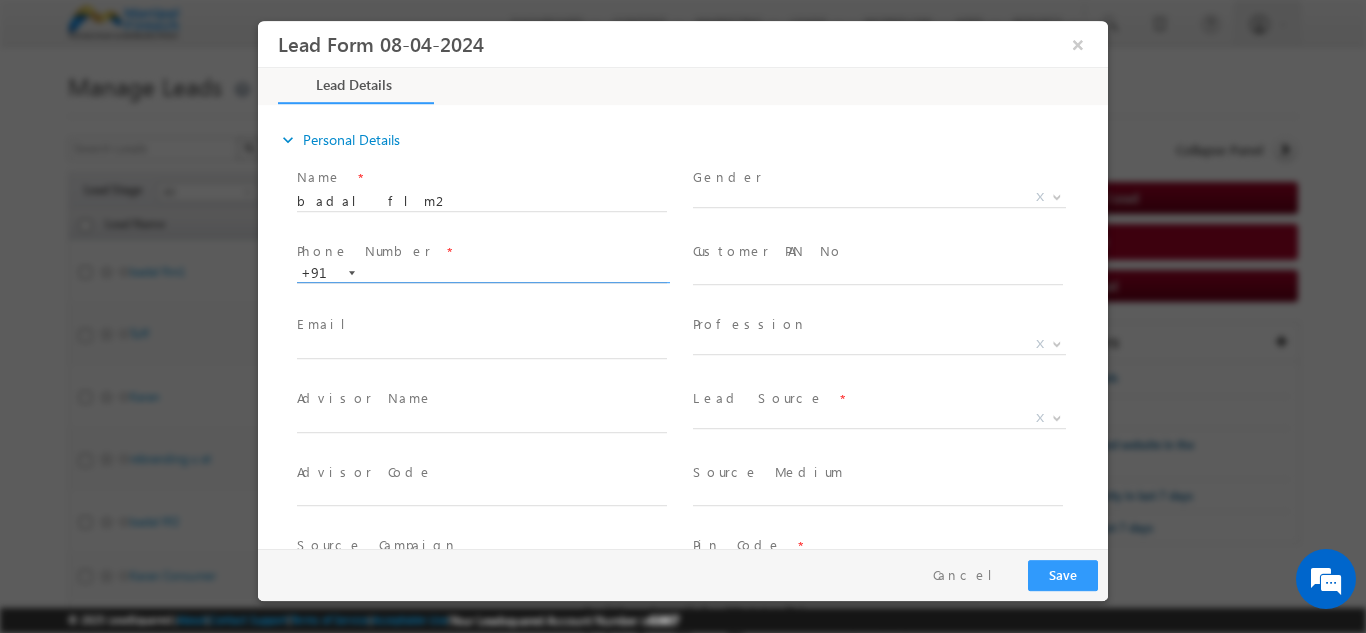 click at bounding box center (482, 273) 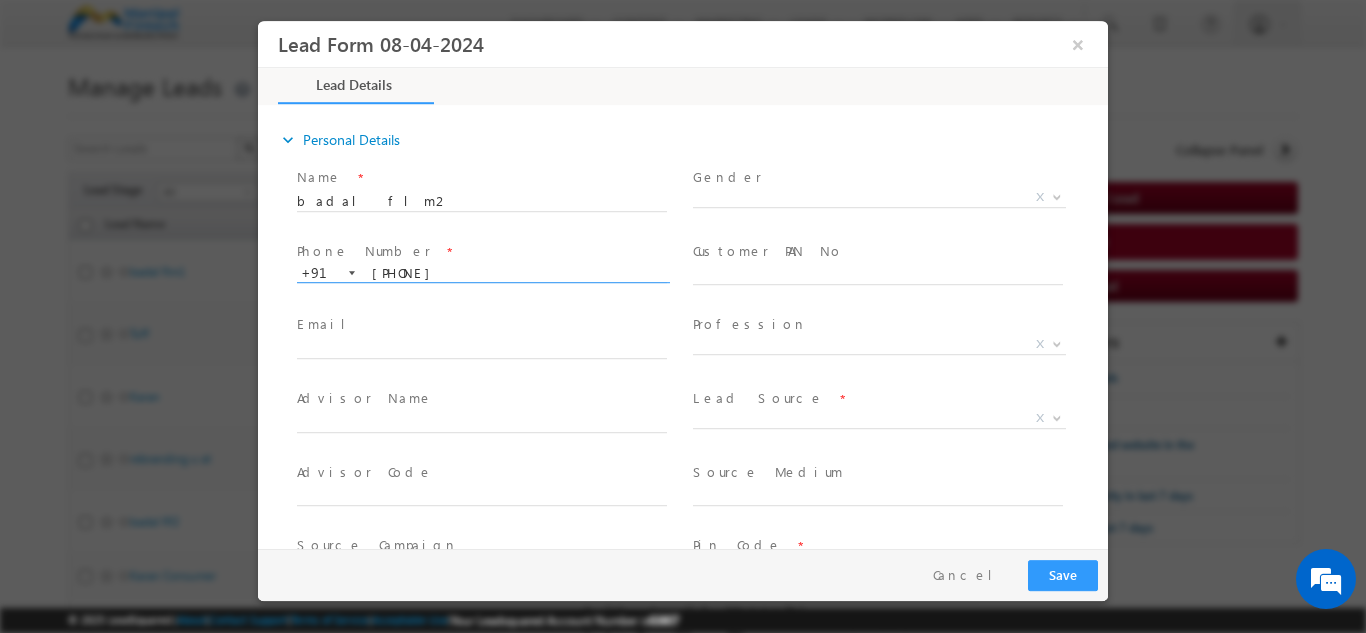 type on "6127980121" 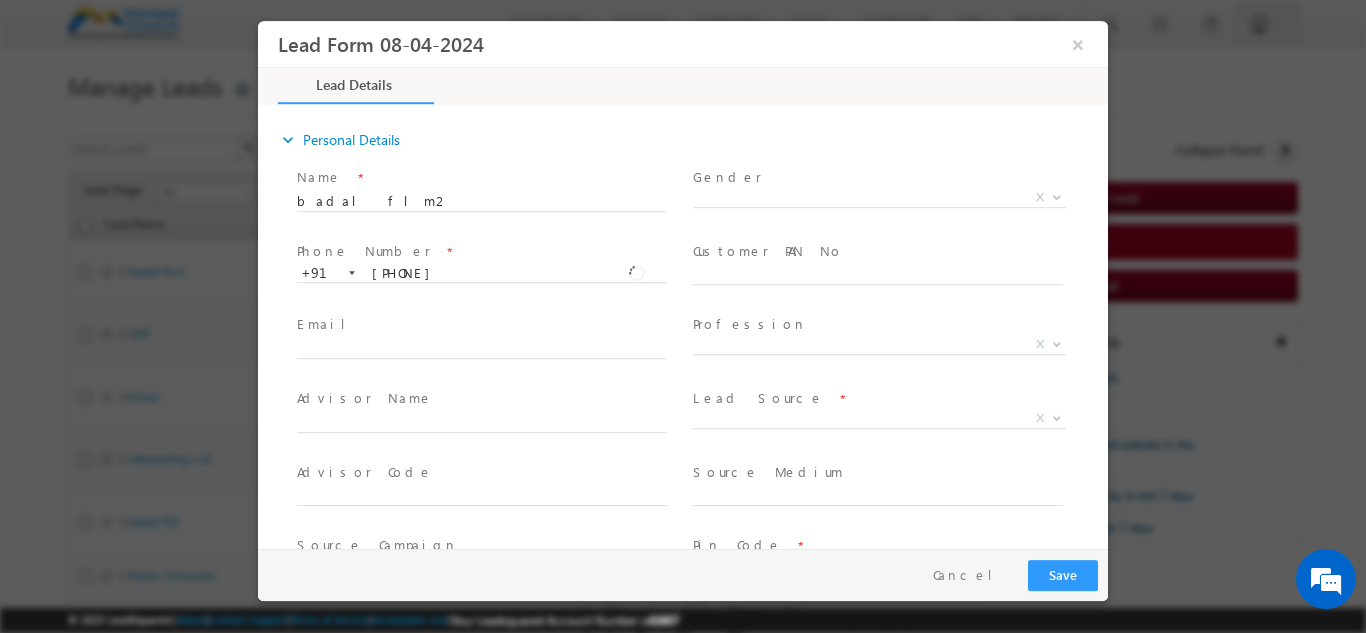 click on "Email
*" at bounding box center [491, 346] 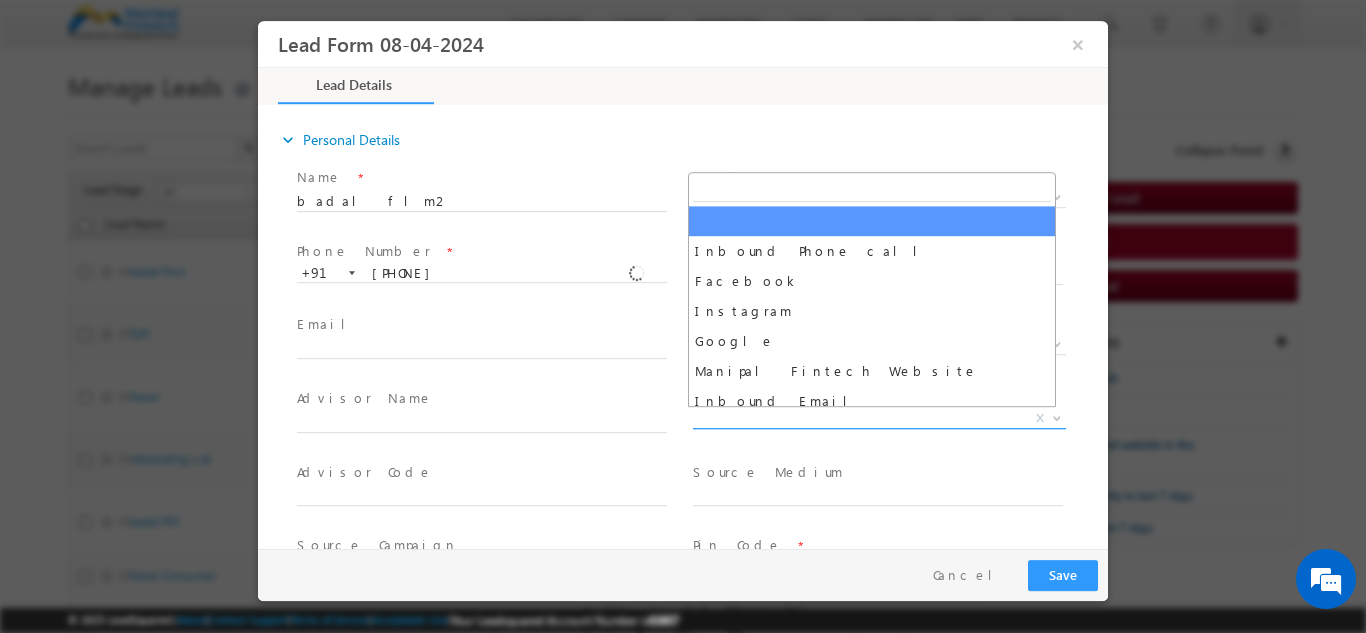 click on "X" at bounding box center [879, 418] 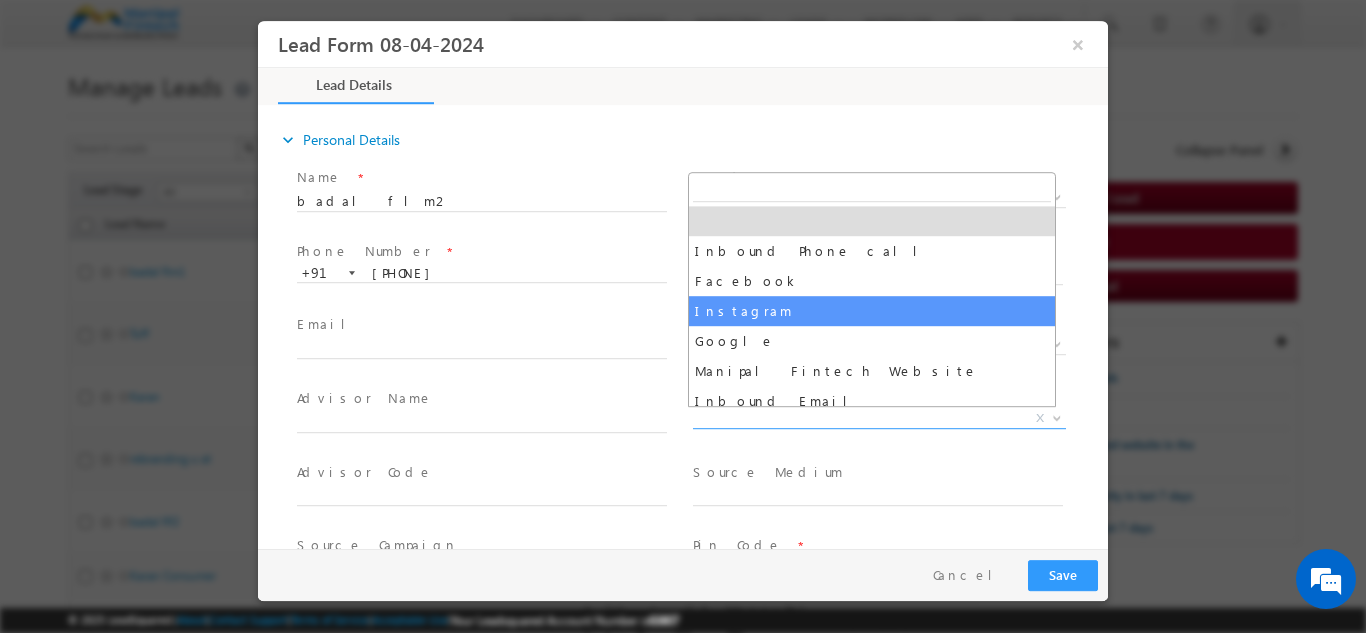 select on "Instagram" 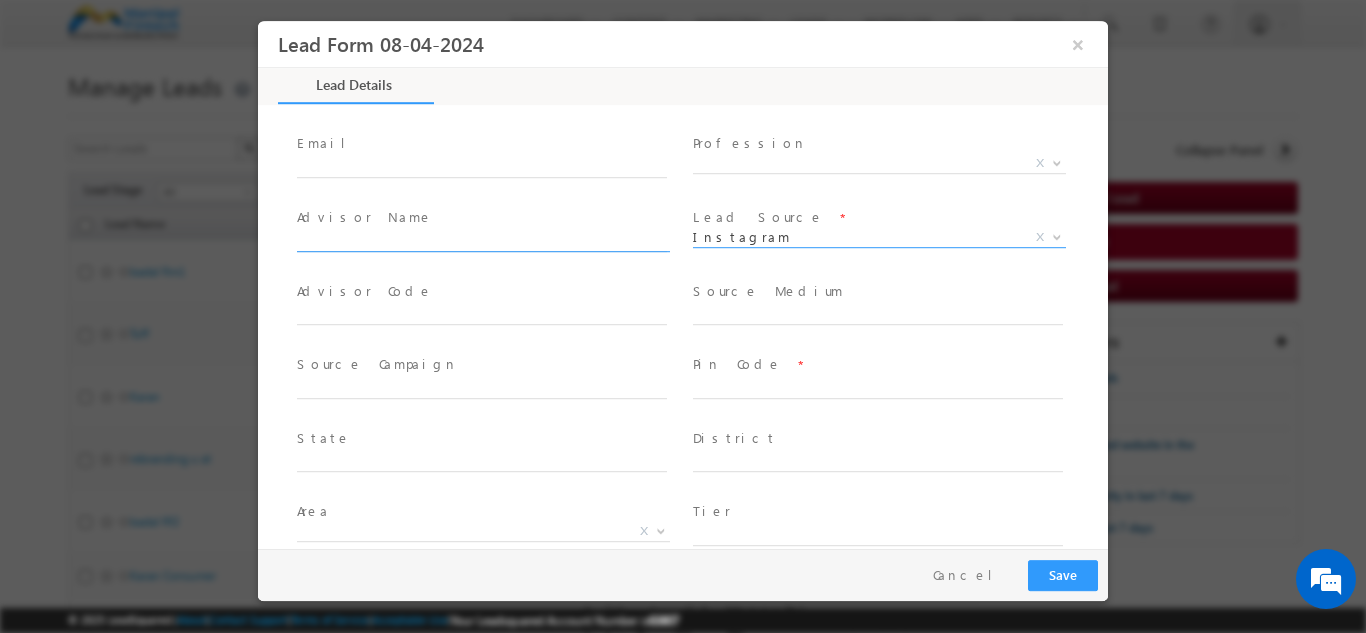 scroll, scrollTop: 199, scrollLeft: 0, axis: vertical 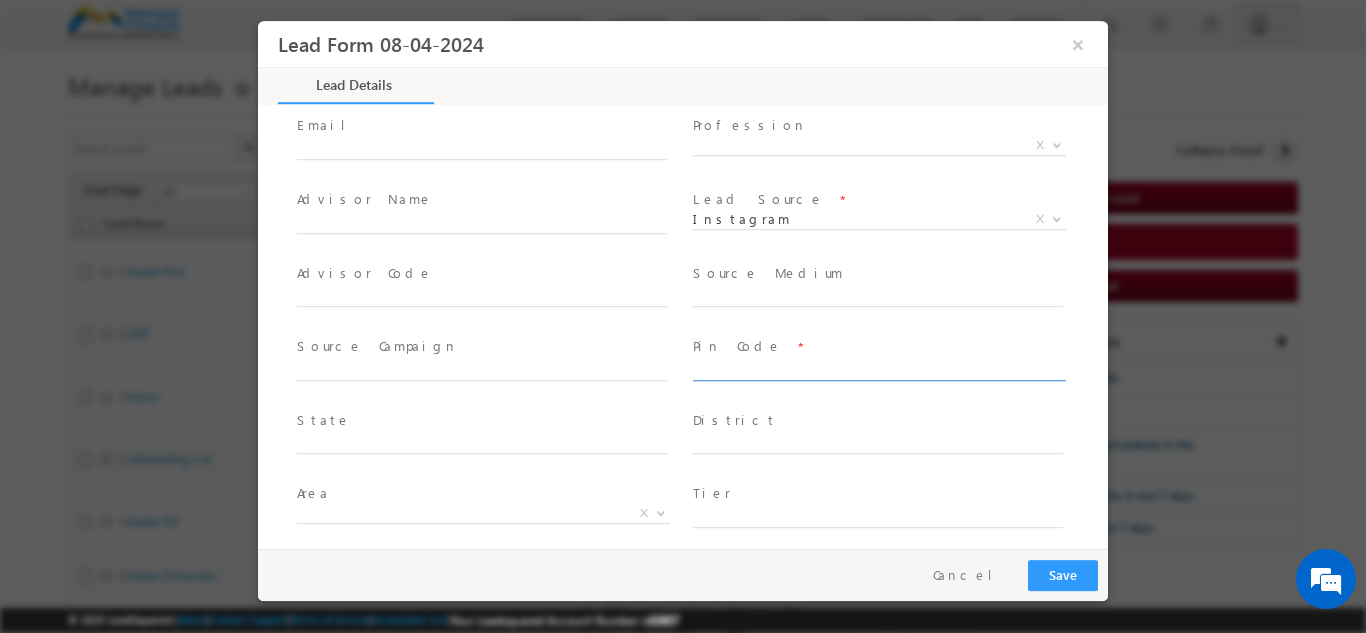 click at bounding box center (878, 370) 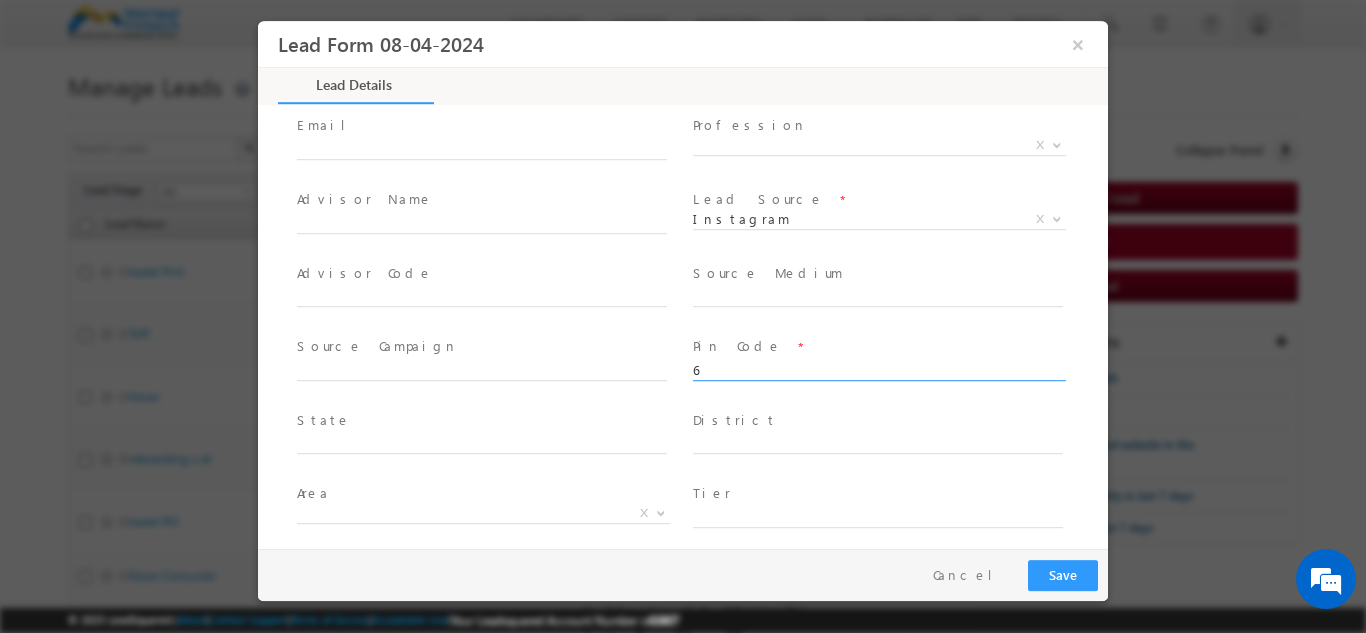 type on "600002" 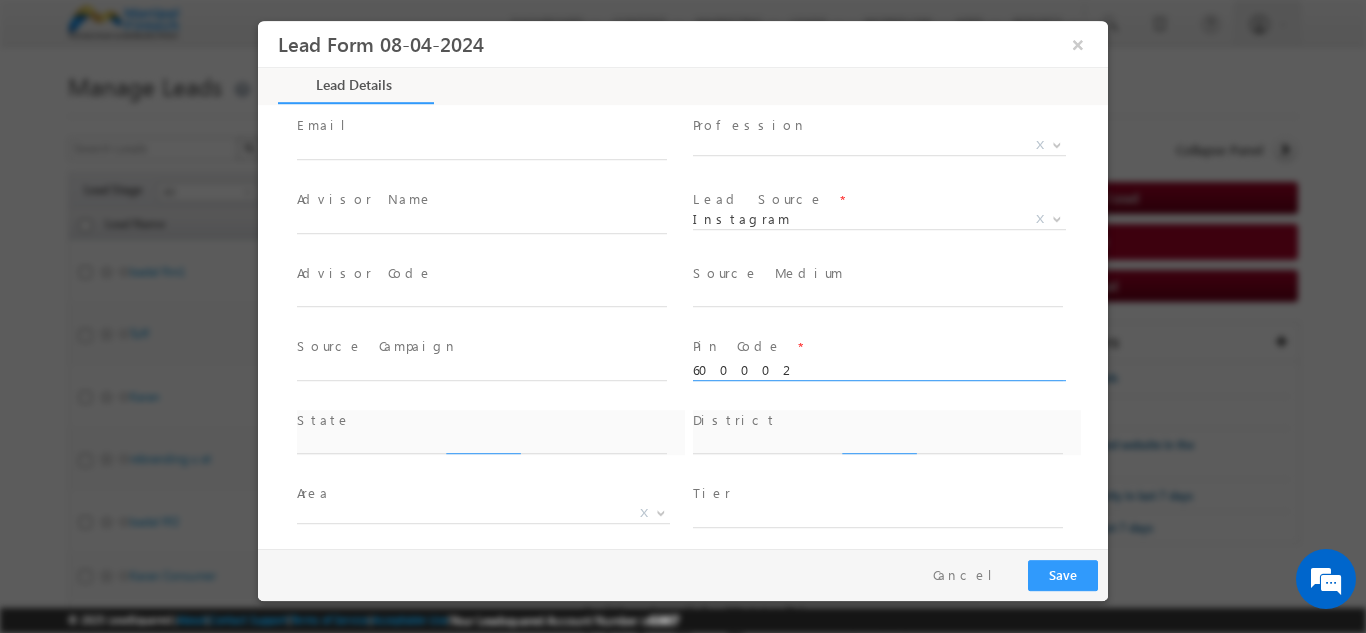type on "Tamil Nadu" 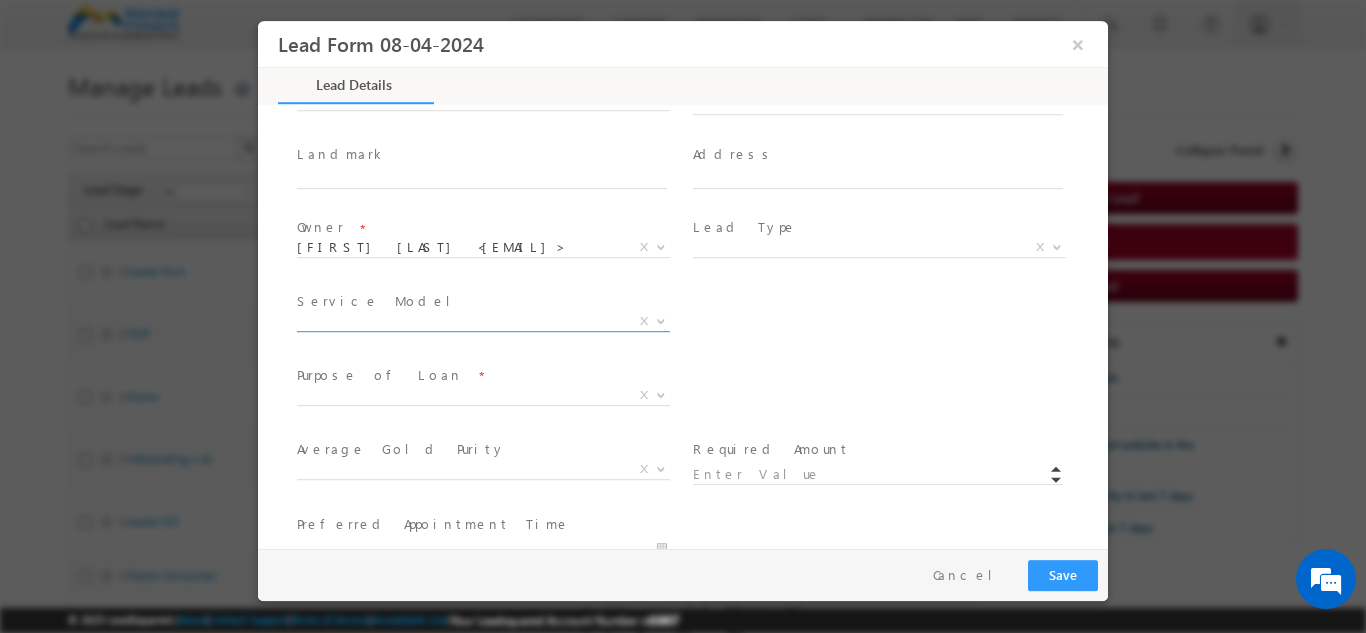 scroll, scrollTop: 613, scrollLeft: 0, axis: vertical 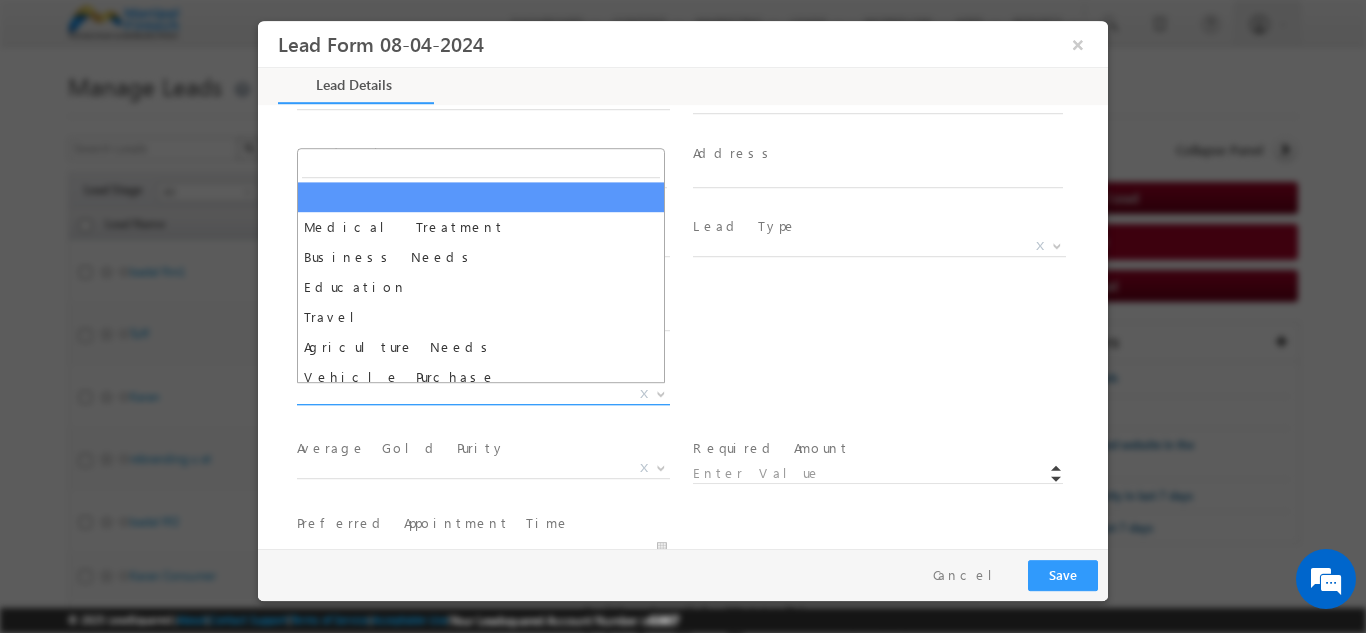 click on "X" at bounding box center [483, 394] 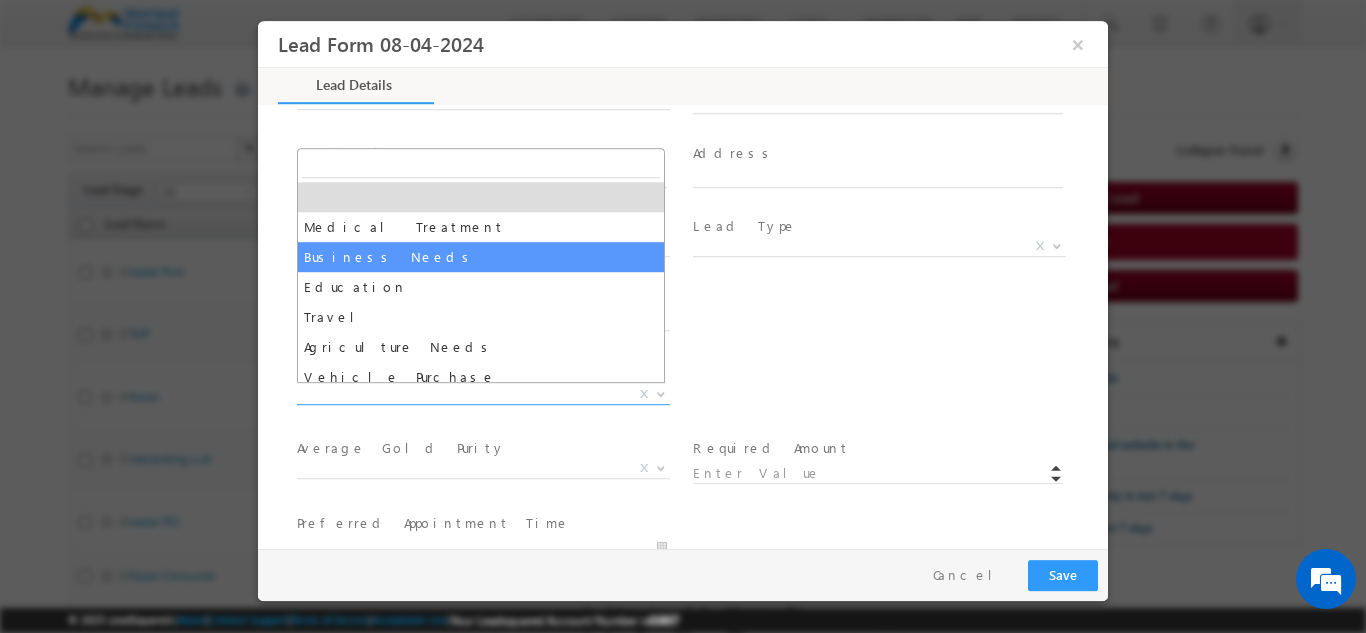 select on "Business Needs" 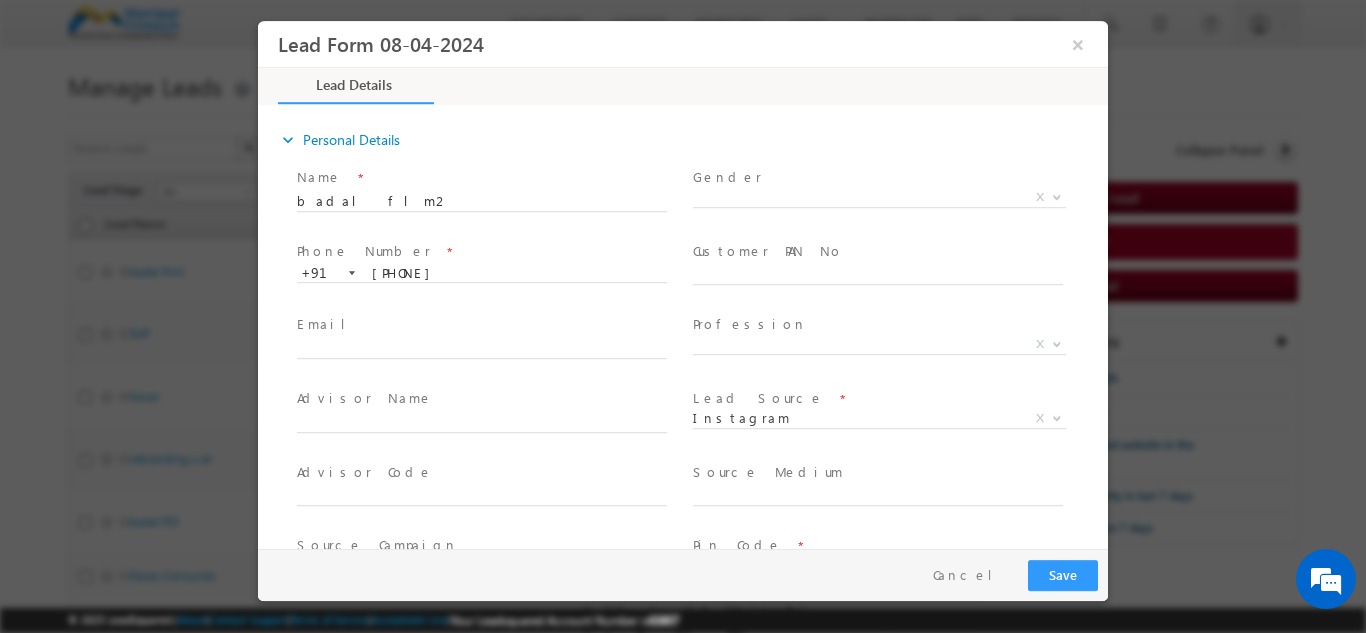 scroll, scrollTop: 1169, scrollLeft: 0, axis: vertical 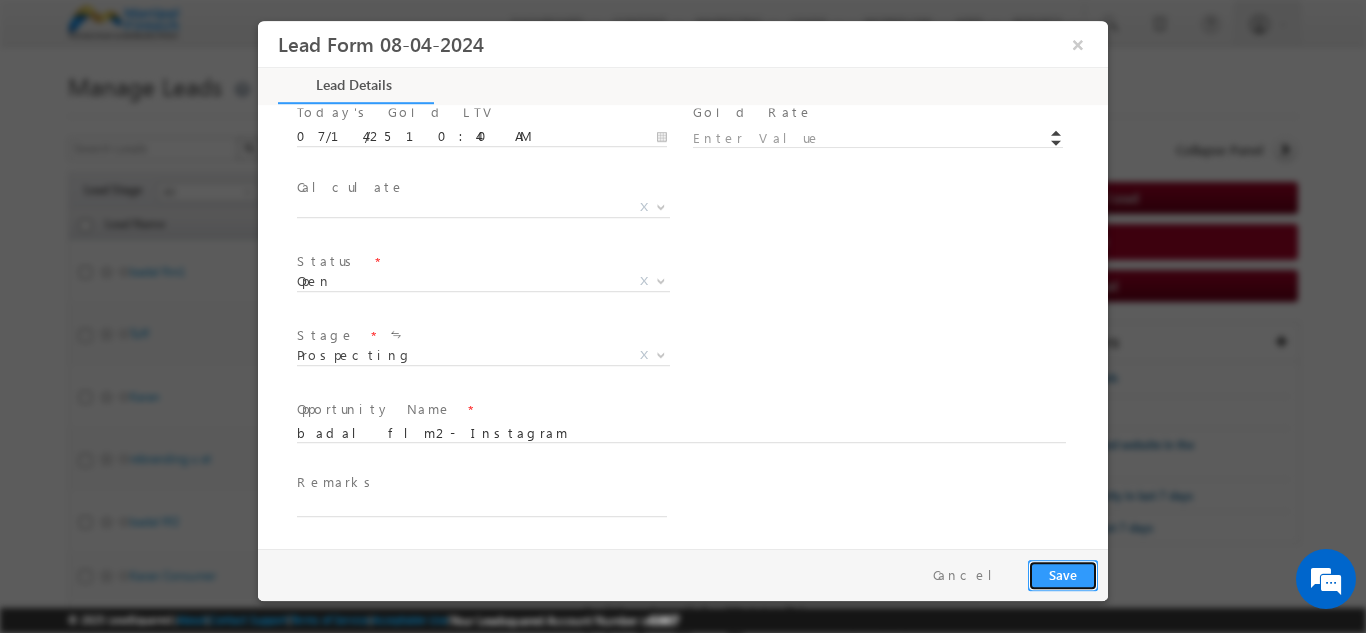 click on "Save" at bounding box center [1063, 574] 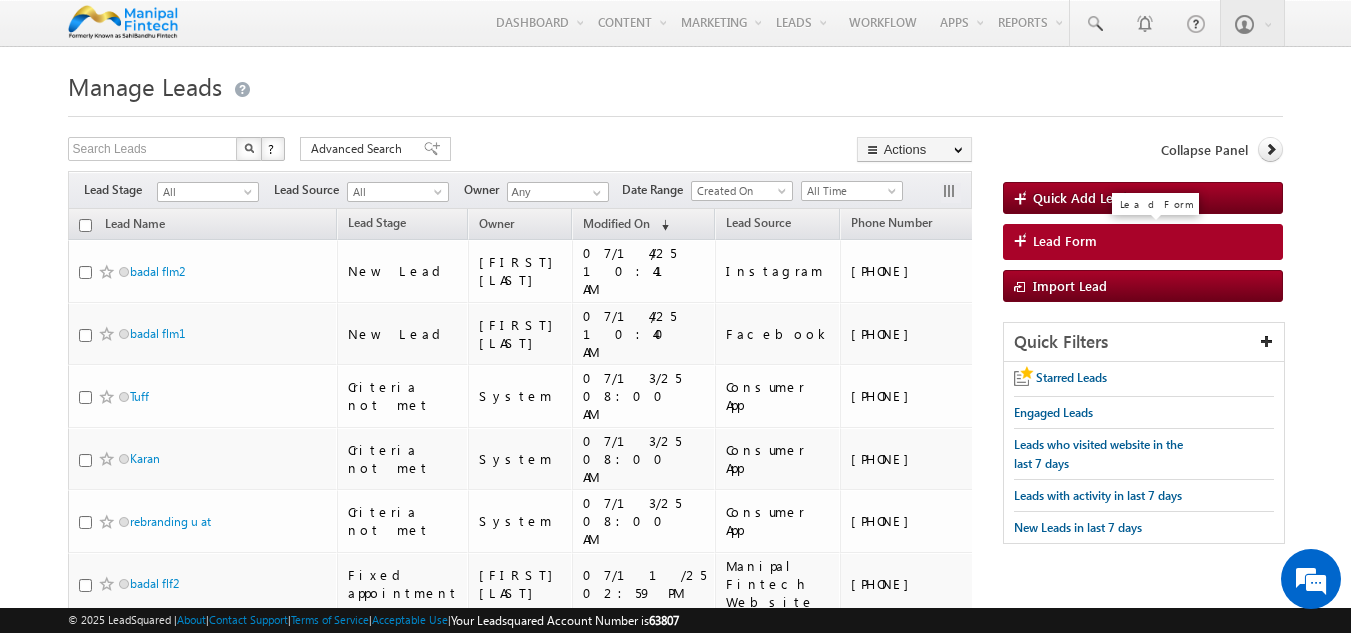click on "Lead Form" at bounding box center [1065, 241] 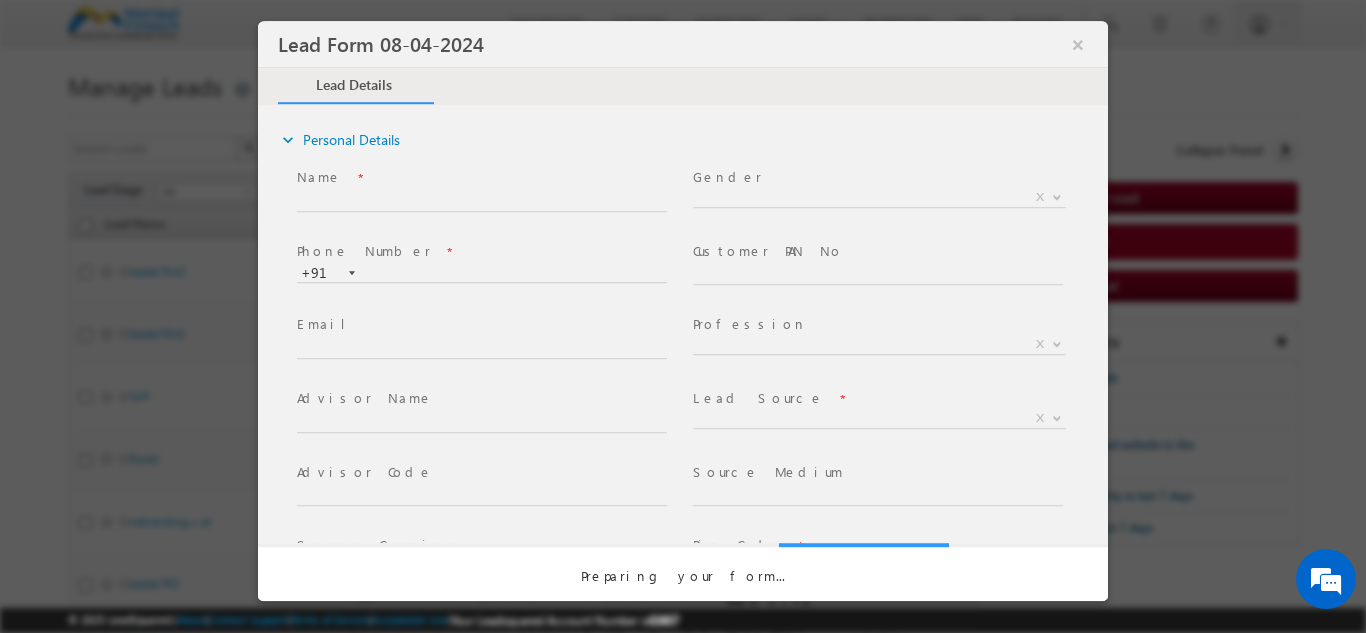select on "Open" 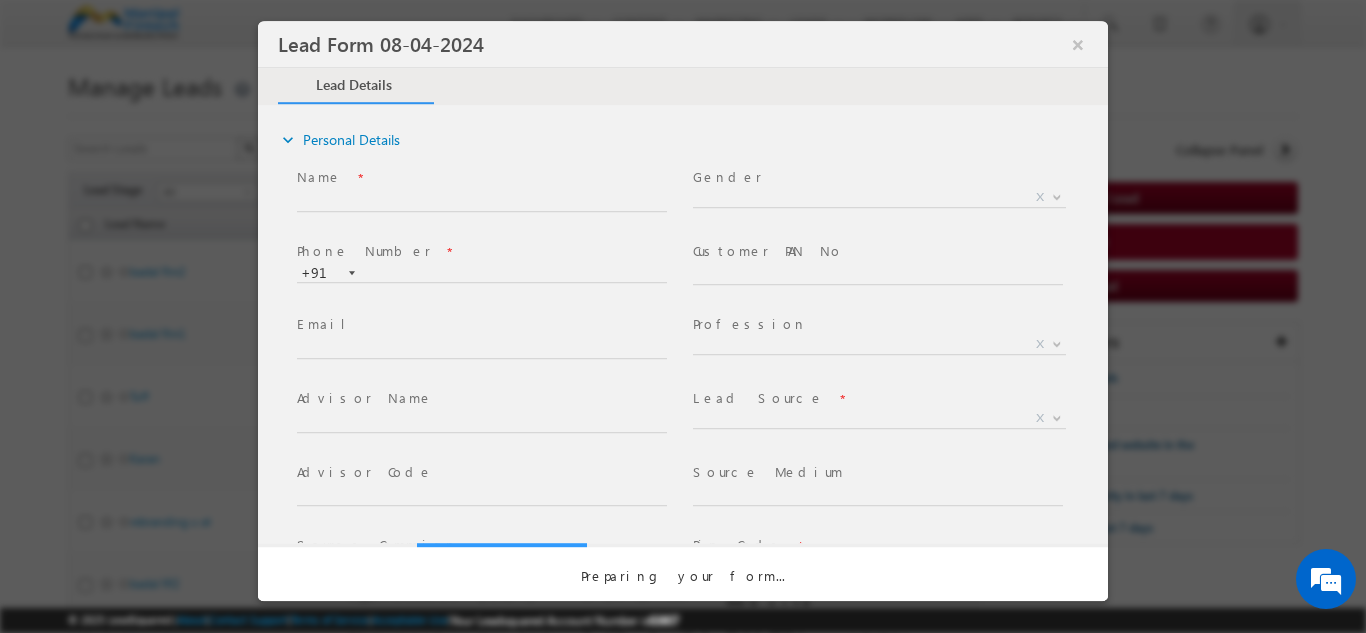 scroll, scrollTop: 0, scrollLeft: 0, axis: both 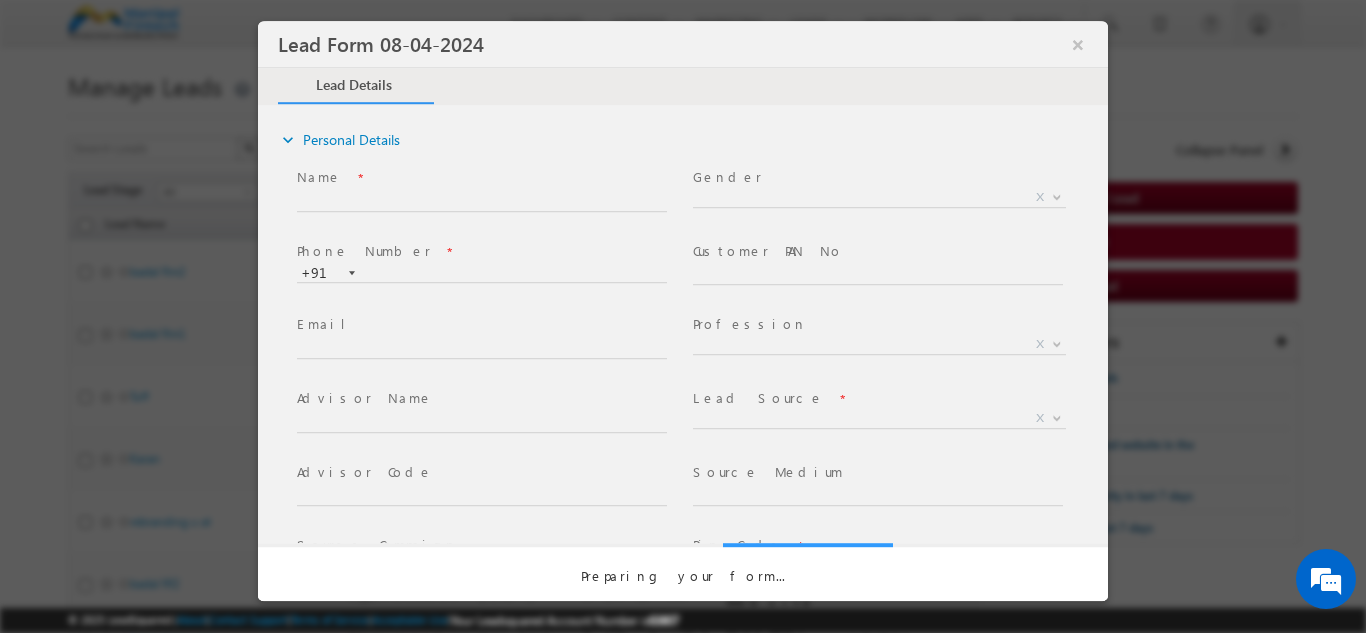select on "Prospecting" 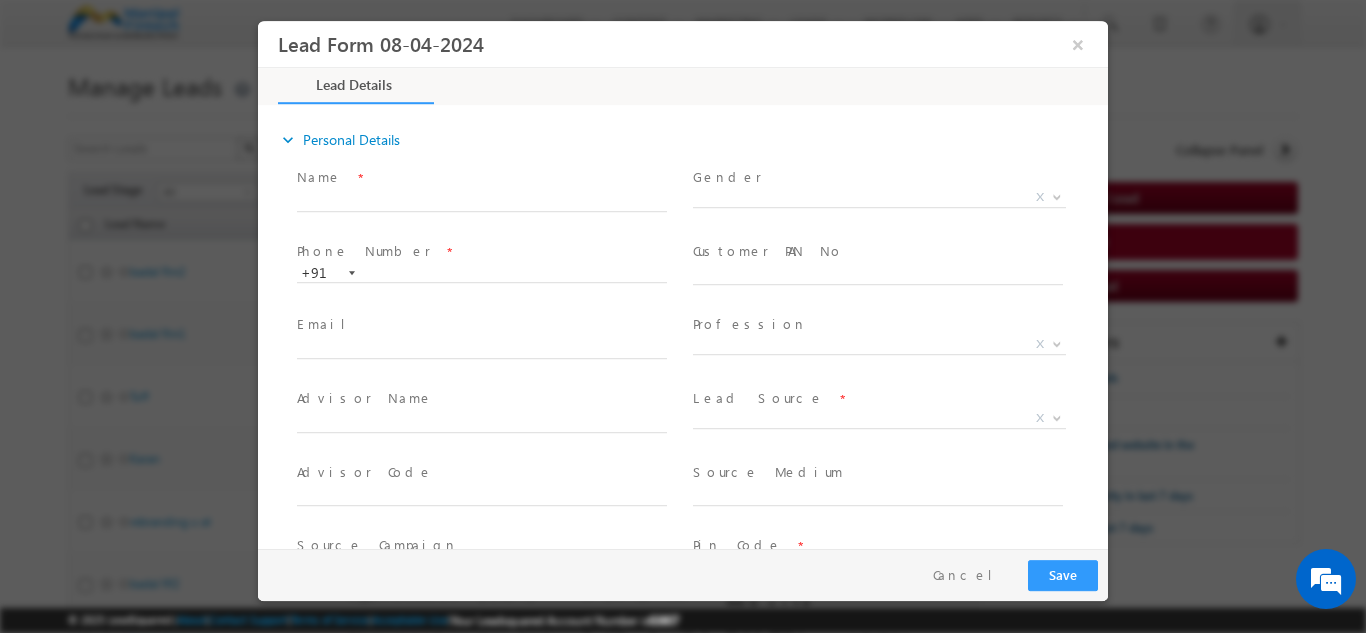 type on "07/14/25 10:41 AM" 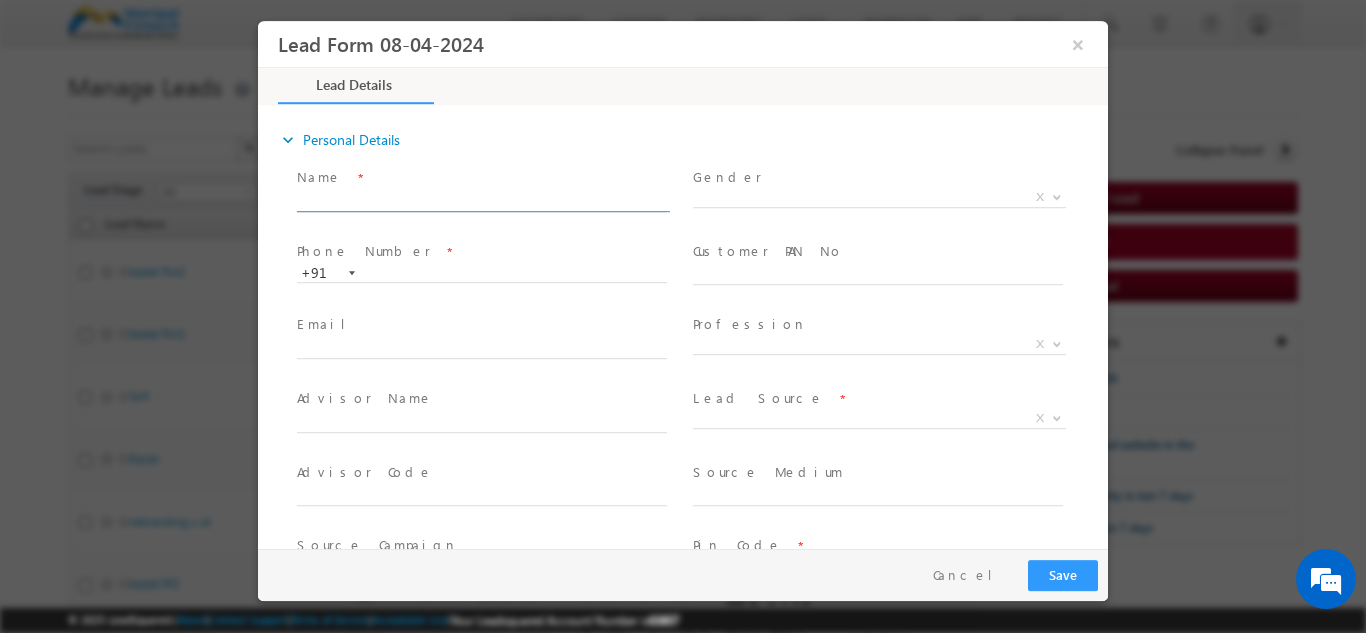 click at bounding box center [482, 201] 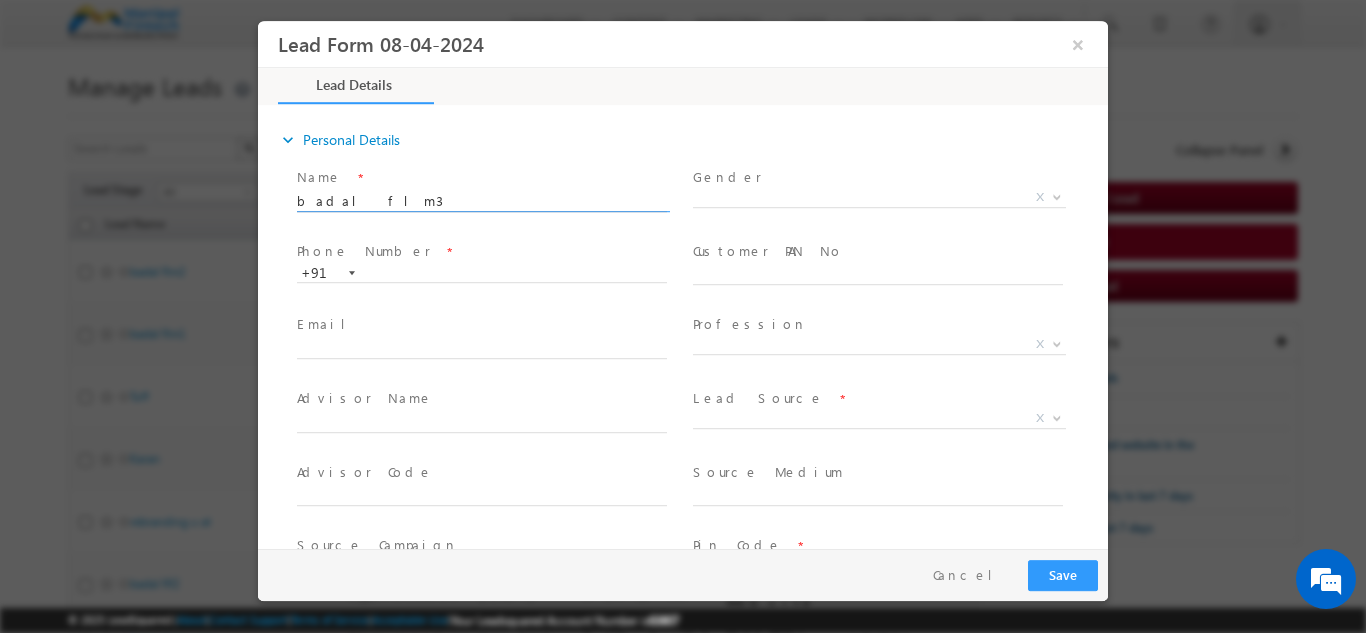 type on "badal flm3" 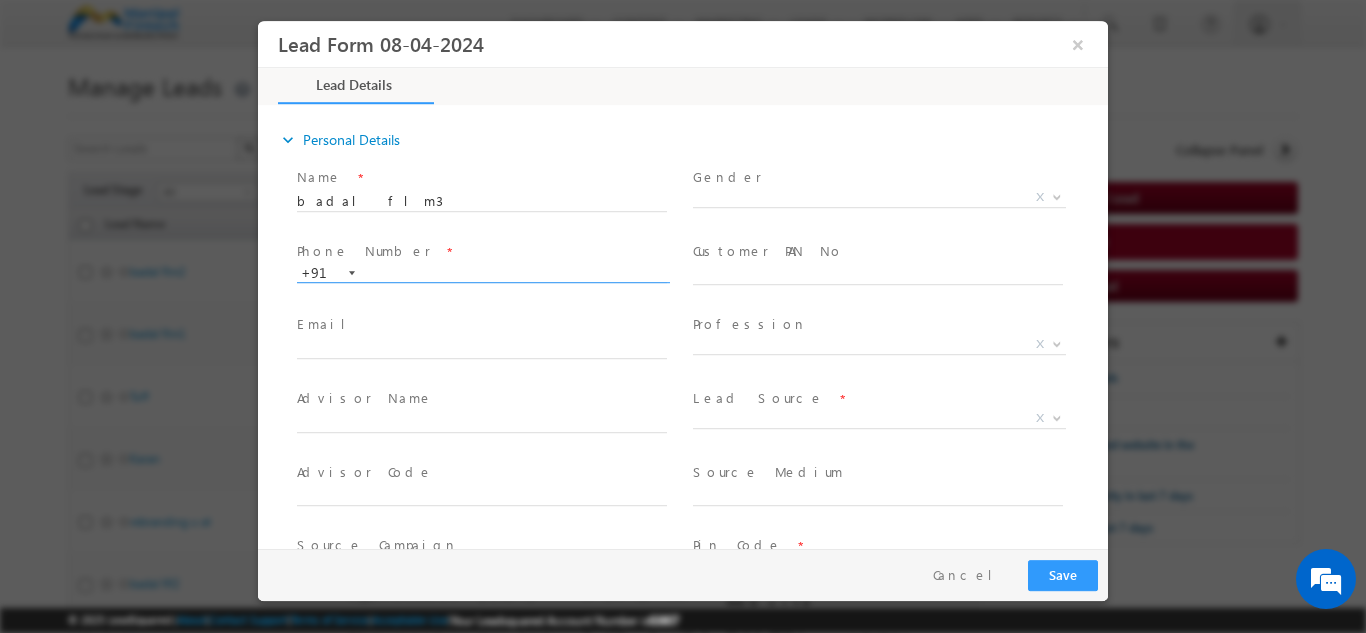 paste on "8079484394" 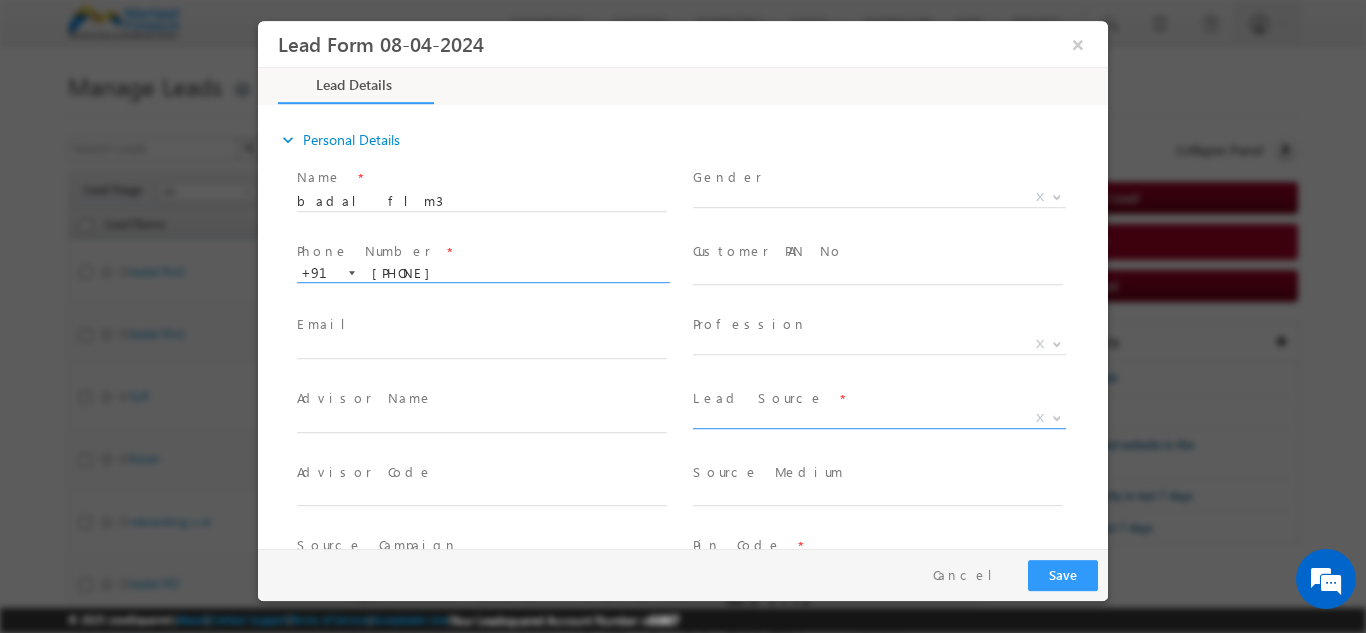 type on "8079484394" 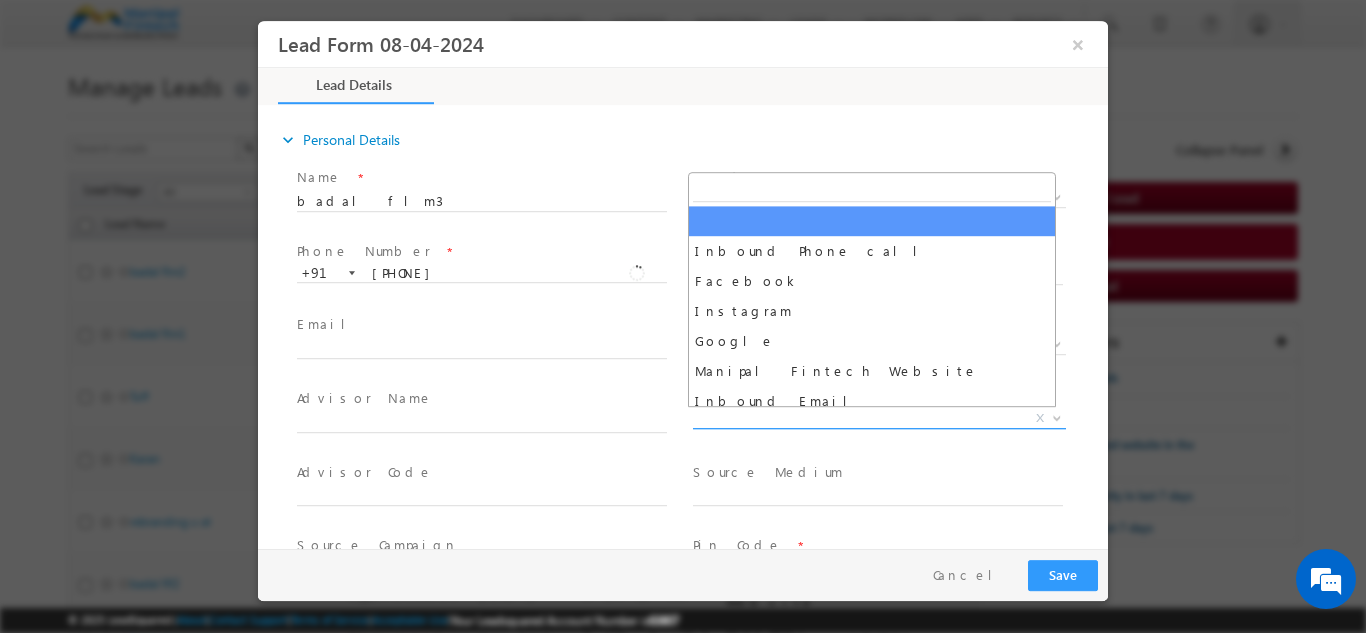 click on "X" at bounding box center (879, 418) 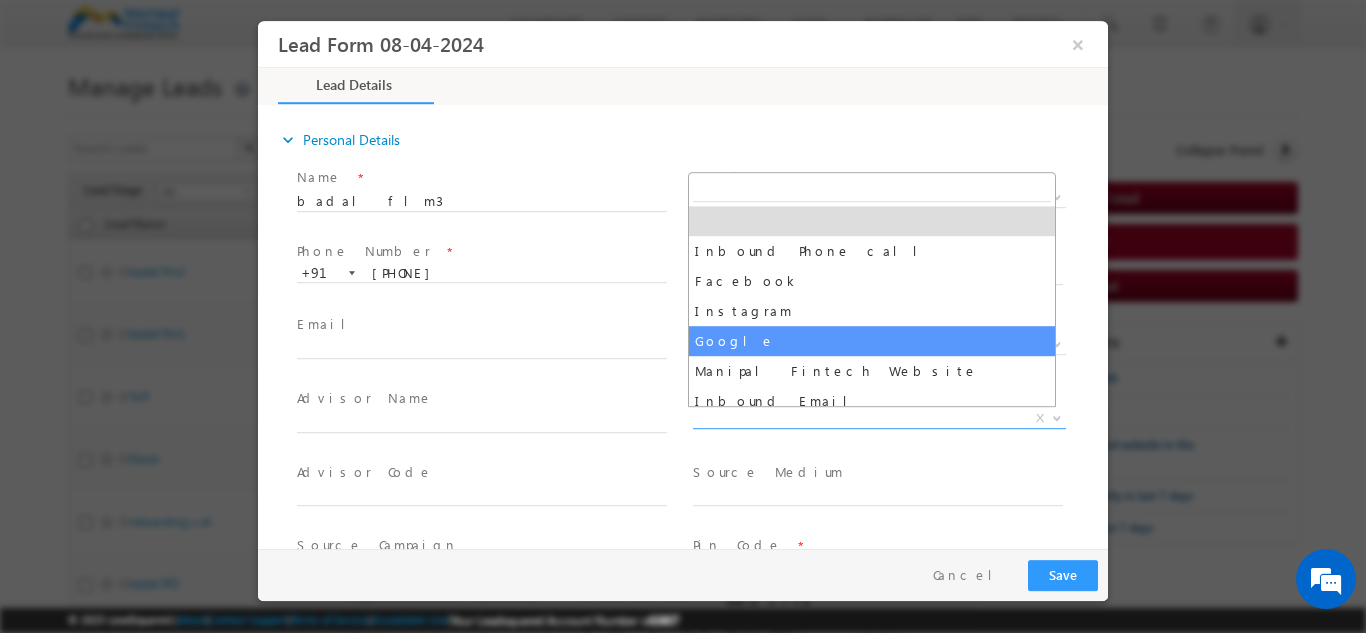select on "Google" 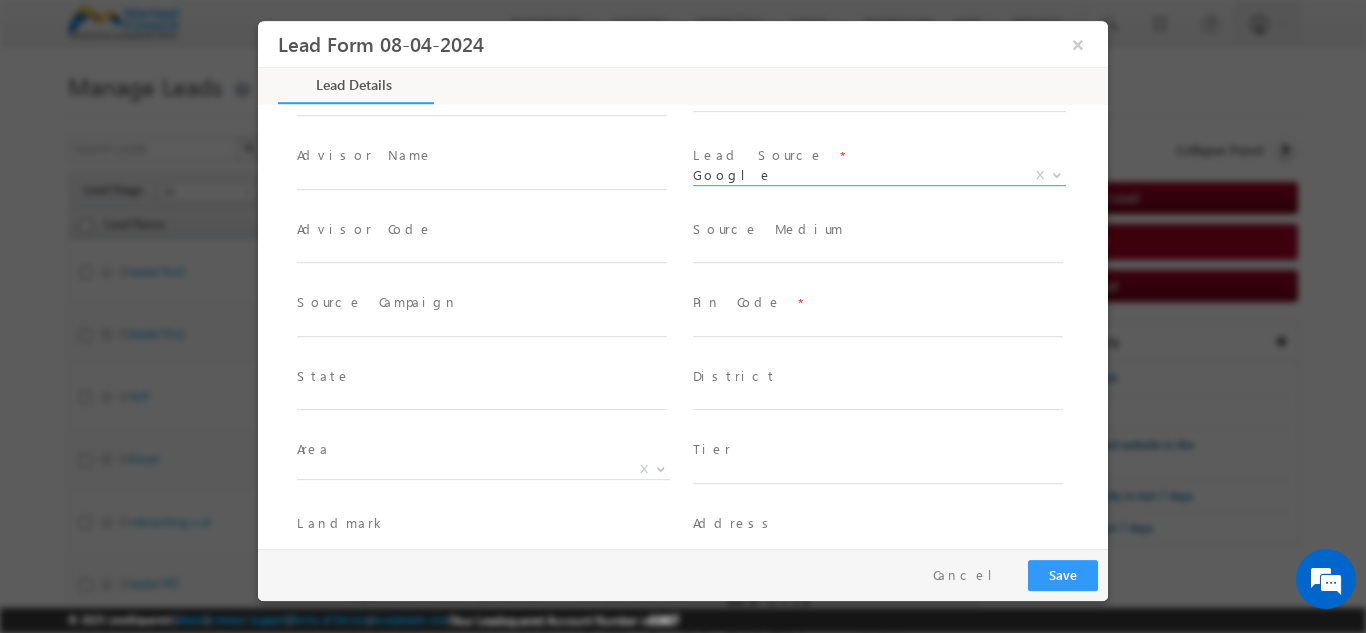 scroll, scrollTop: 244, scrollLeft: 0, axis: vertical 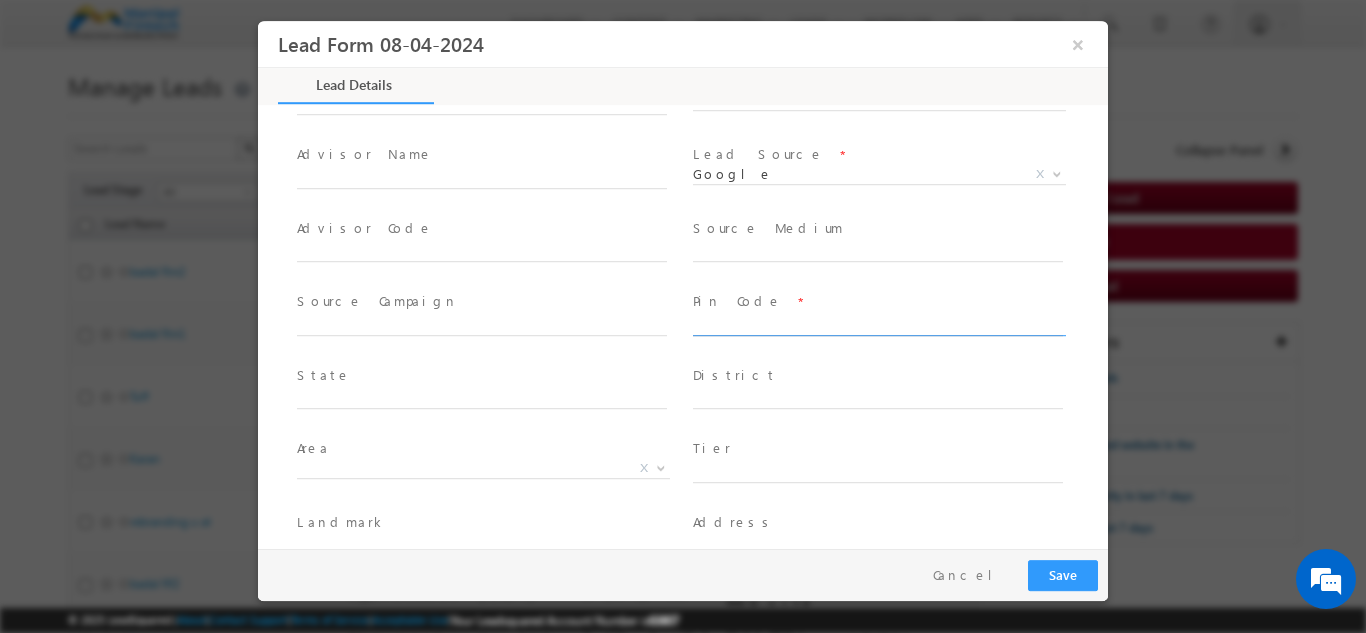 click at bounding box center (878, 325) 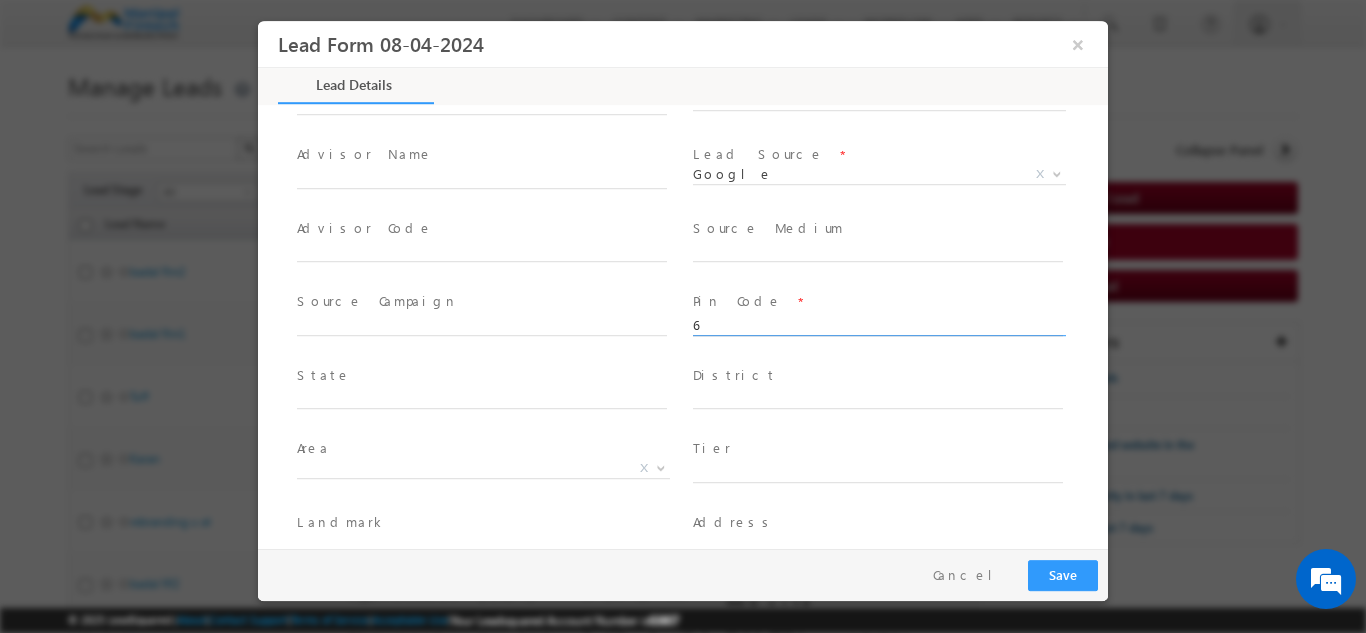 type on "600003" 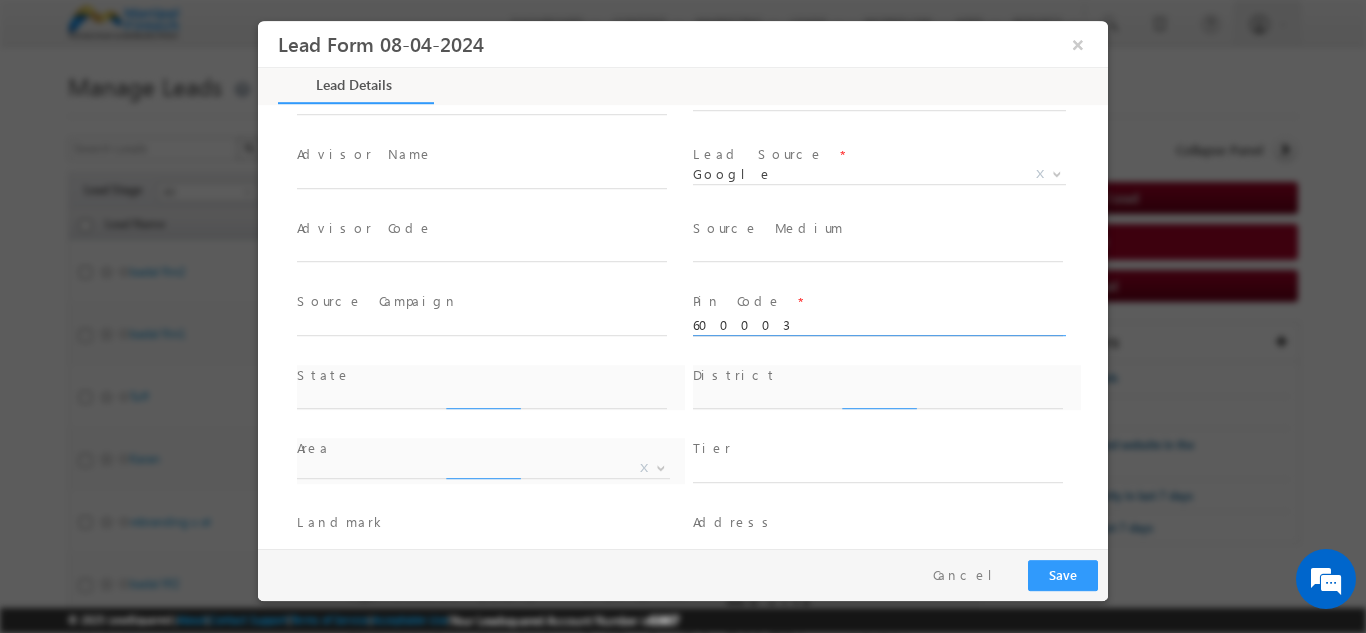 type on "Tamil Nadu" 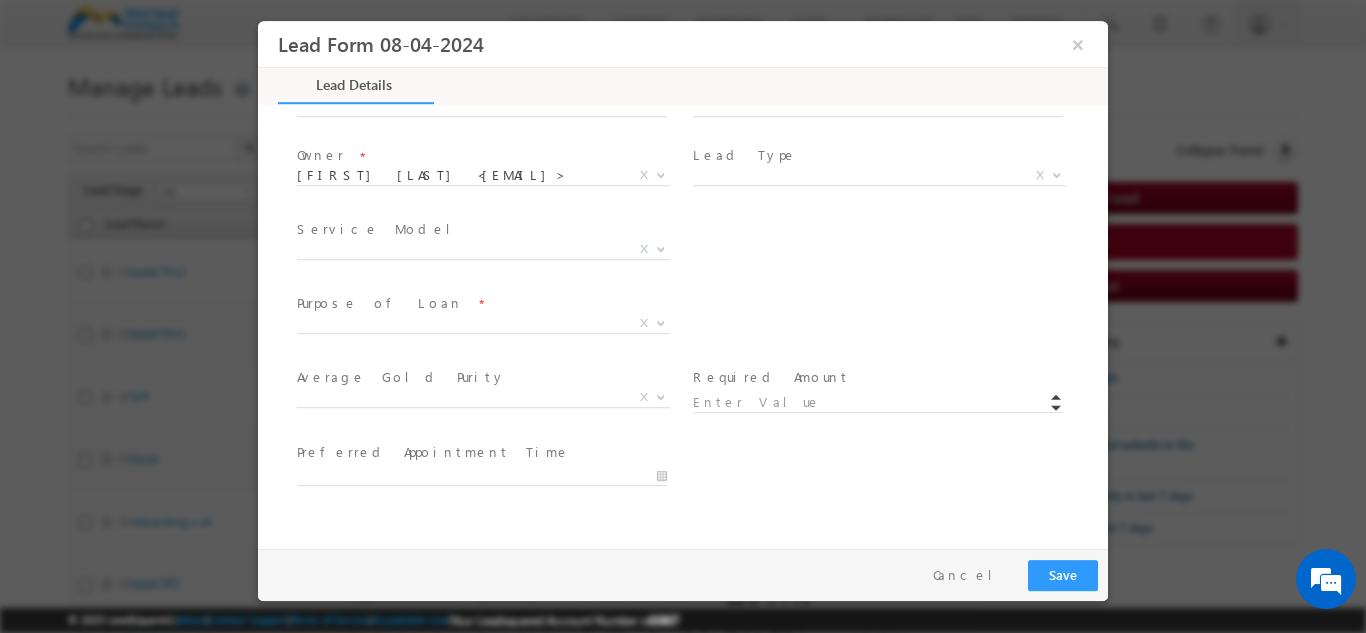 scroll, scrollTop: 685, scrollLeft: 0, axis: vertical 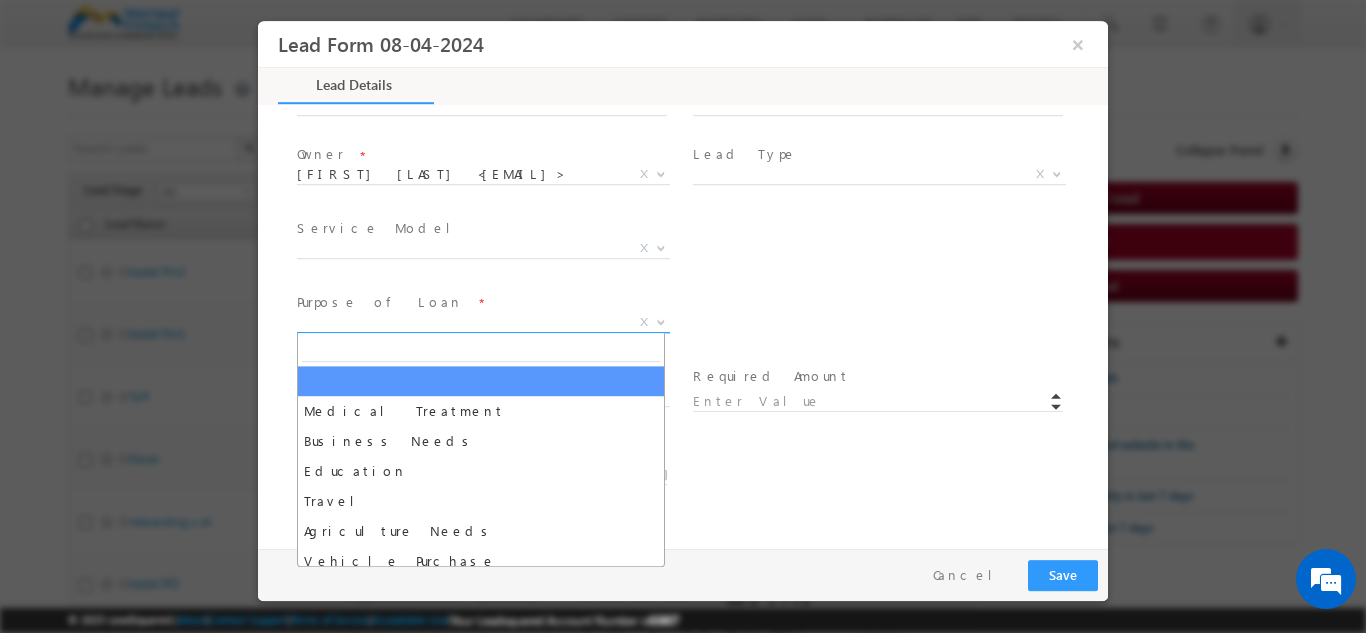 click on "X" at bounding box center [483, 322] 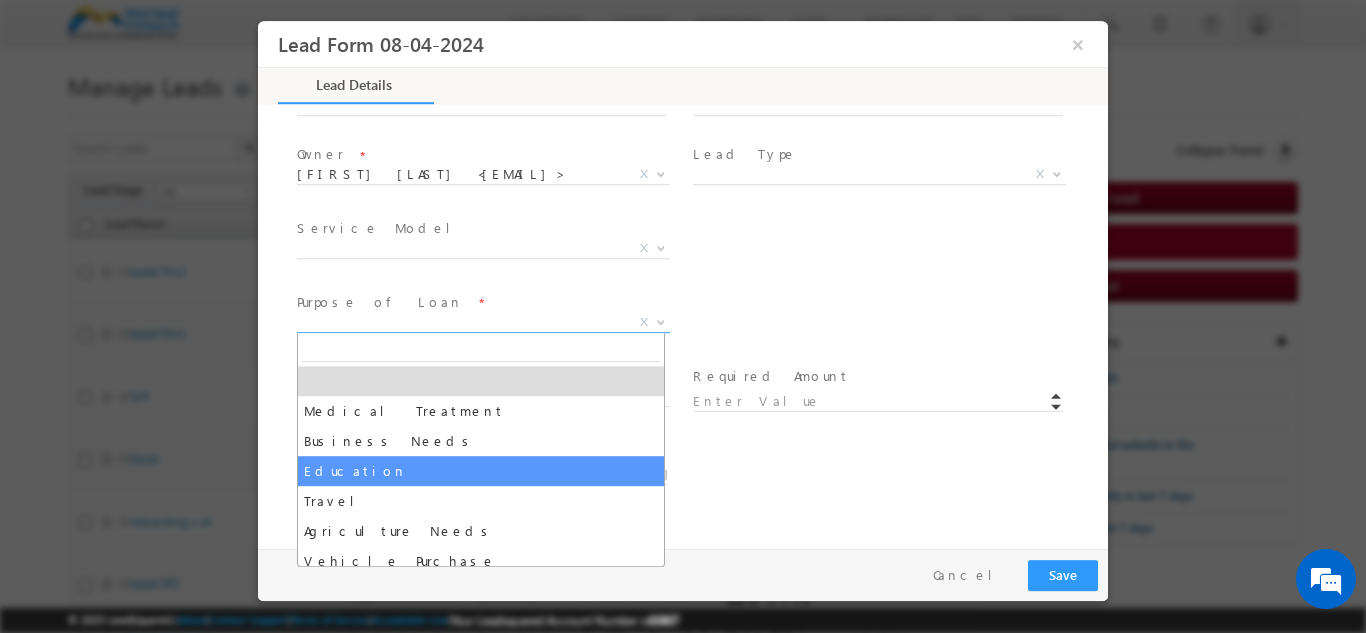 select on "Education" 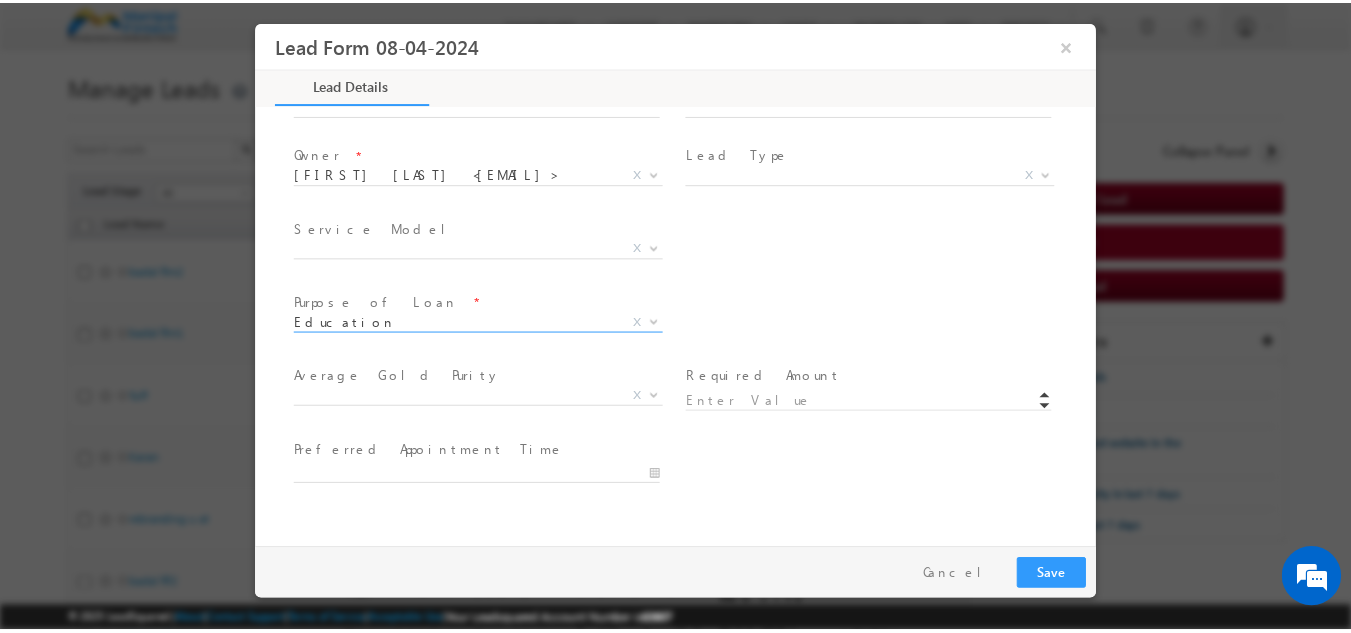 scroll, scrollTop: 1169, scrollLeft: 0, axis: vertical 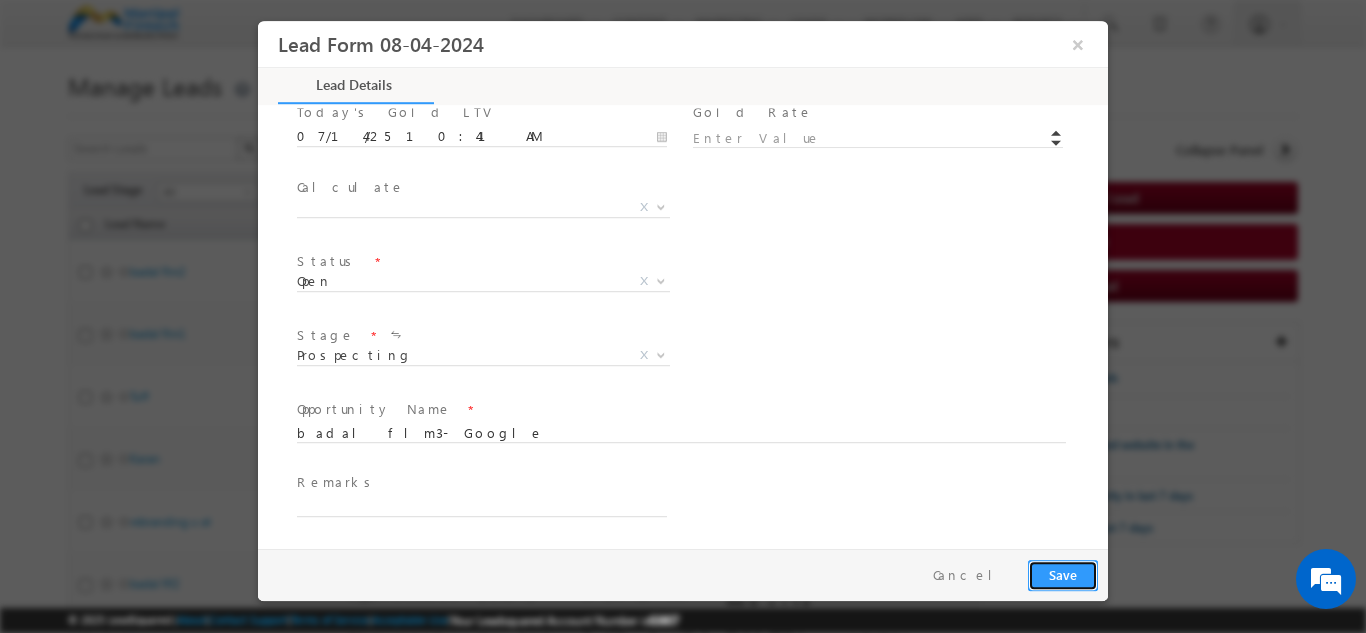 click on "Save" 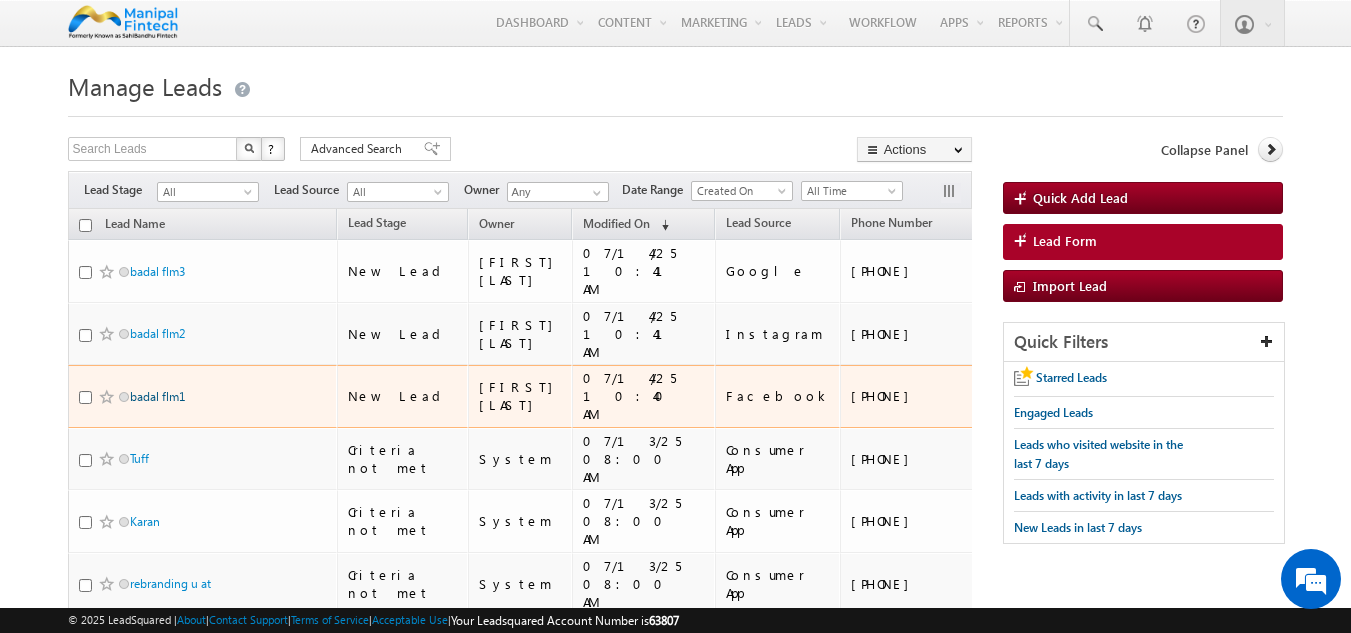 click on "badal flm1" 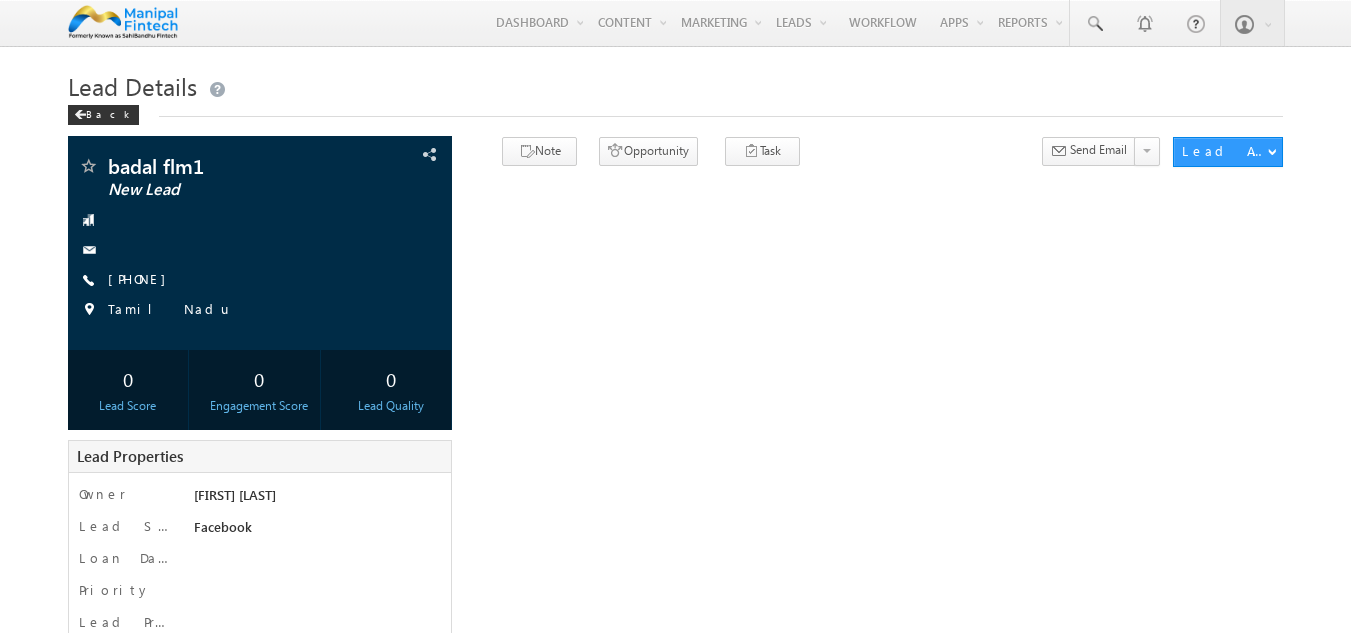 scroll, scrollTop: 0, scrollLeft: 0, axis: both 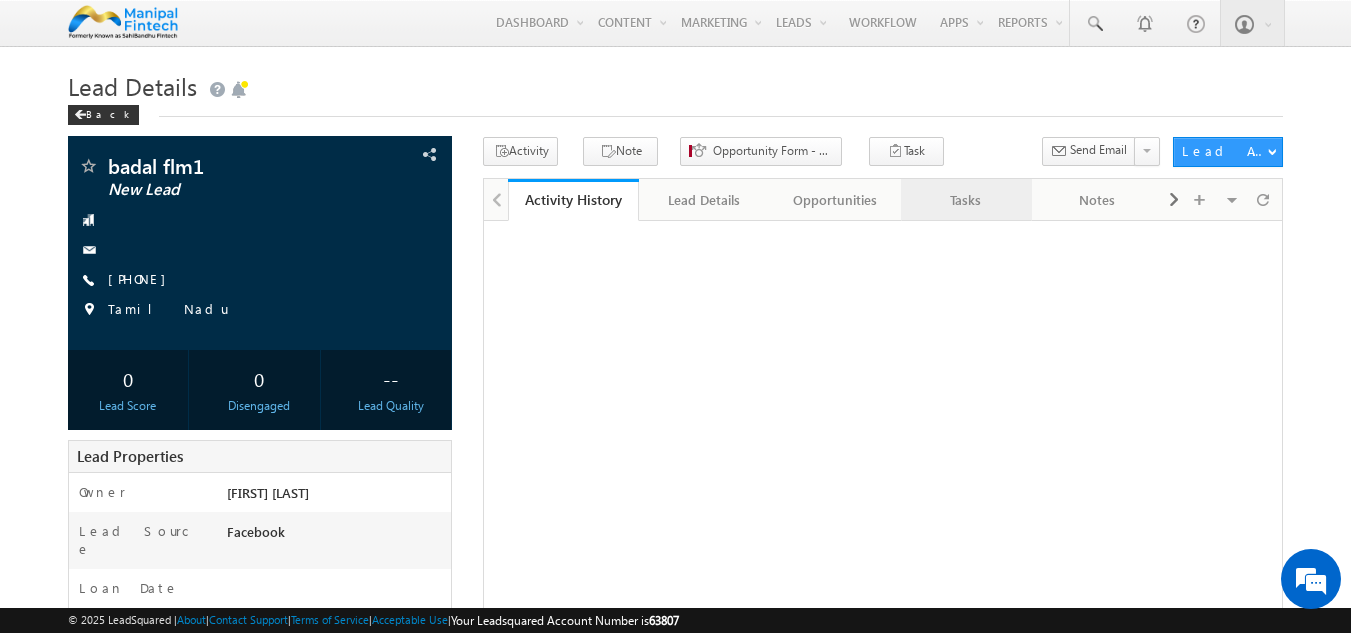 click on "Tasks" at bounding box center (965, 200) 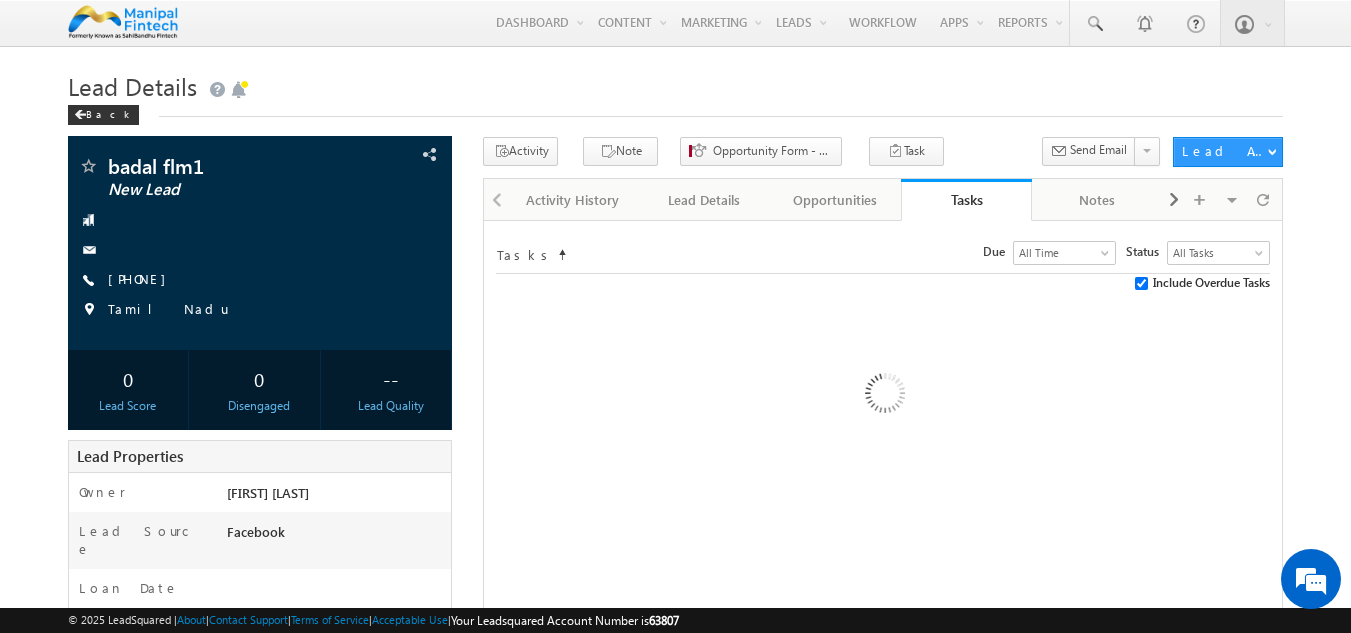 scroll, scrollTop: 0, scrollLeft: 0, axis: both 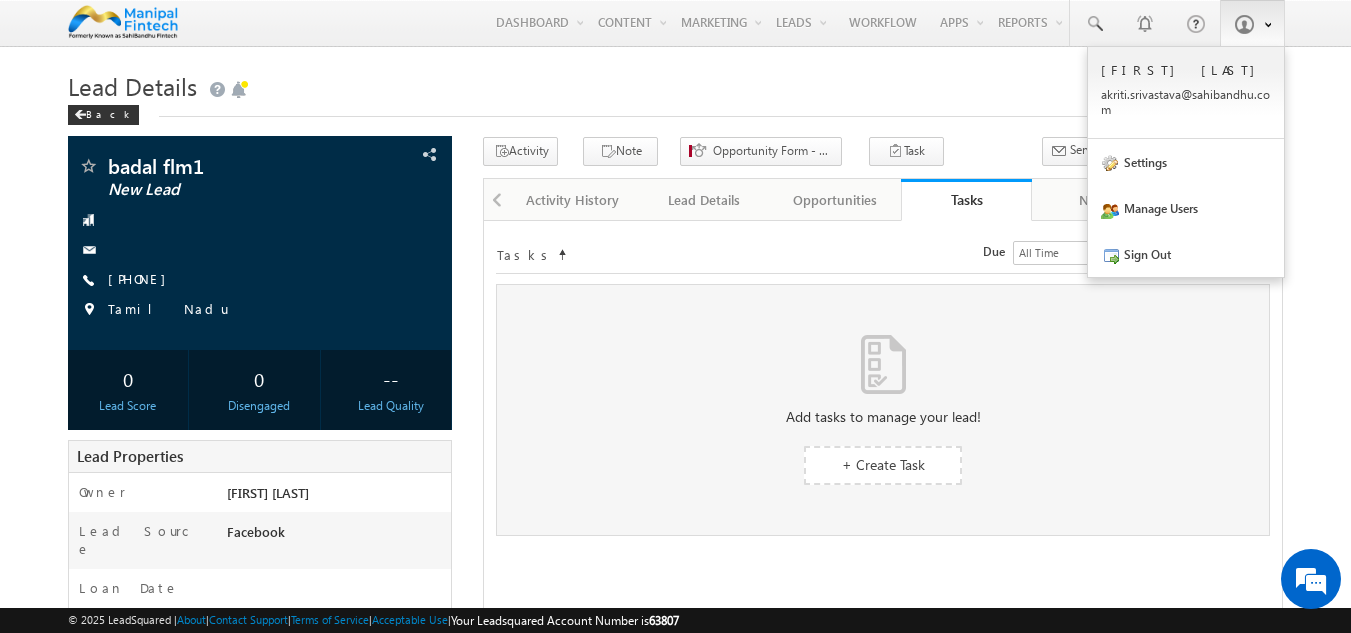 click at bounding box center [1252, 23] 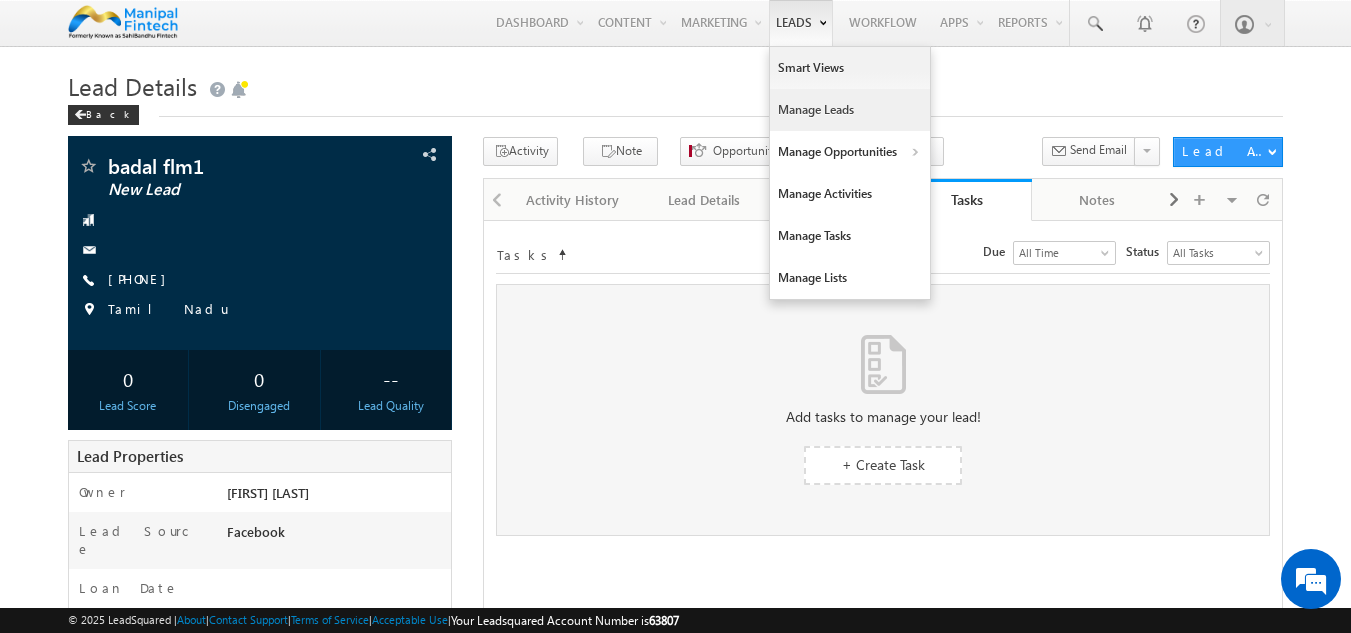 click on "Manage Leads" at bounding box center (850, 110) 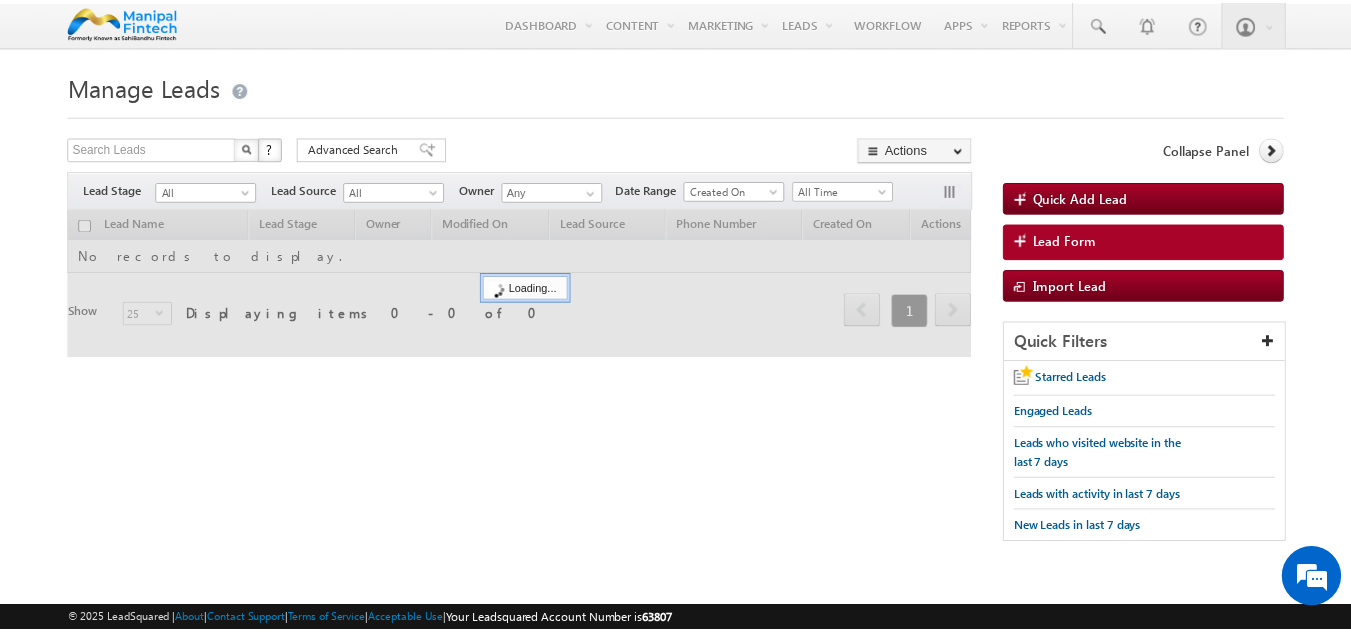 scroll, scrollTop: 0, scrollLeft: 0, axis: both 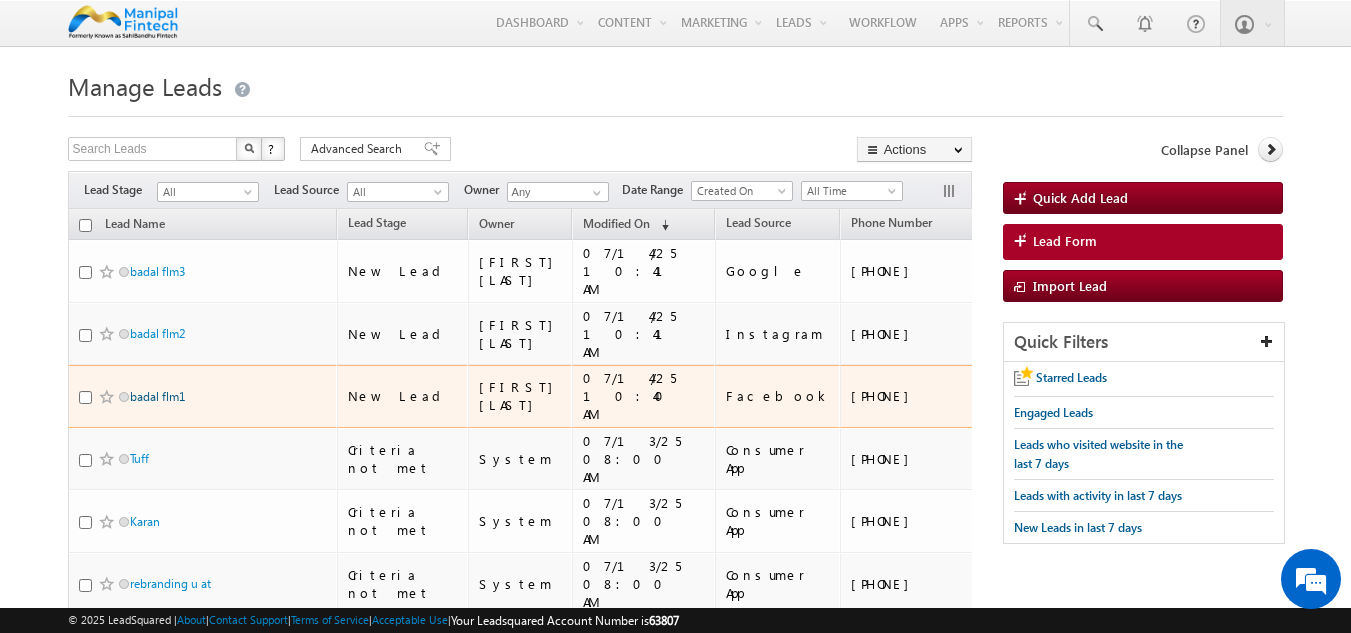 click on "badal flm1" at bounding box center (157, 396) 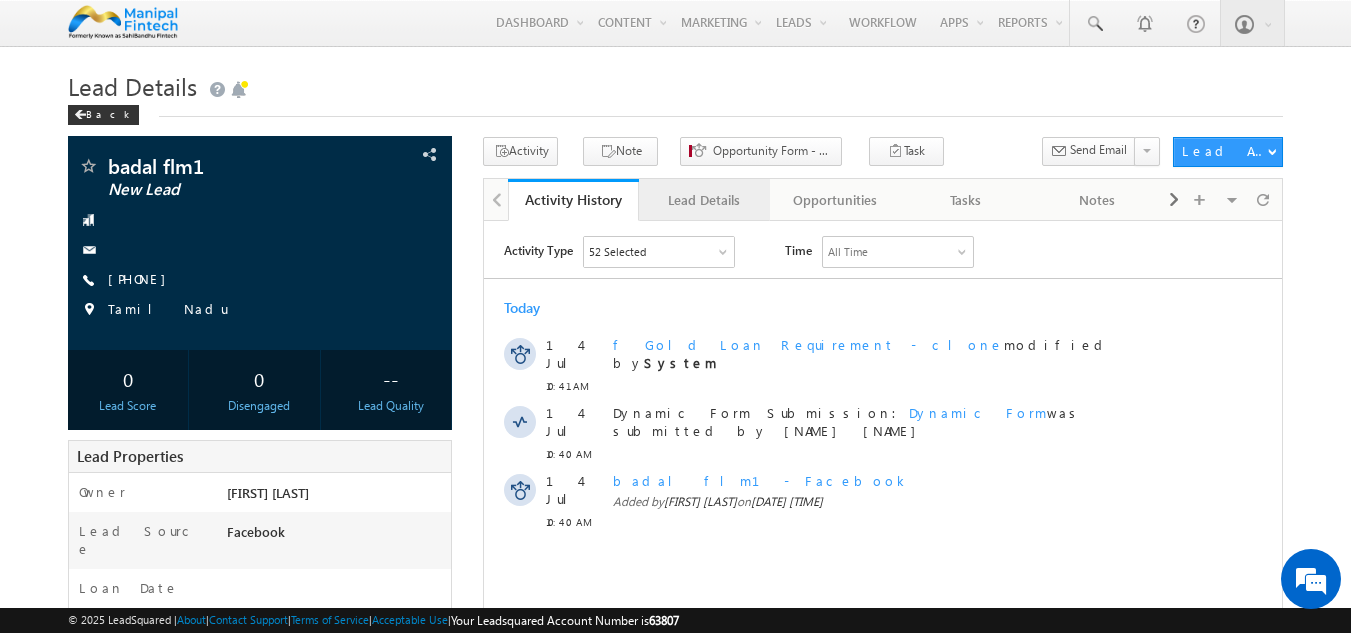 scroll, scrollTop: 0, scrollLeft: 0, axis: both 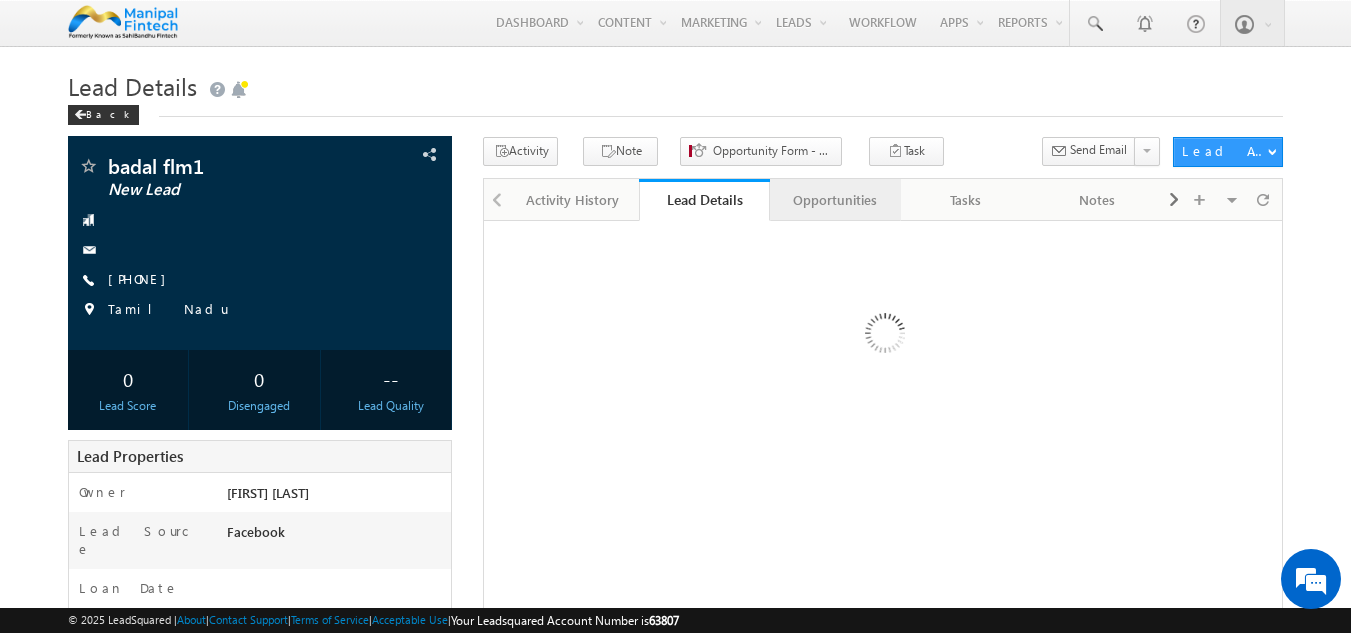 click on "Opportunities" at bounding box center [834, 200] 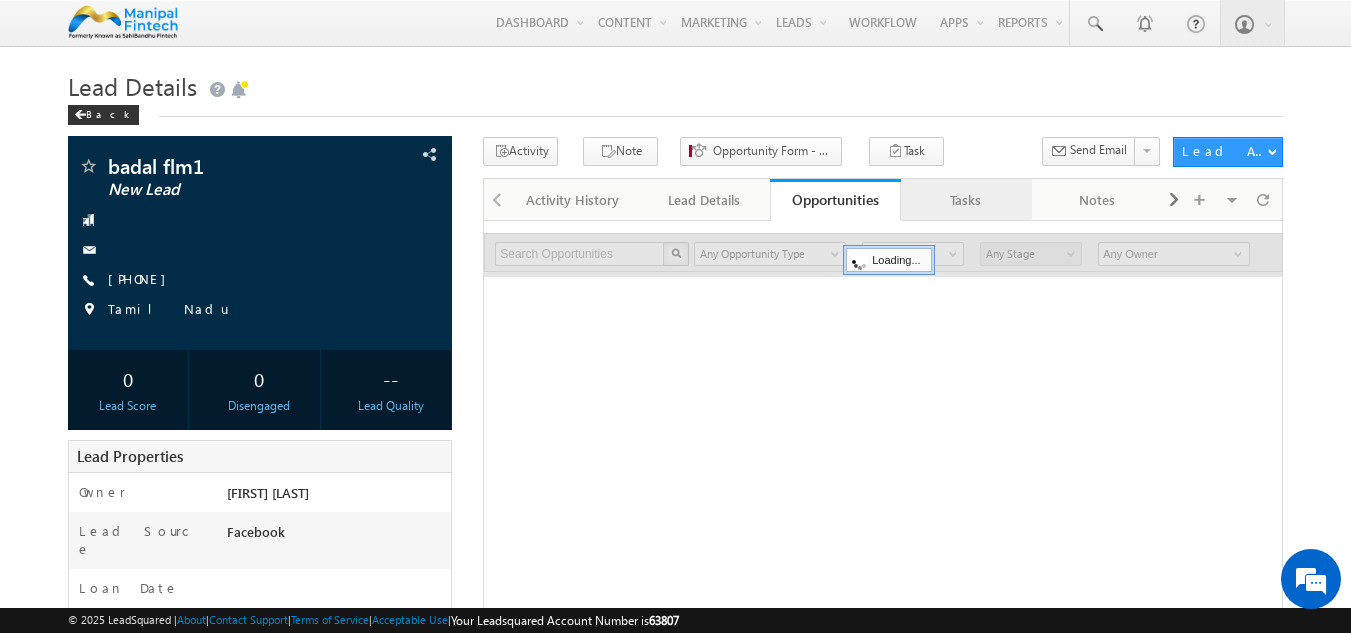 click on "Tasks" at bounding box center (965, 200) 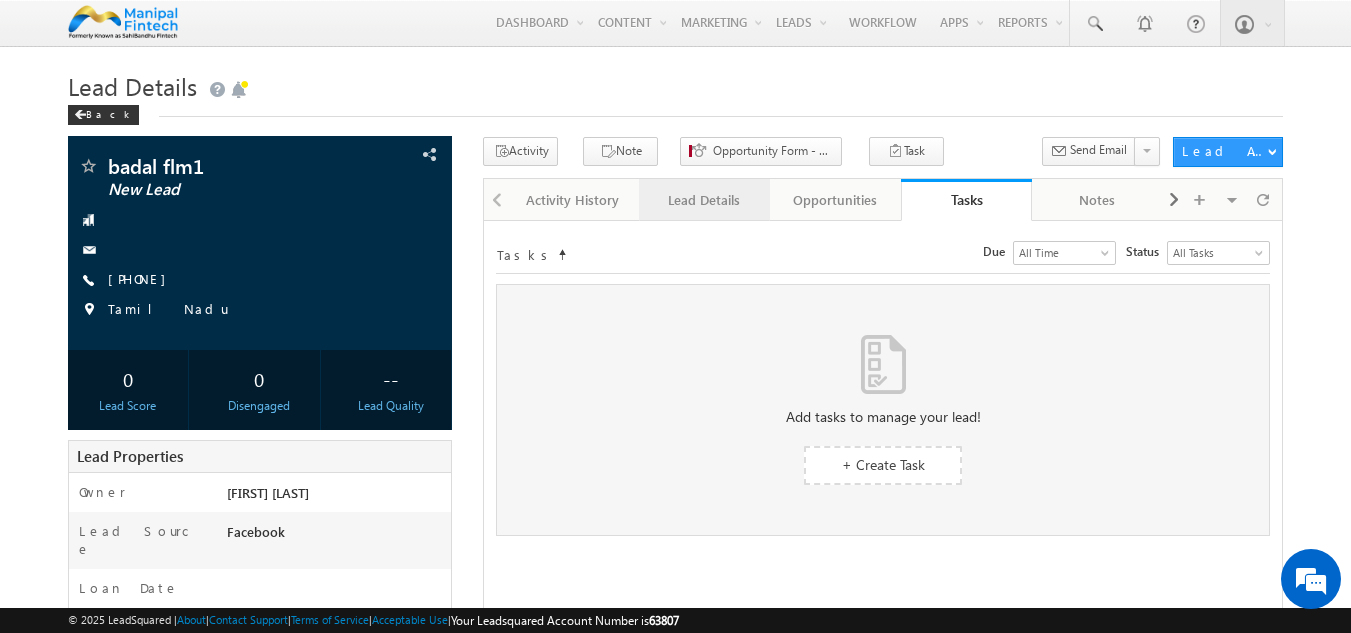 scroll, scrollTop: 0, scrollLeft: 0, axis: both 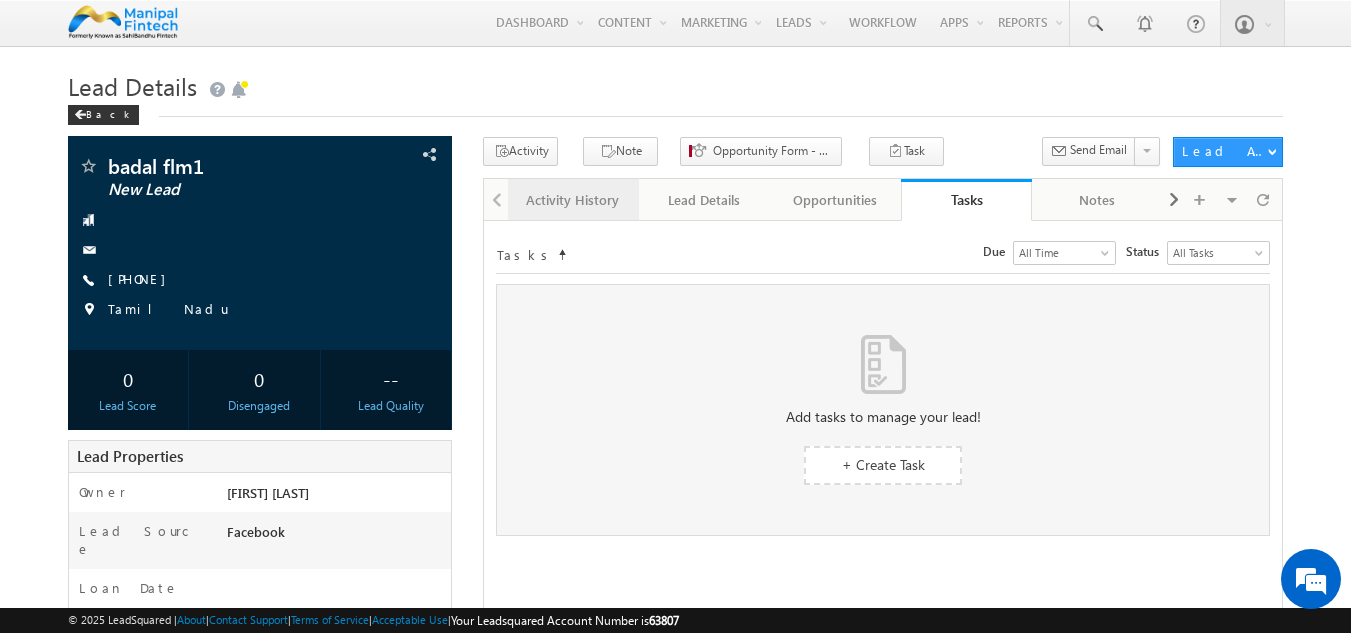 click on "Activity History" at bounding box center (572, 200) 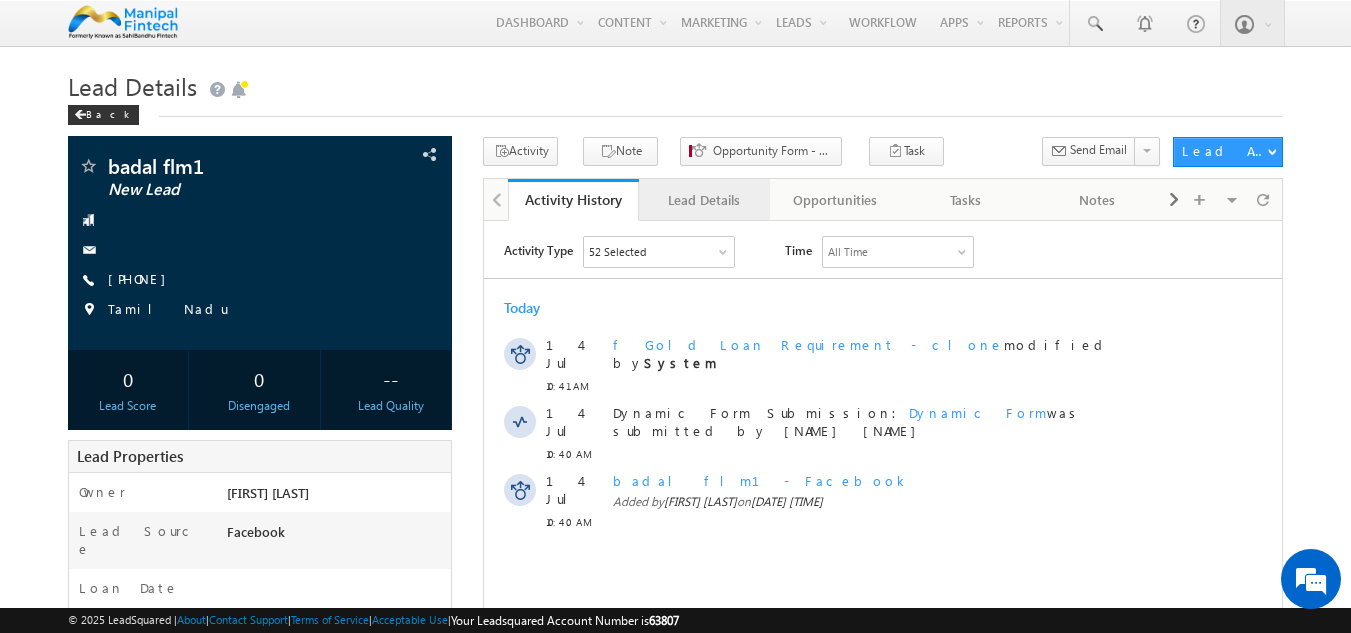 click on "Lead Details" at bounding box center [703, 200] 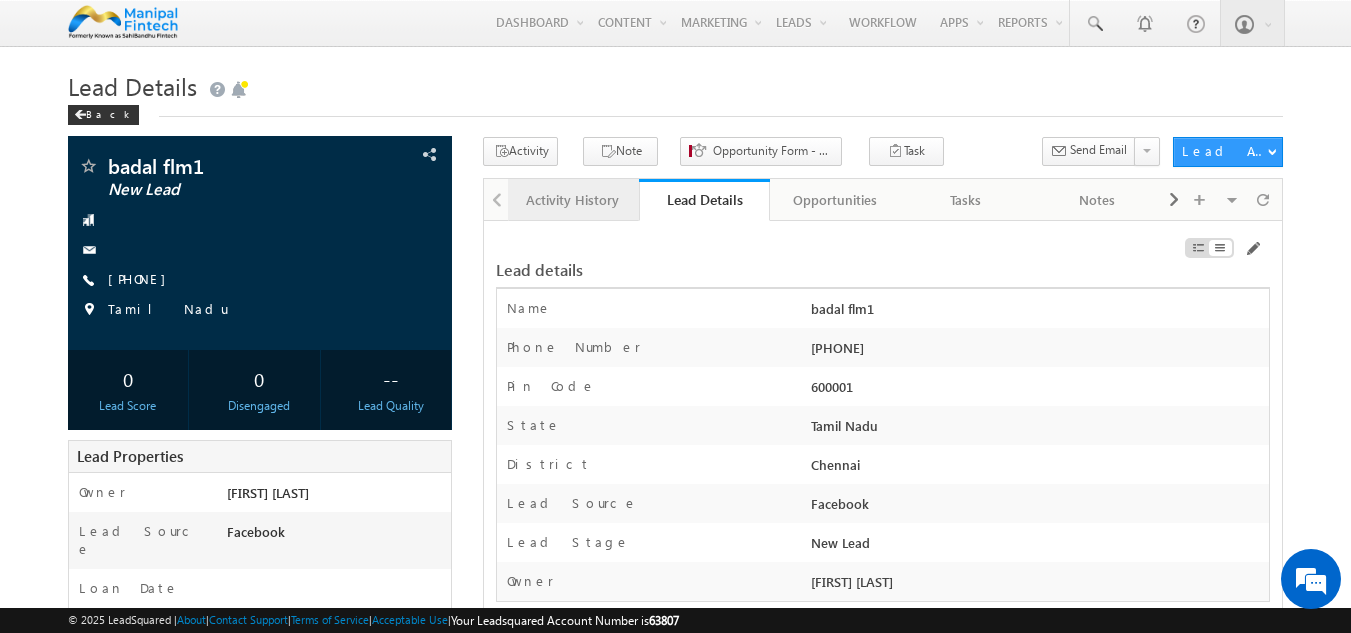 click on "Activity History" at bounding box center (572, 200) 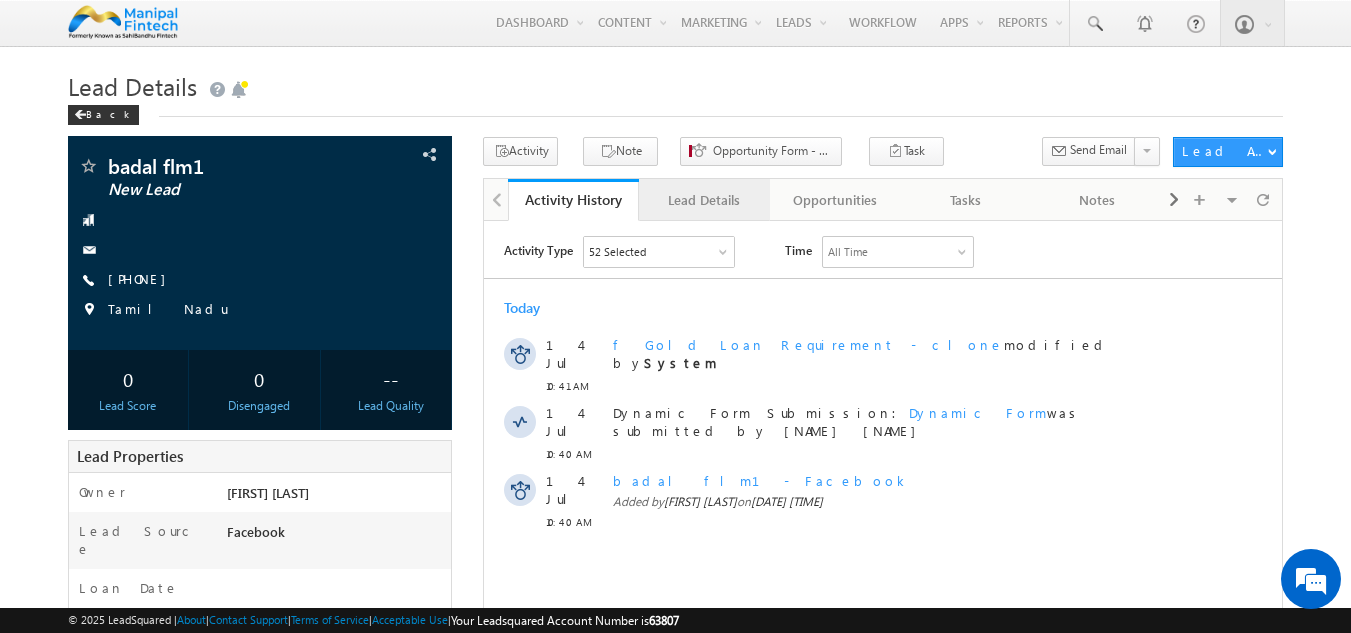 click on "Lead Details" at bounding box center (703, 200) 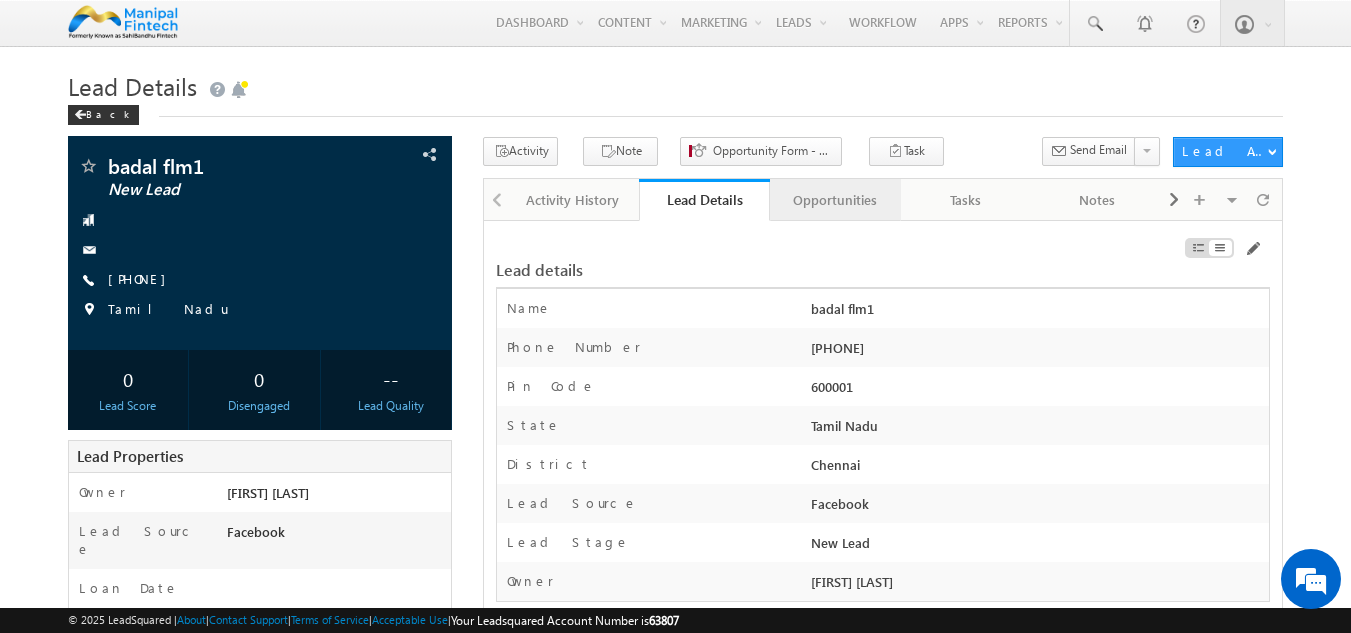 click on "Opportunities" at bounding box center [834, 200] 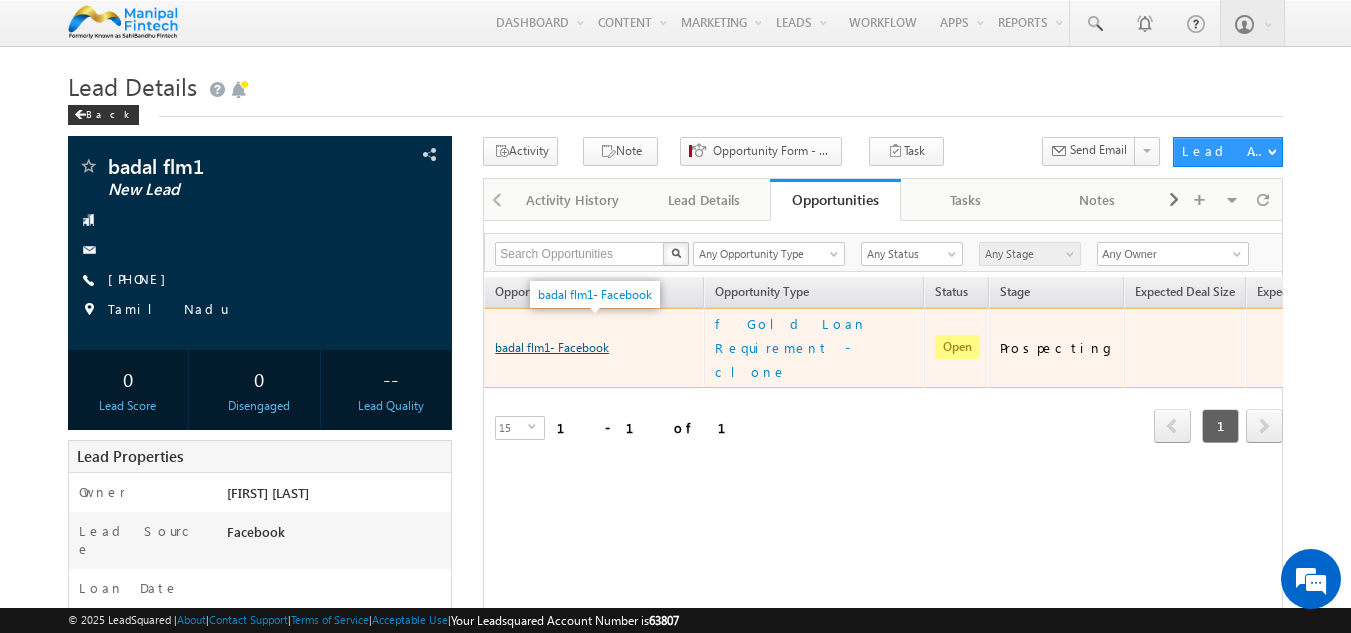 click on "badal flm1- Facebook" at bounding box center (552, 347) 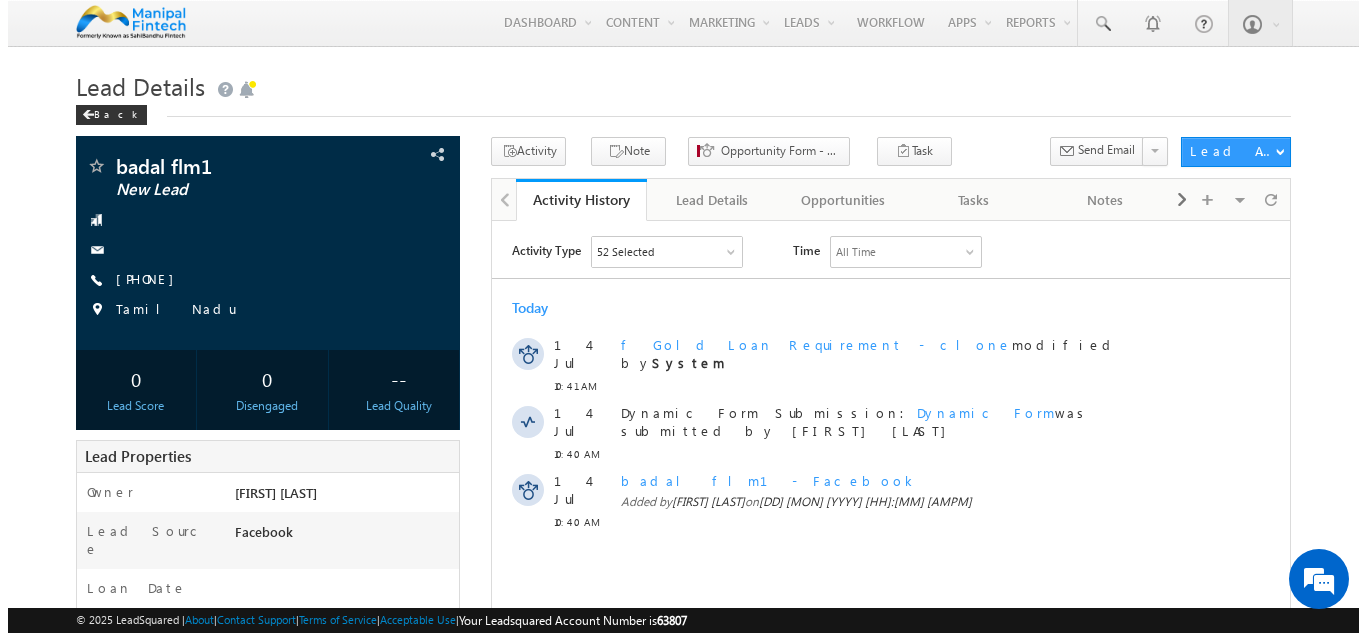 scroll, scrollTop: 0, scrollLeft: 0, axis: both 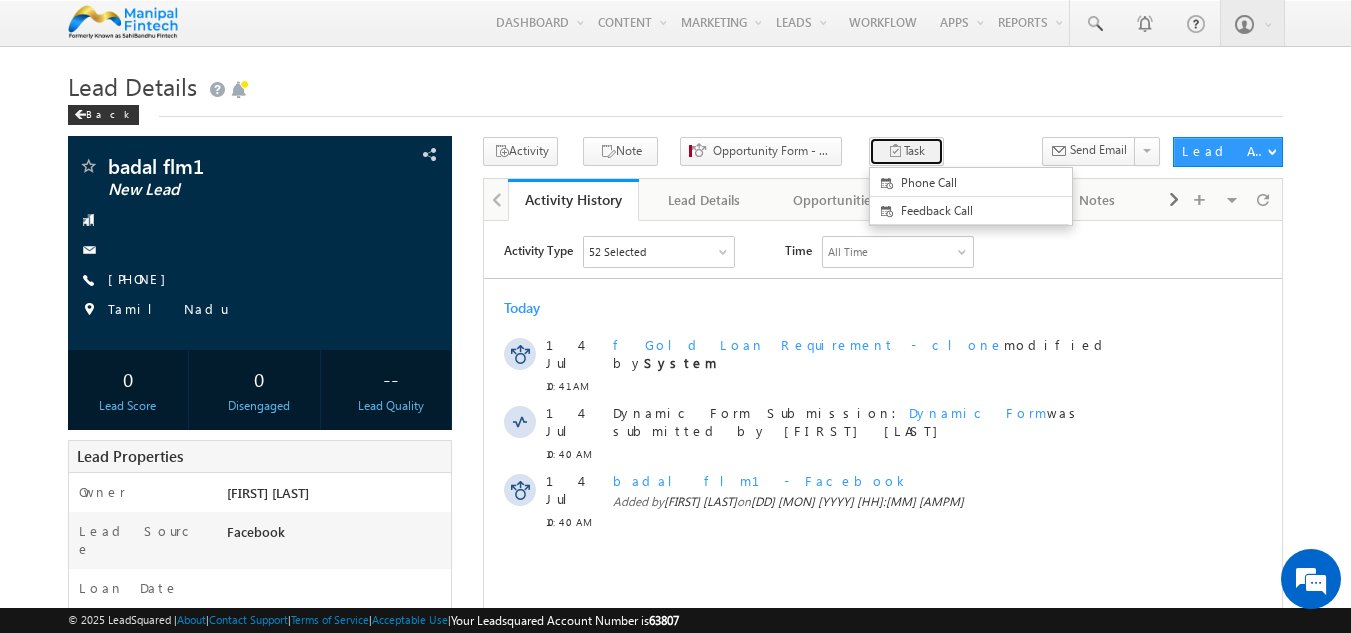 click on "Task" at bounding box center (906, 151) 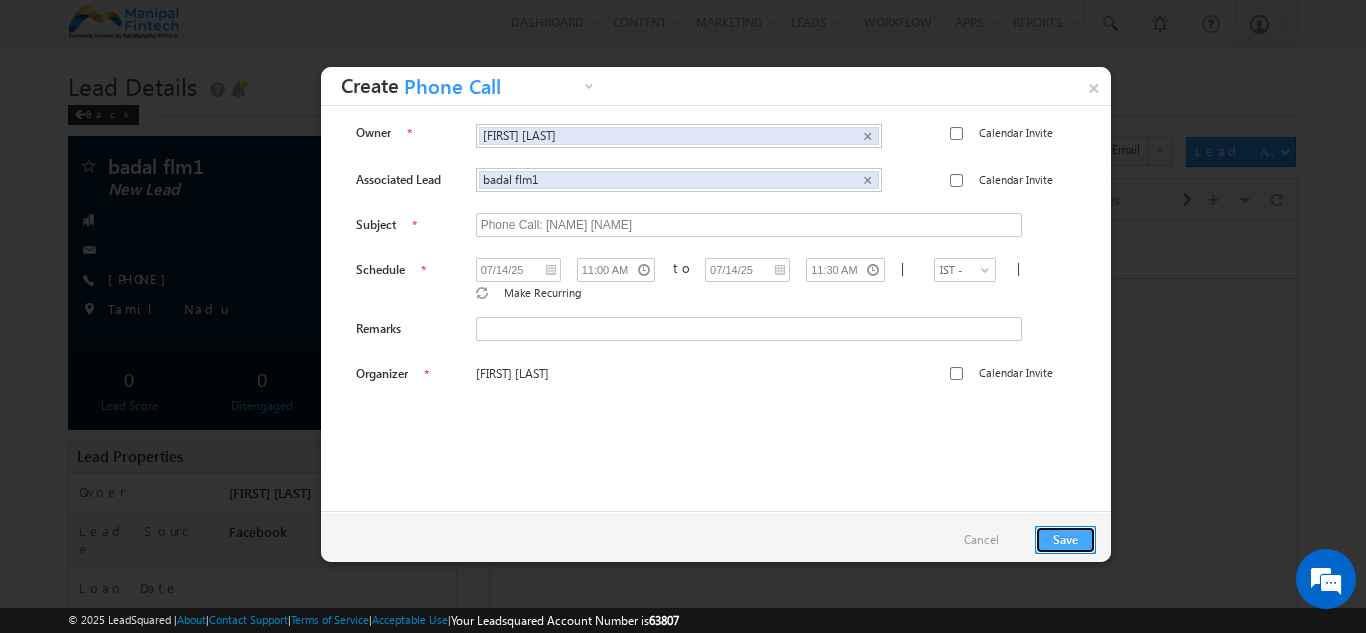 click on "Save" at bounding box center [1065, 540] 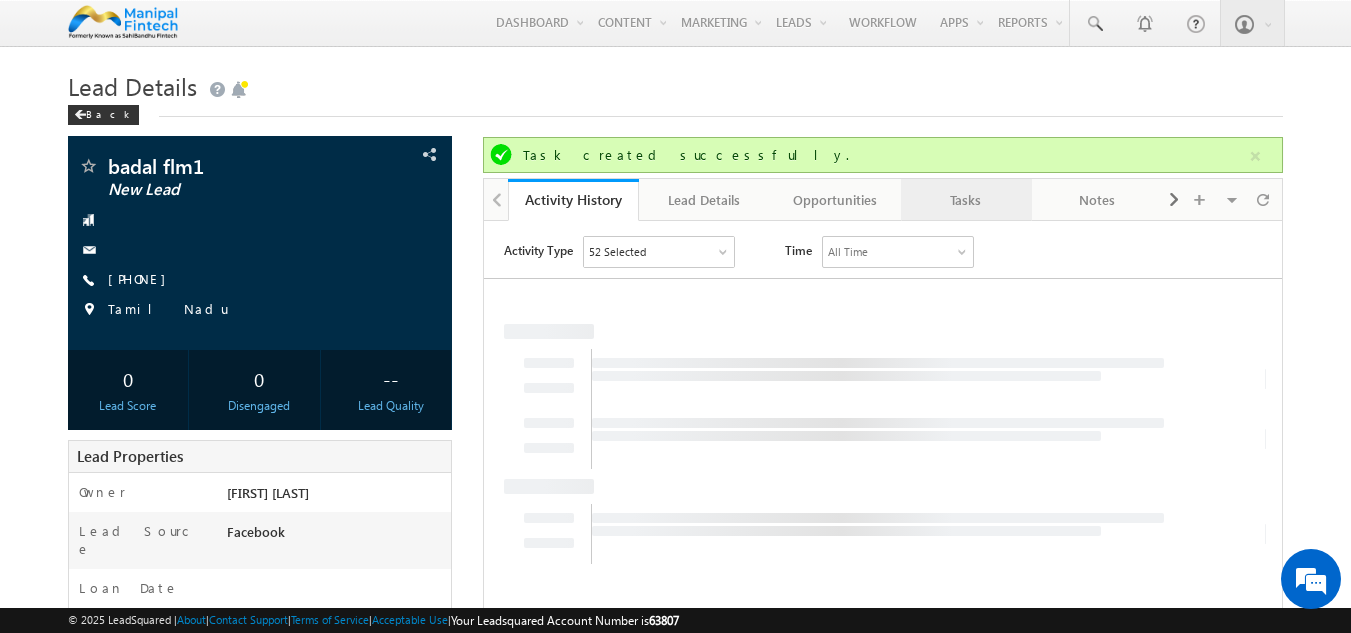 click on "Tasks" at bounding box center (965, 200) 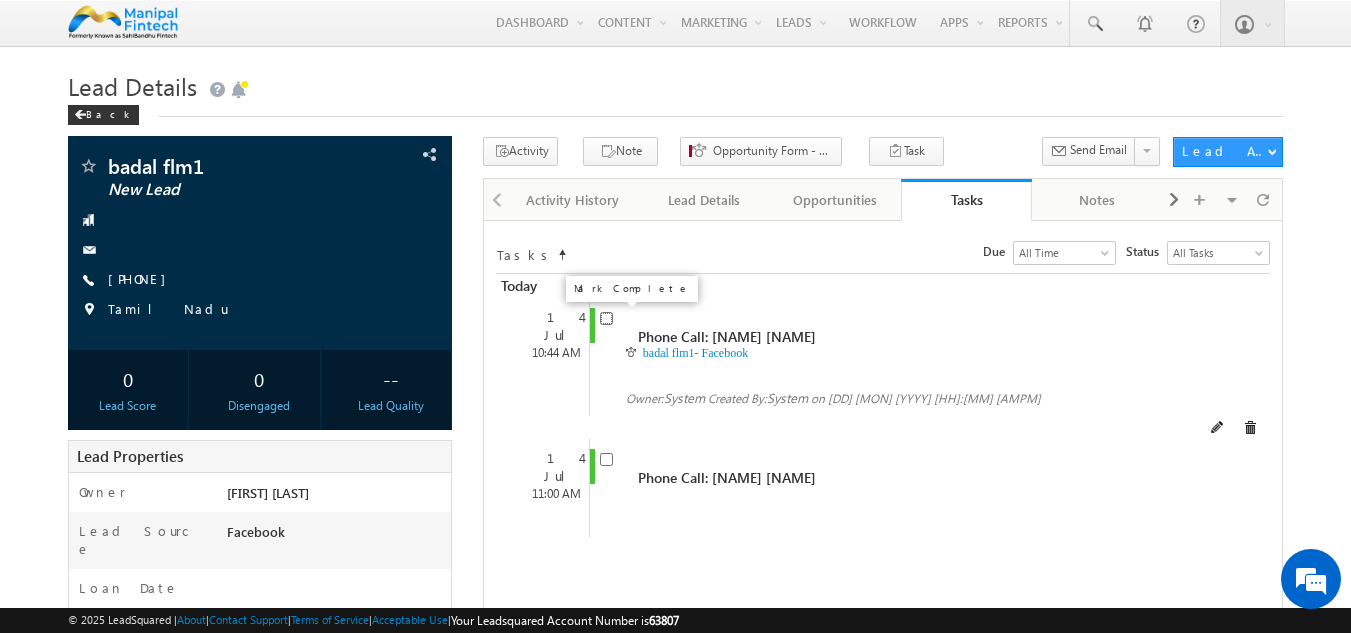 click at bounding box center (606, 318) 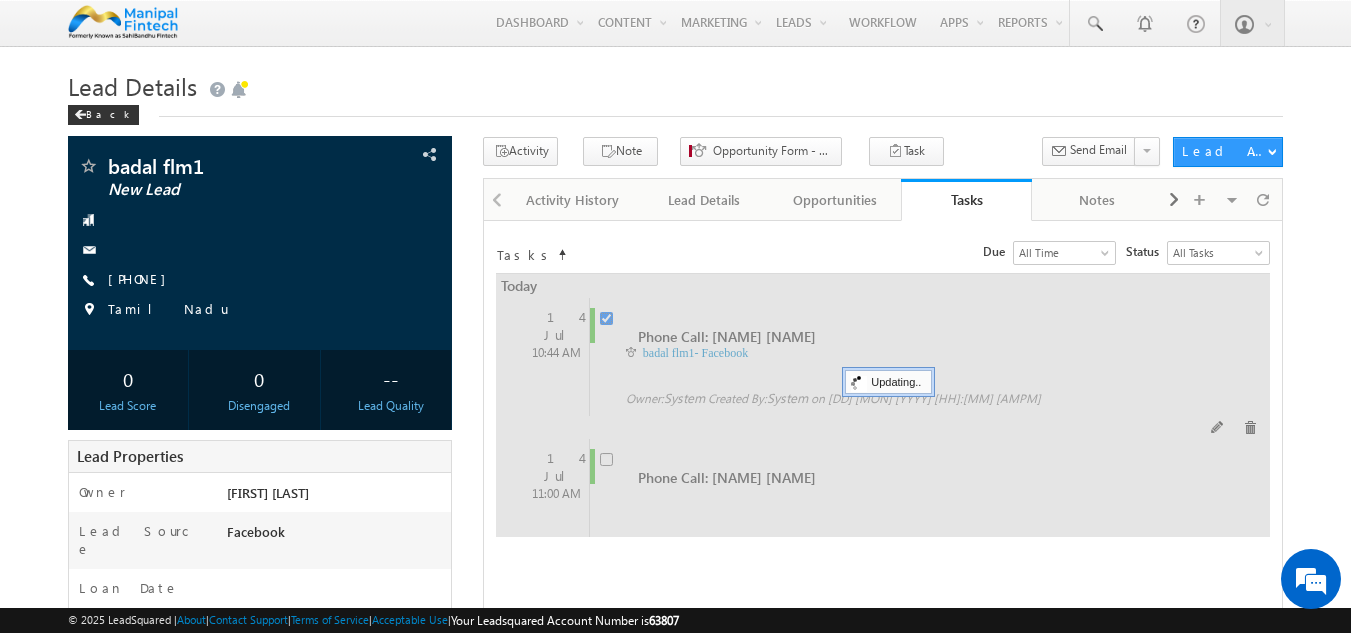 checkbox on "false" 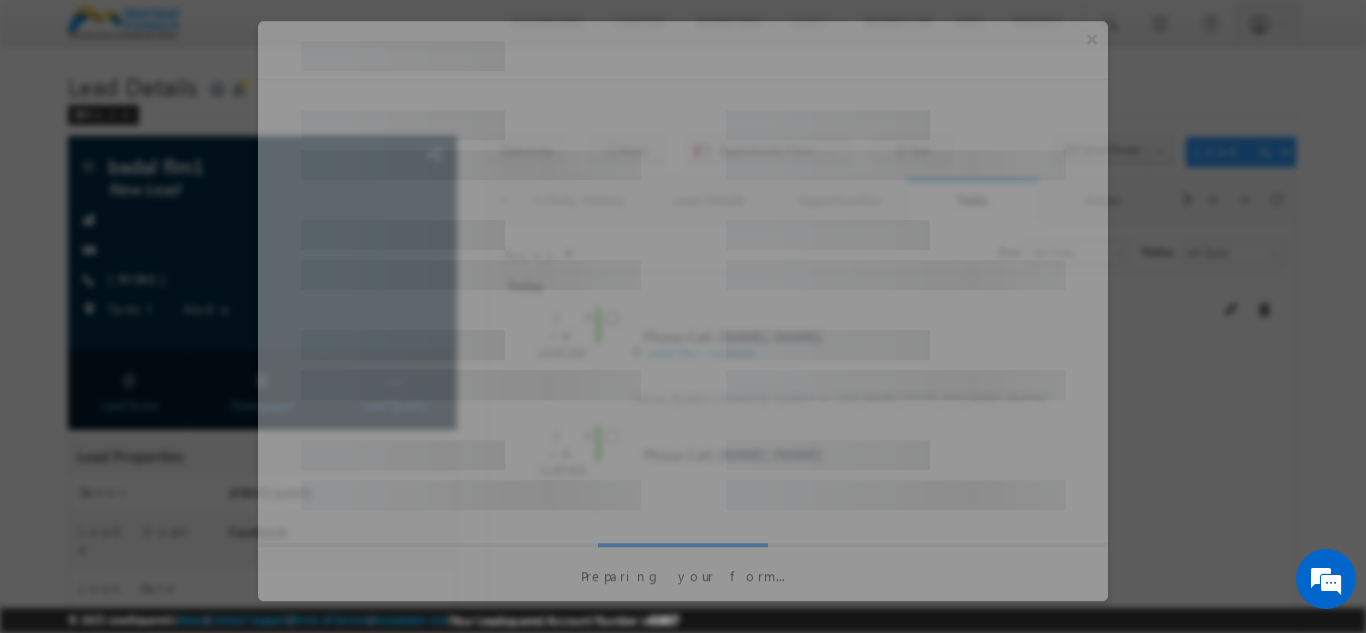 scroll, scrollTop: 0, scrollLeft: 0, axis: both 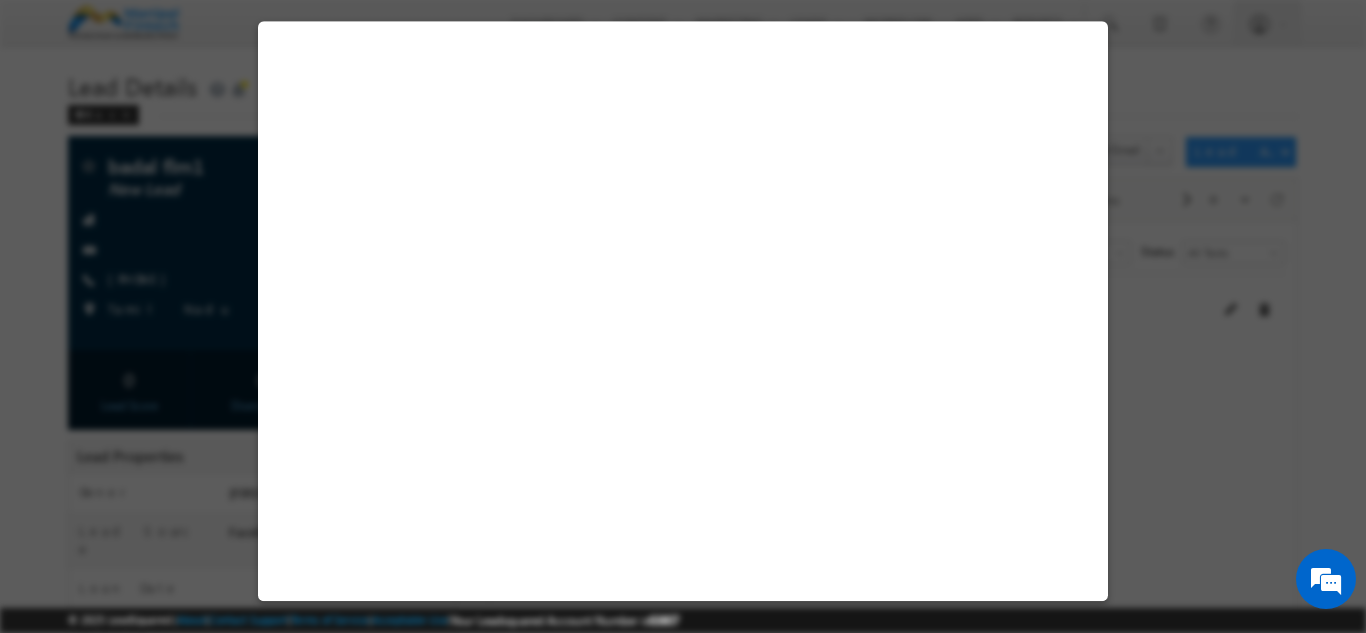 select on "Facebook" 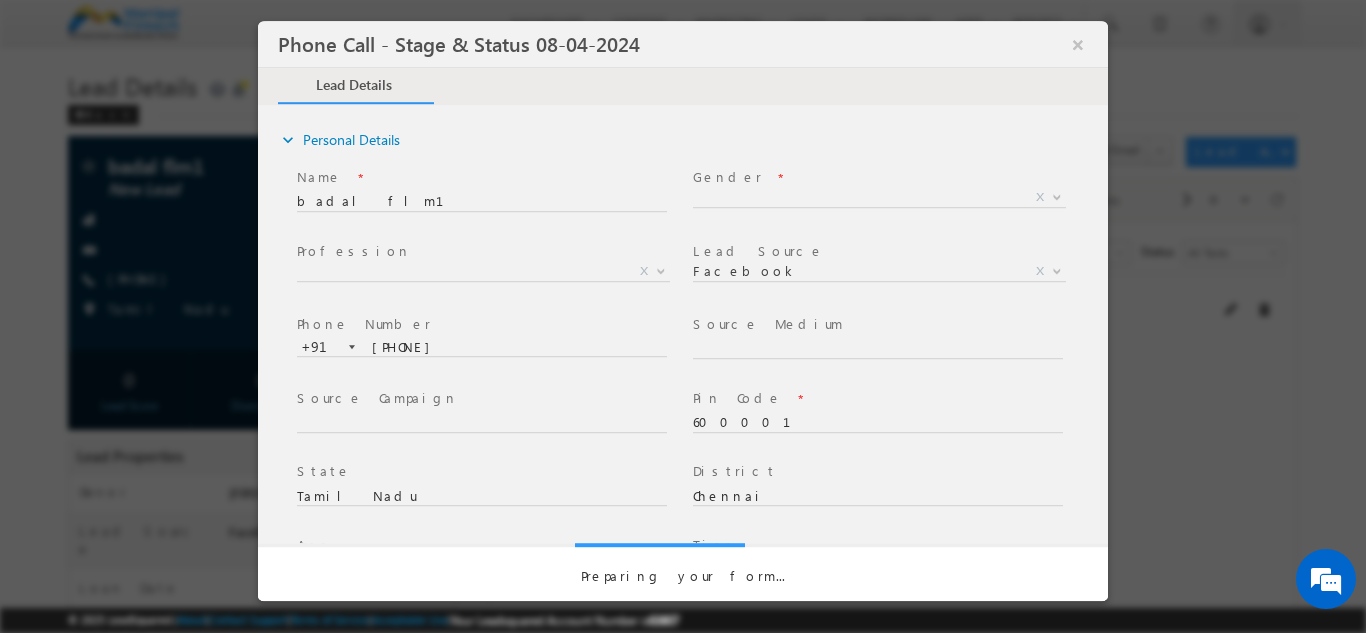 select on "Open" 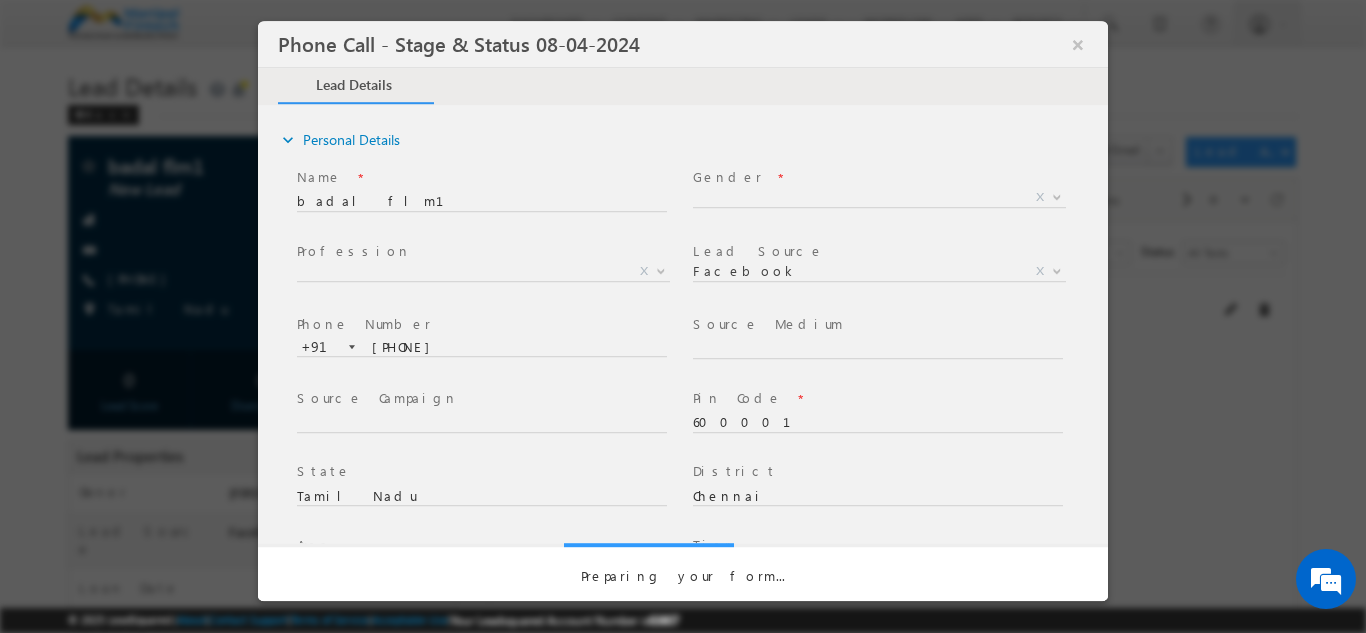 scroll, scrollTop: 0, scrollLeft: 0, axis: both 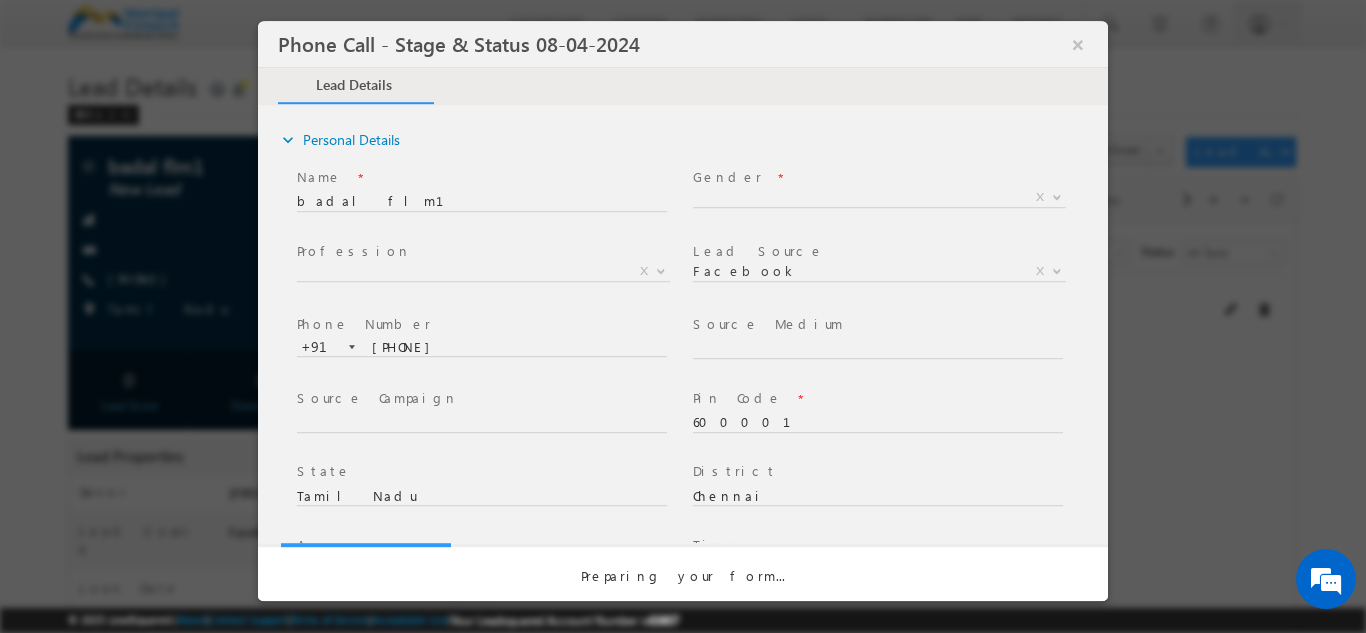 select on "Fresh Lead" 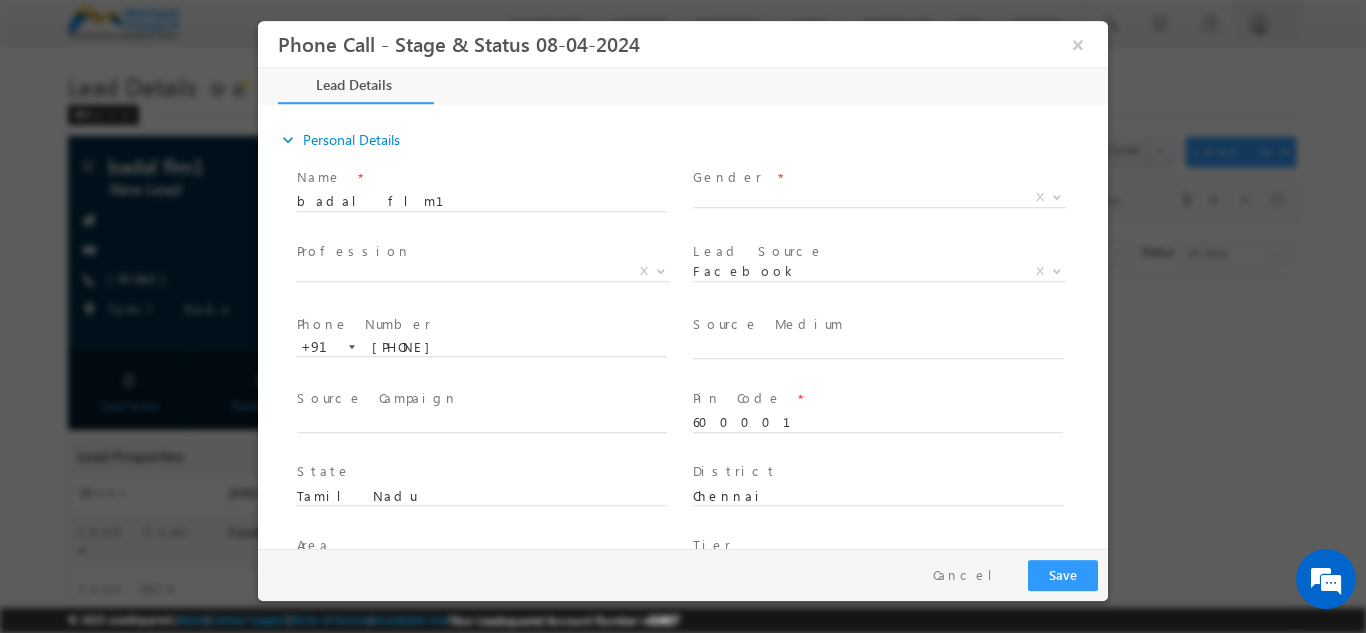 type on "07/14/25 10:43 AM" 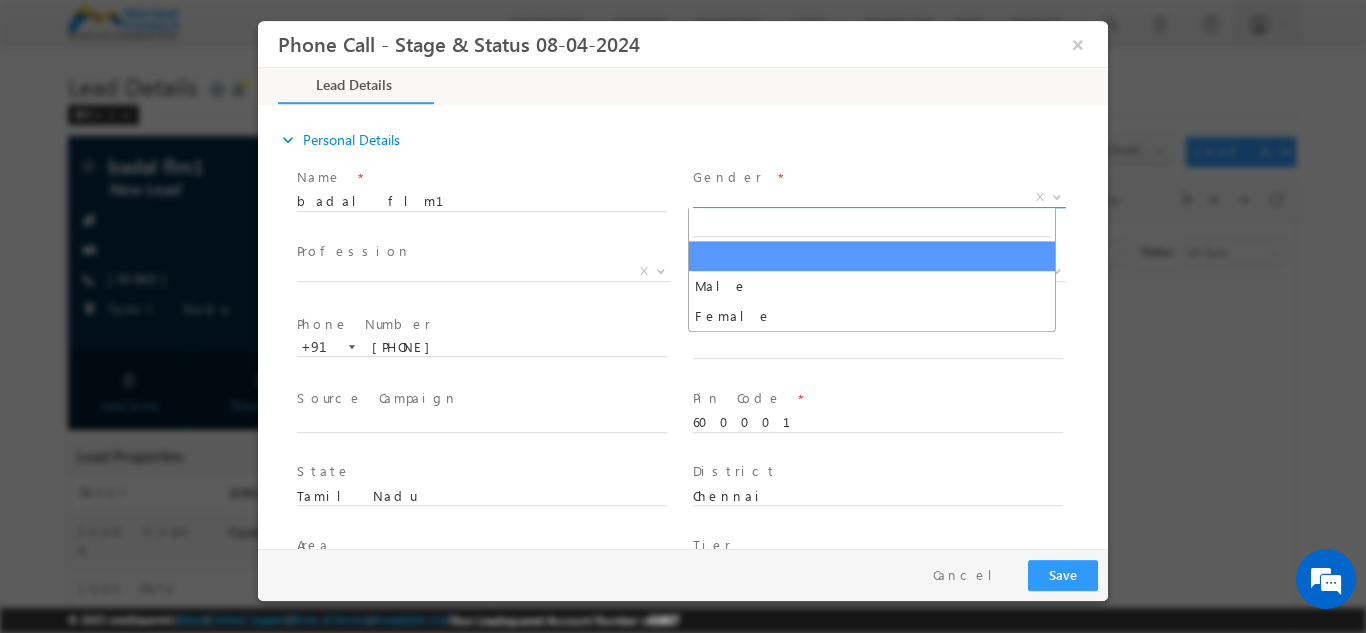 click on "X" at bounding box center [879, 197] 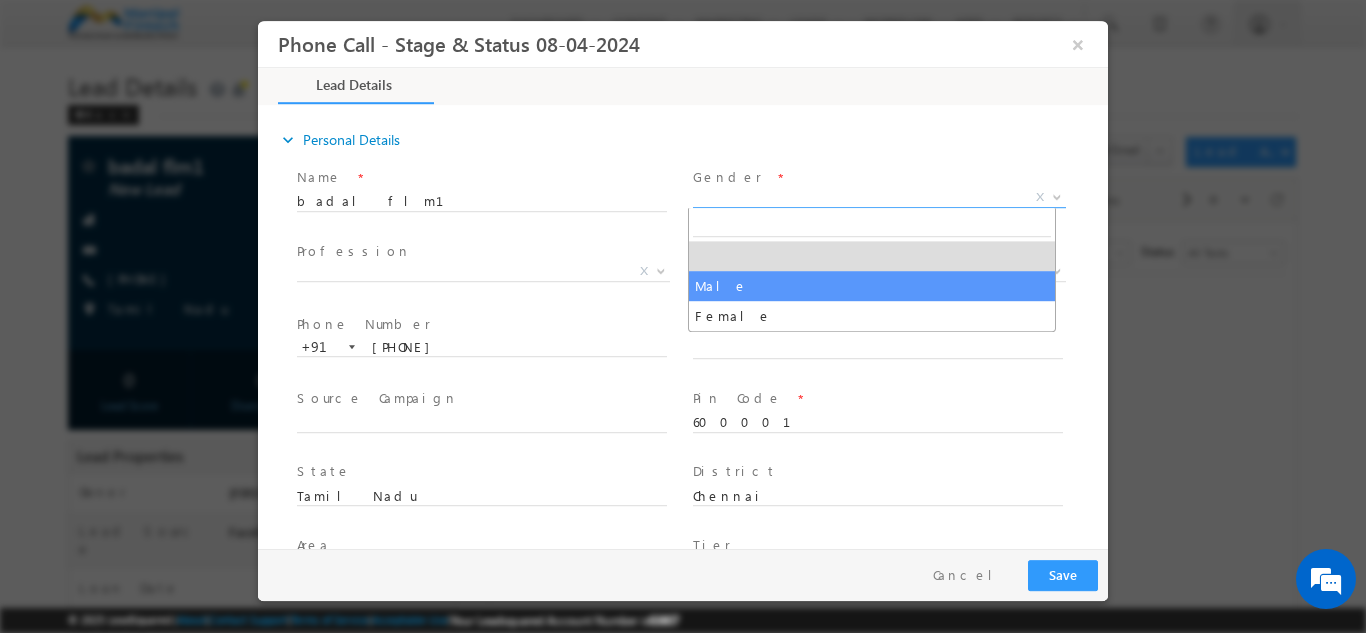 select on "Male" 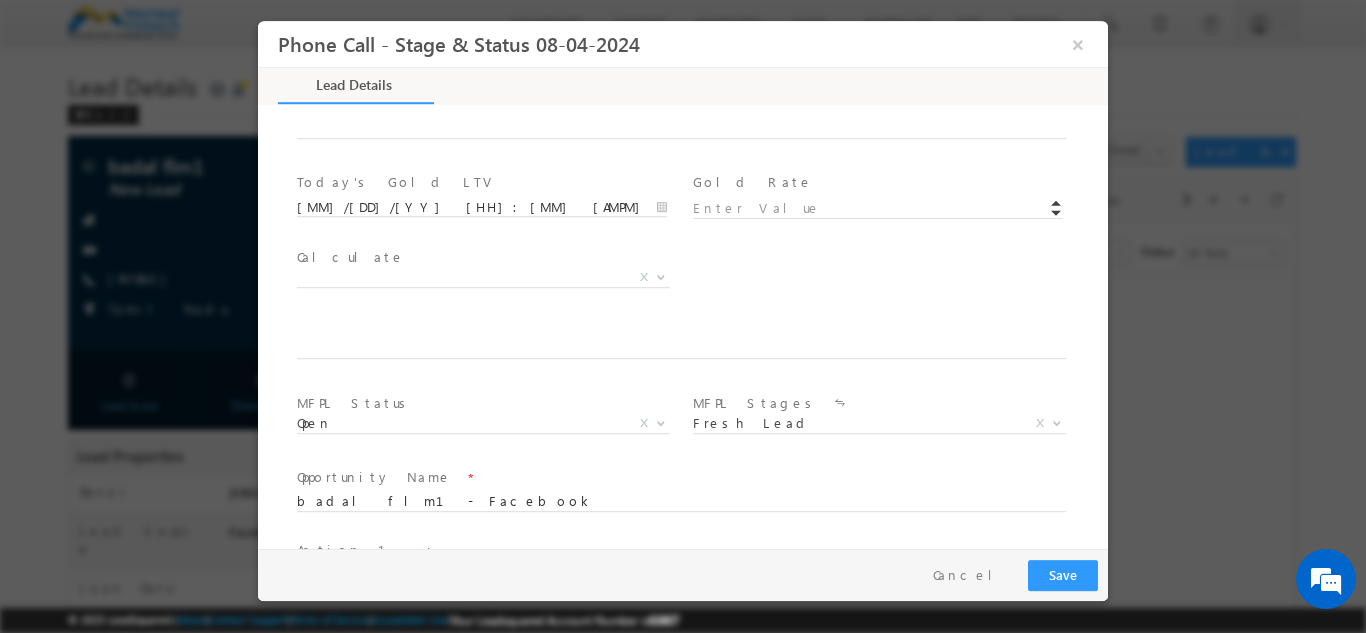 scroll, scrollTop: 1020, scrollLeft: 0, axis: vertical 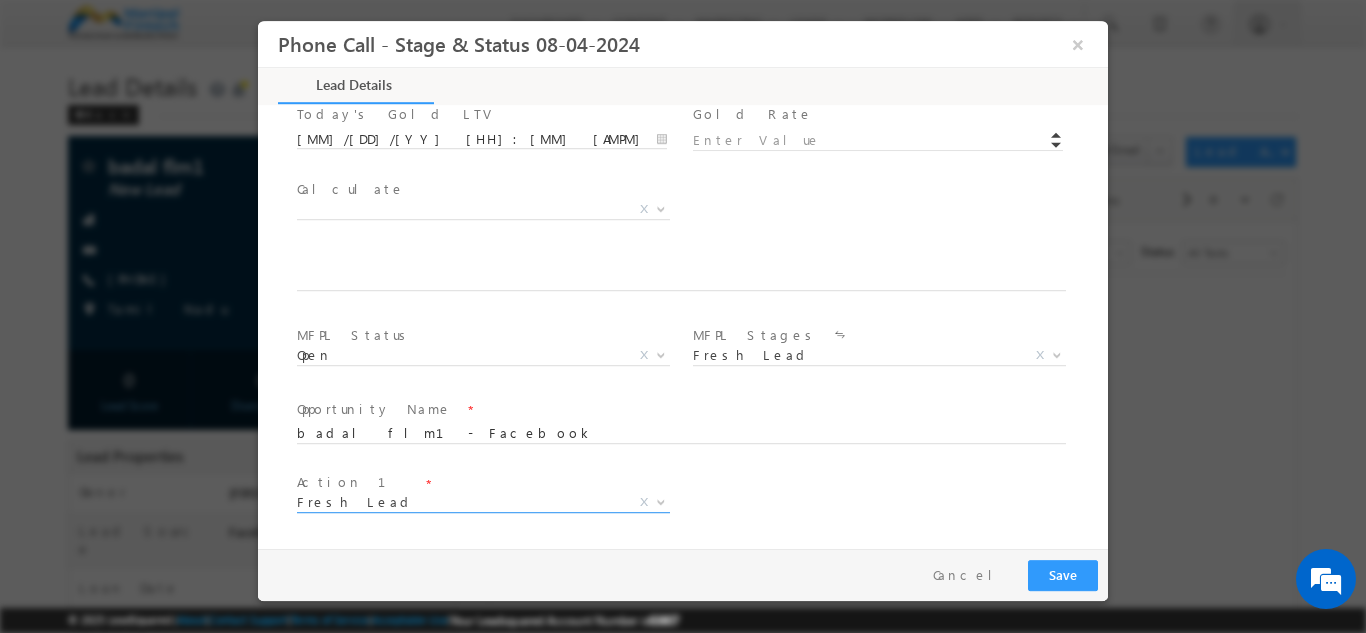 click on "Action 1
*
Fresh Lead
Follow up
Not Connected
Fixed Appointment
GL not required
Wrong Number
Criteria not met
Will directly take from bank
Non Responsive
Defaulter/Negative customer
Appointment Rejected
File rejected
Cancelled by Bank
Customer Denied meeting Sales Manager
Pending
Slot Booked
Customer details
Gold valuation
Additional details
Approval in progress
Under Processing
Funds Disbursed
Loan Disbursed
Journey to Bank
Gold Loan approved by bank
Feedback taken from Customer
Fresh Lead X" at bounding box center (491, 495) 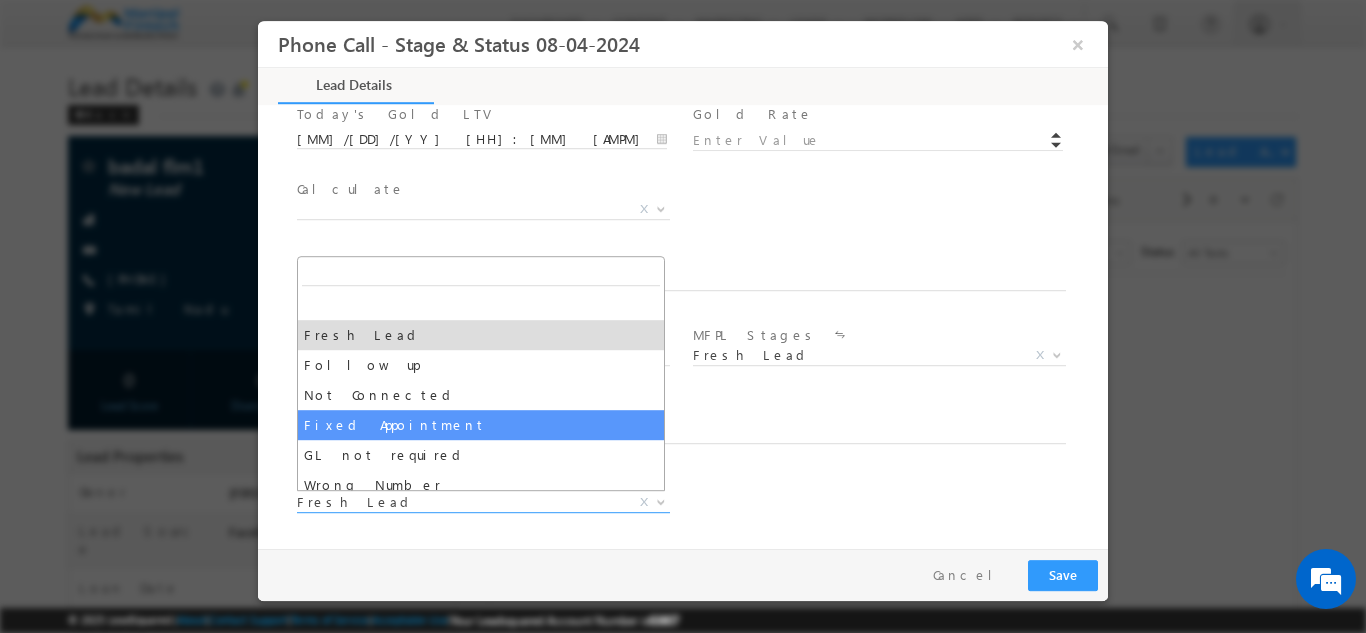 select on "Fixed Appointment" 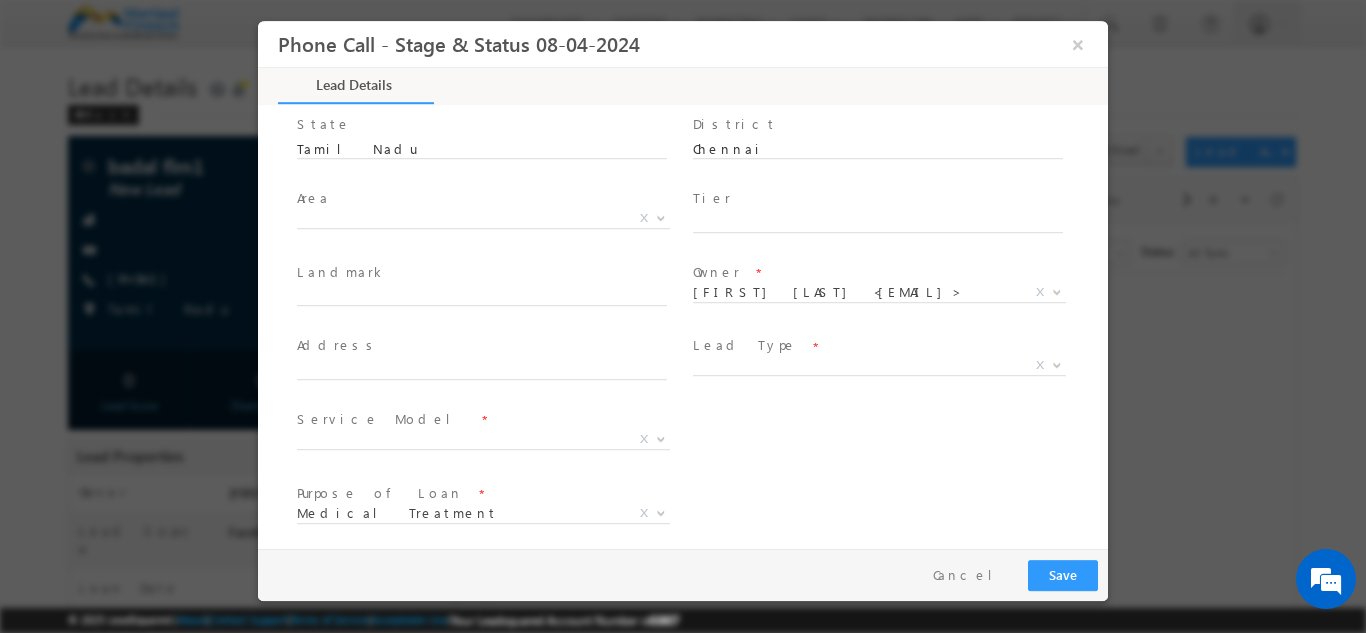 scroll, scrollTop: 348, scrollLeft: 0, axis: vertical 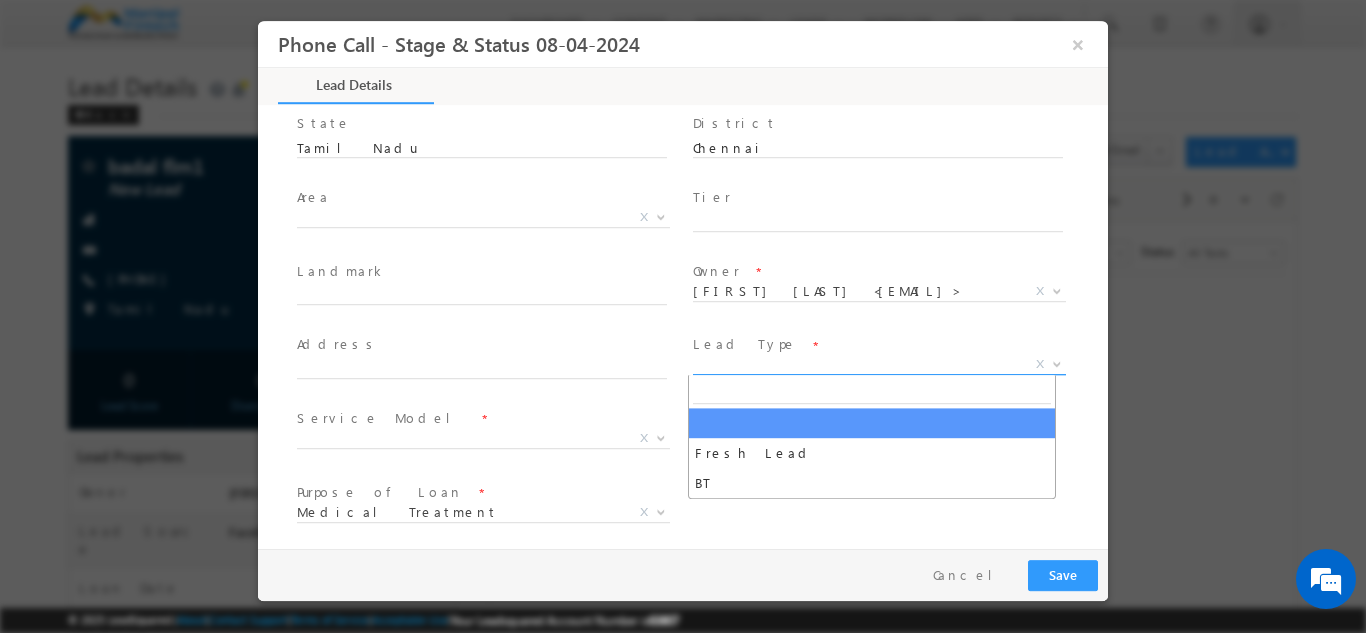 click on "X" at bounding box center (879, 364) 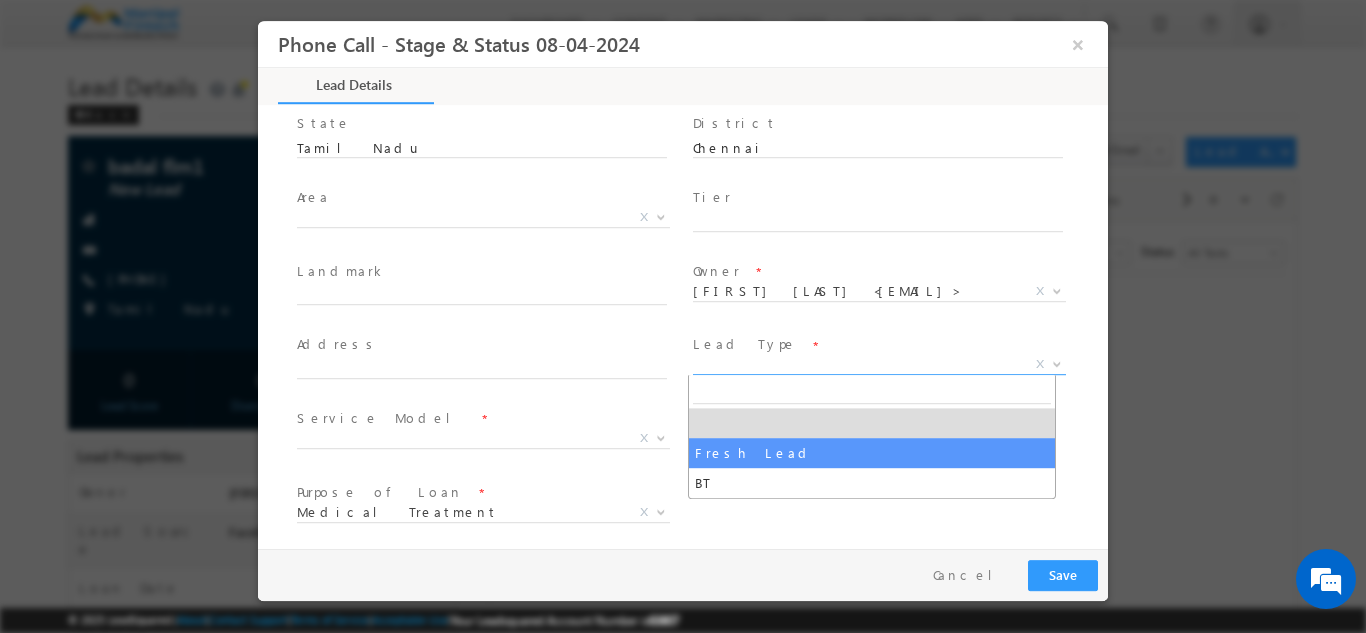 select on "Fresh Lead" 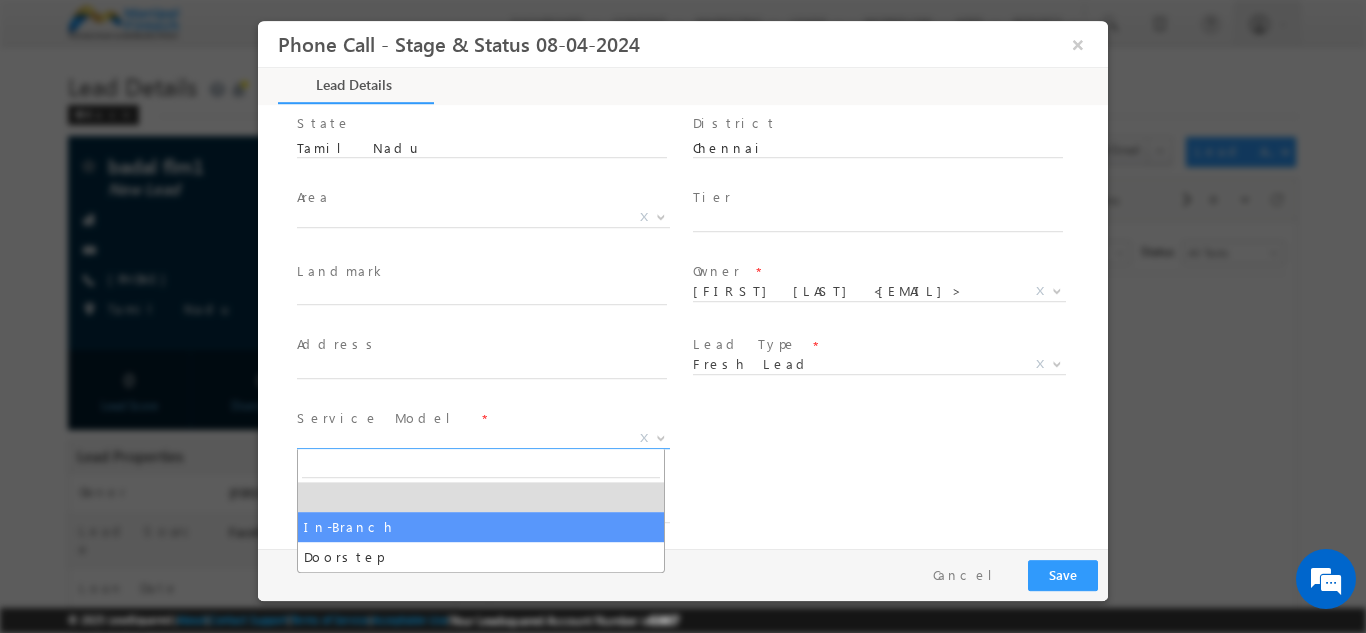 drag, startPoint x: 474, startPoint y: 434, endPoint x: 368, endPoint y: 531, distance: 143.68369 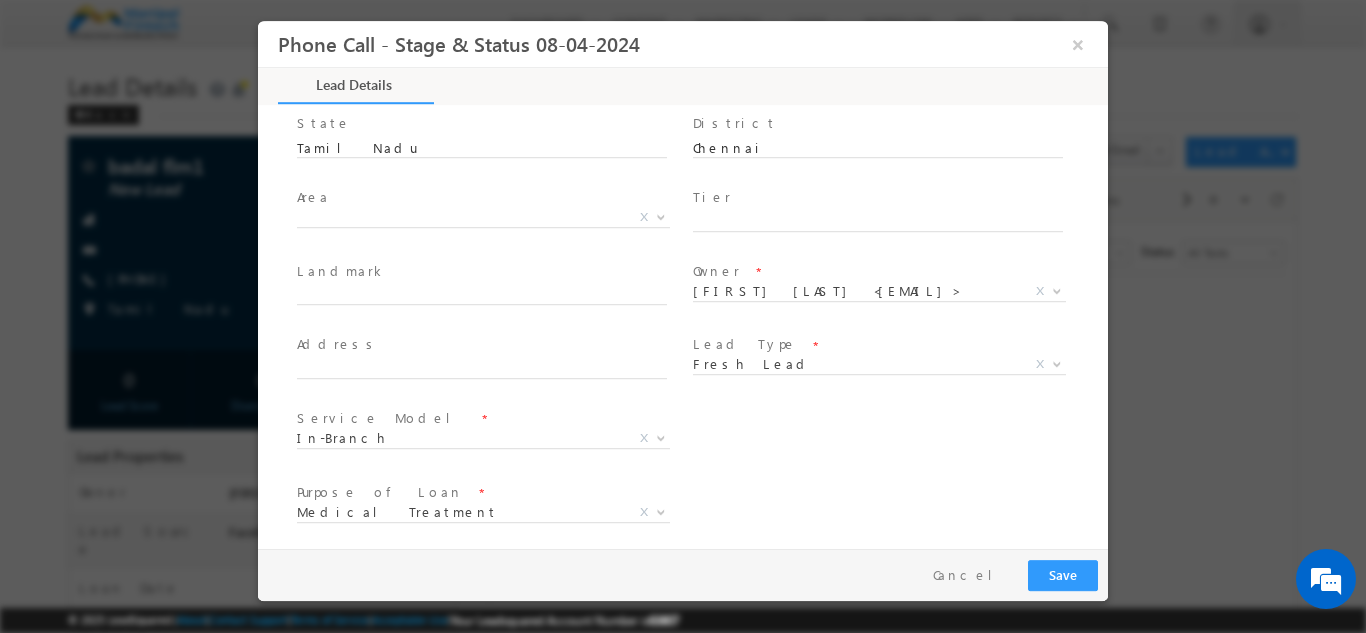 click at bounding box center [481, 536] 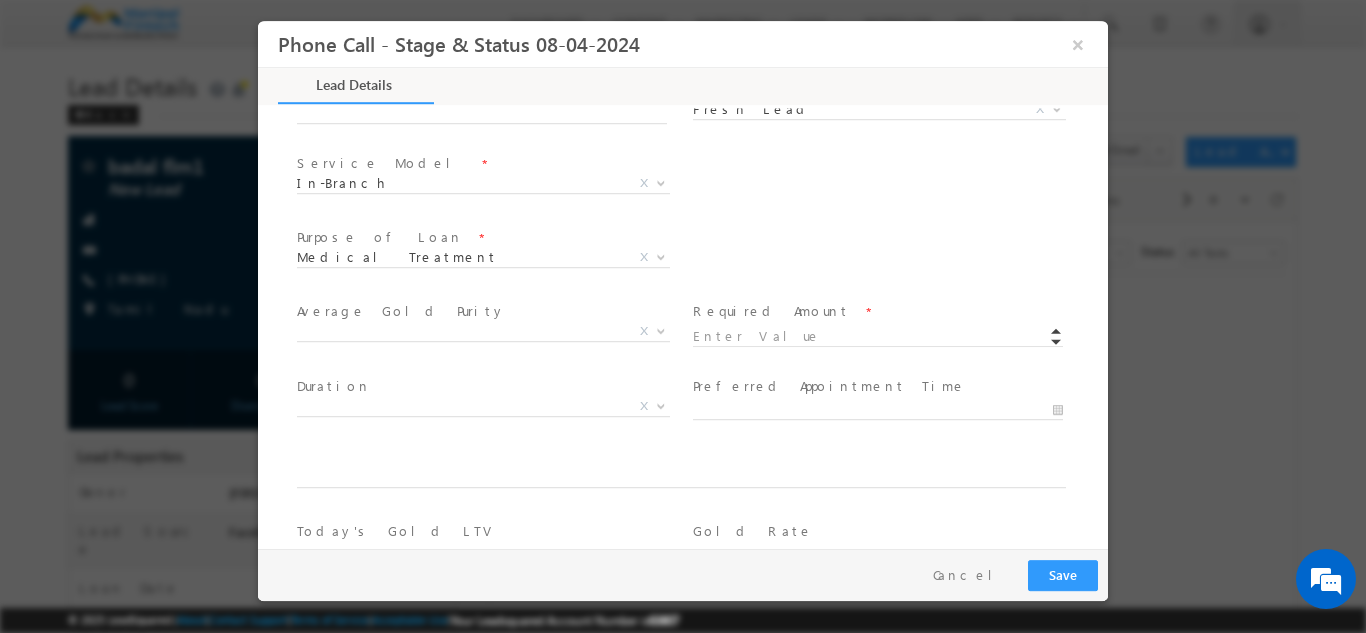 scroll, scrollTop: 662, scrollLeft: 0, axis: vertical 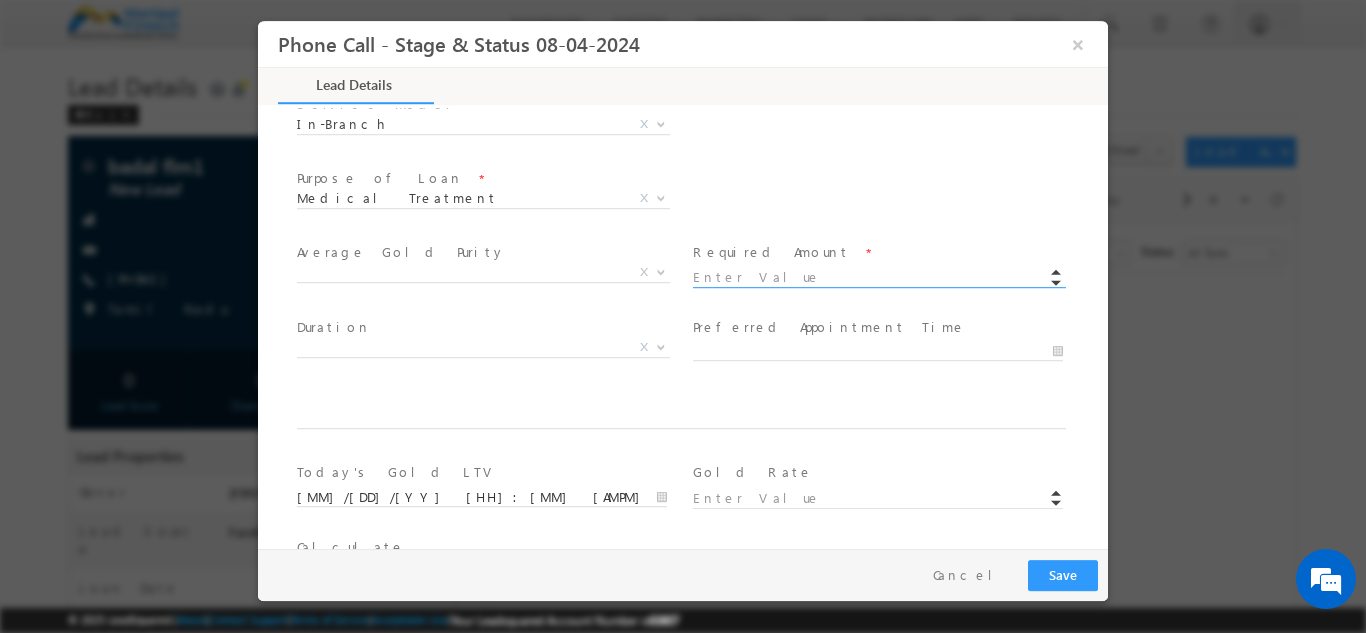 click at bounding box center [878, 277] 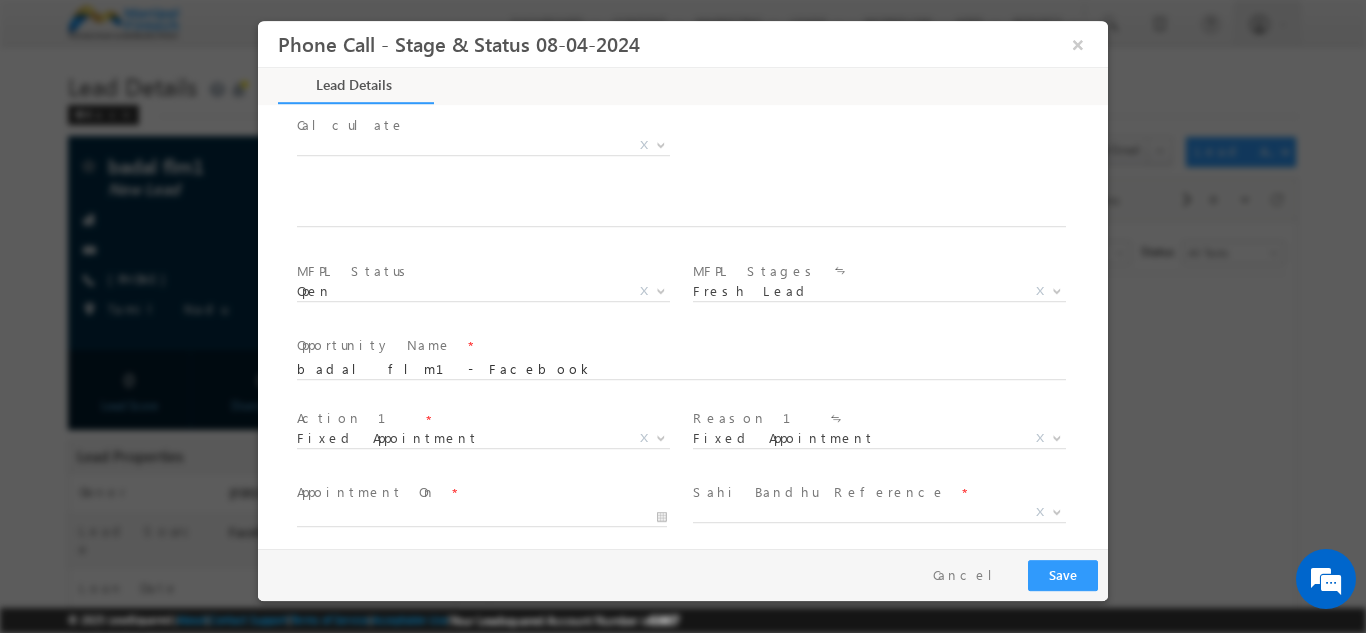 scroll, scrollTop: 1168, scrollLeft: 0, axis: vertical 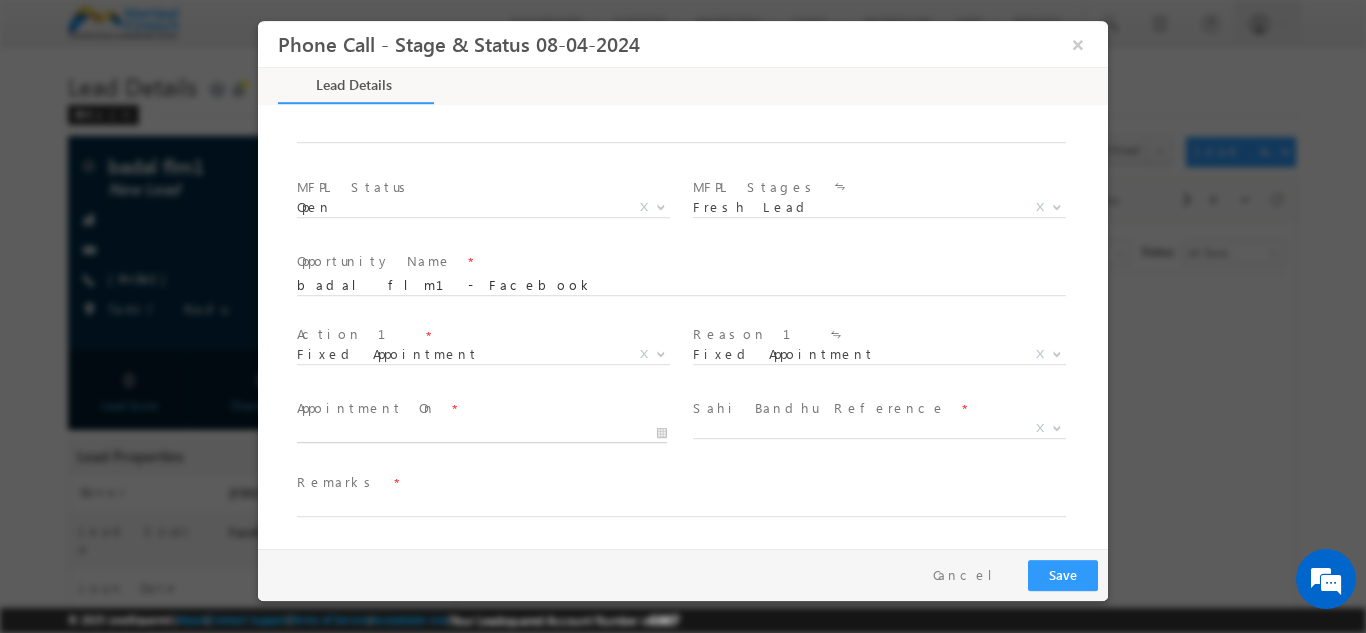 type on "500001.00" 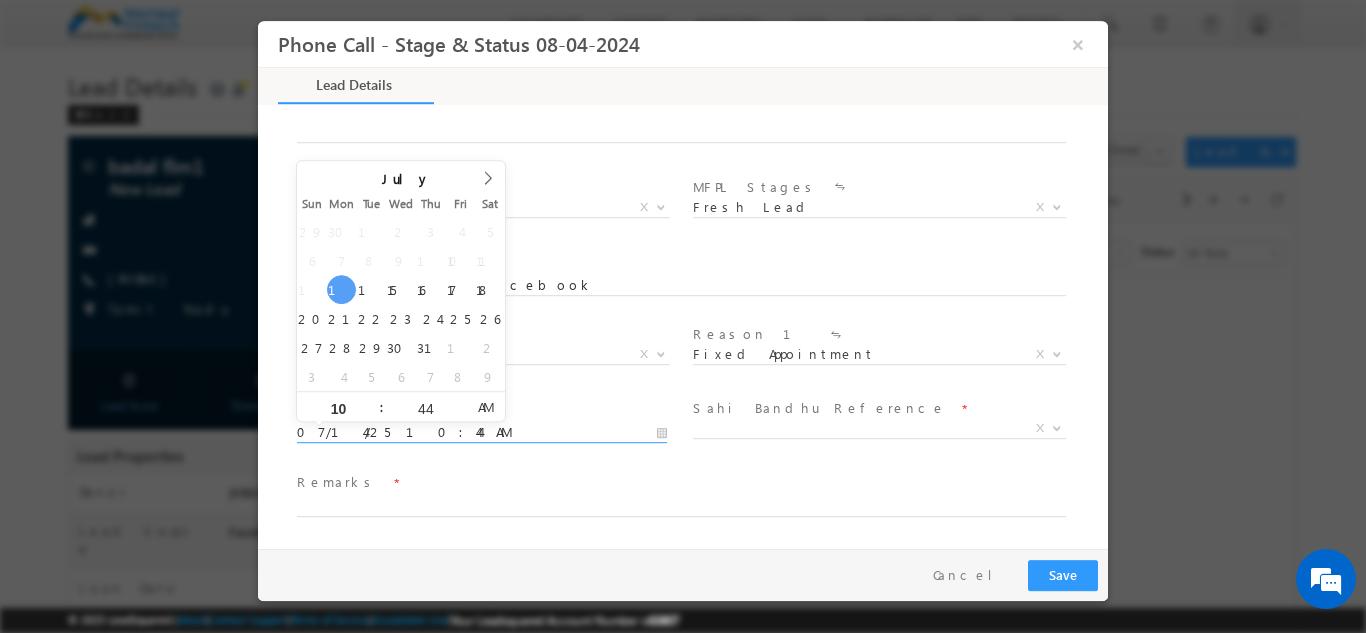 click on "07/14/25 10:44 AM" at bounding box center (482, 432) 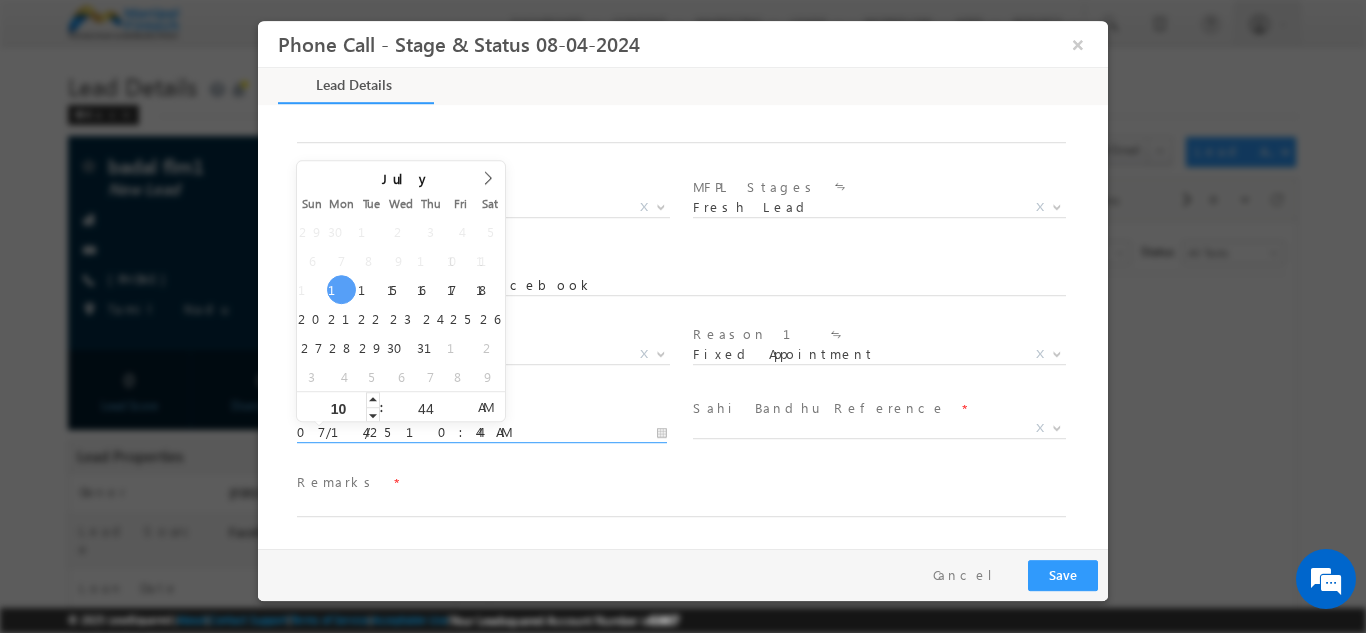 click on "10" at bounding box center [338, 408] 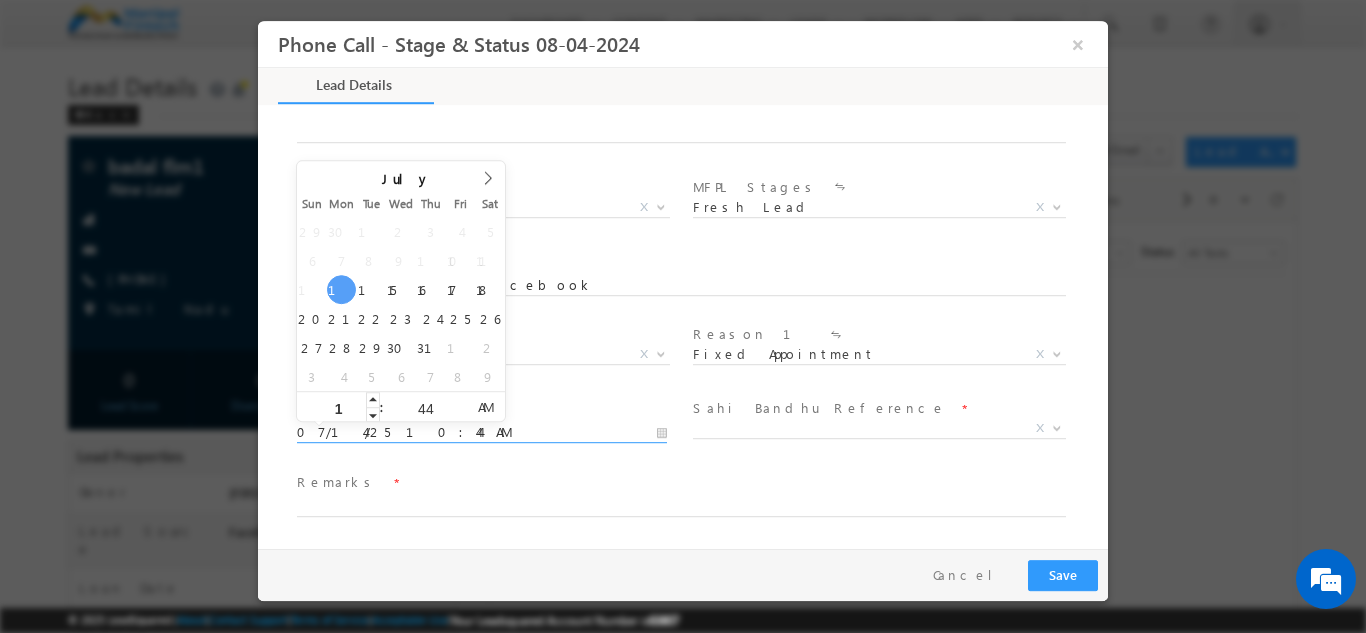 type on "11" 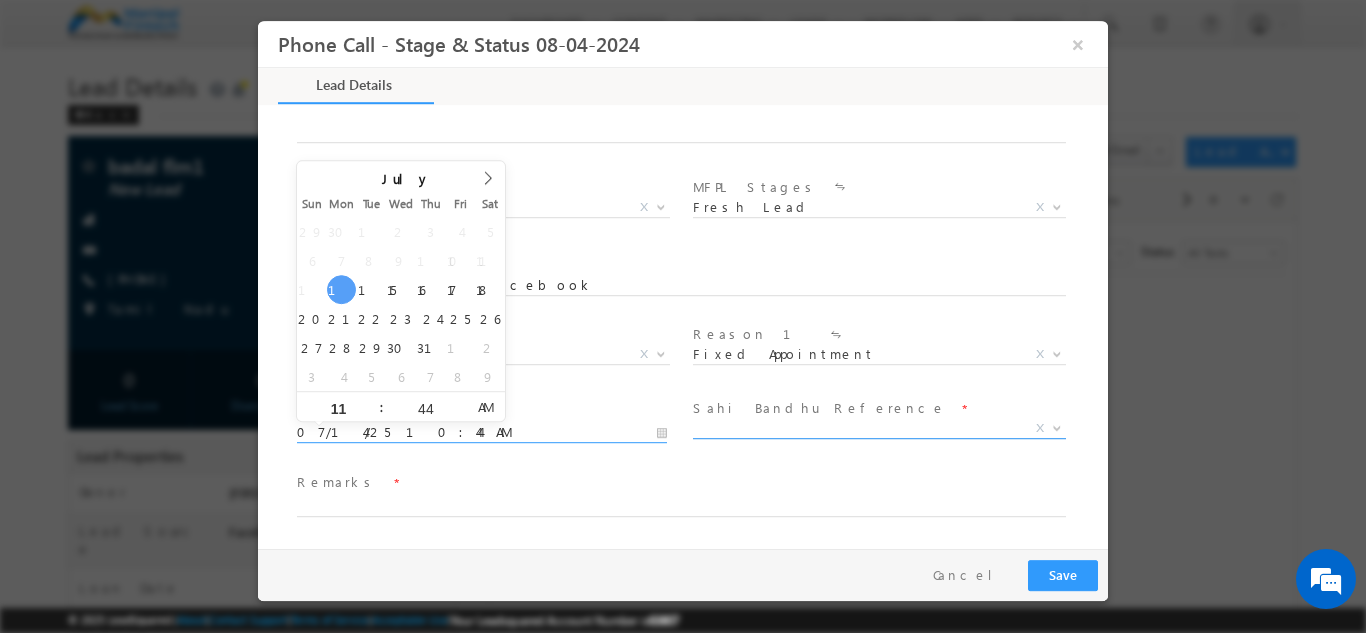 type on "07/14/25 11:44 AM" 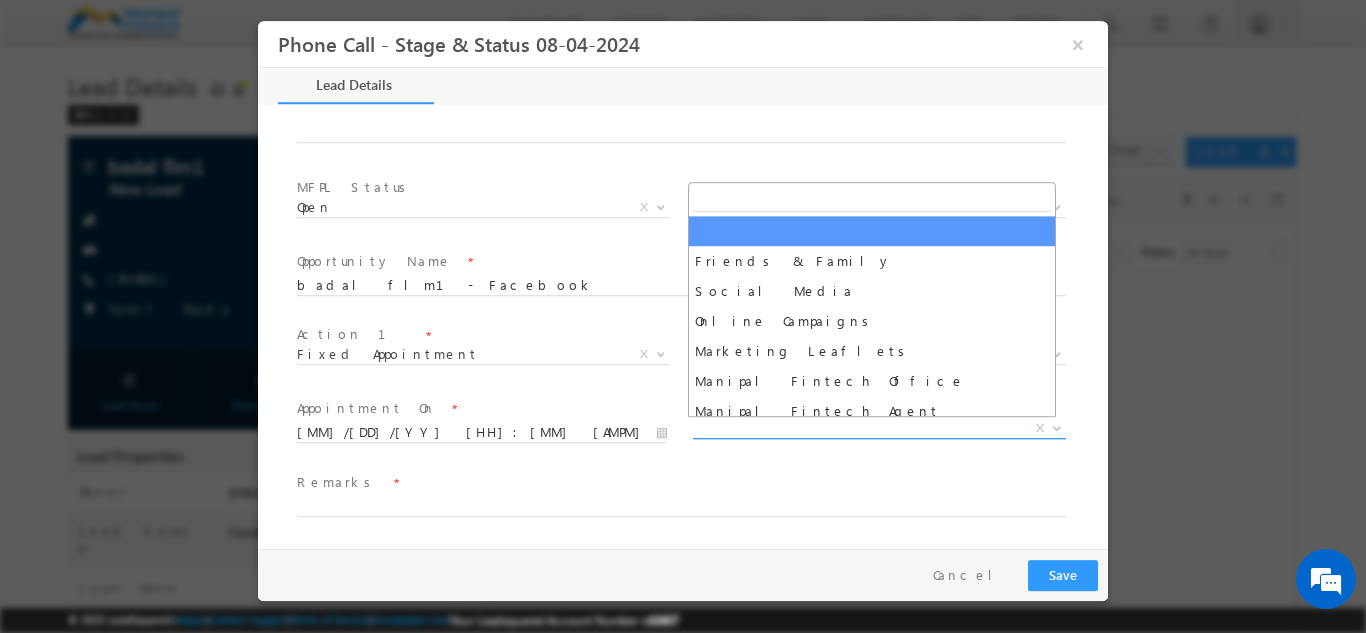 click on "X" at bounding box center [879, 428] 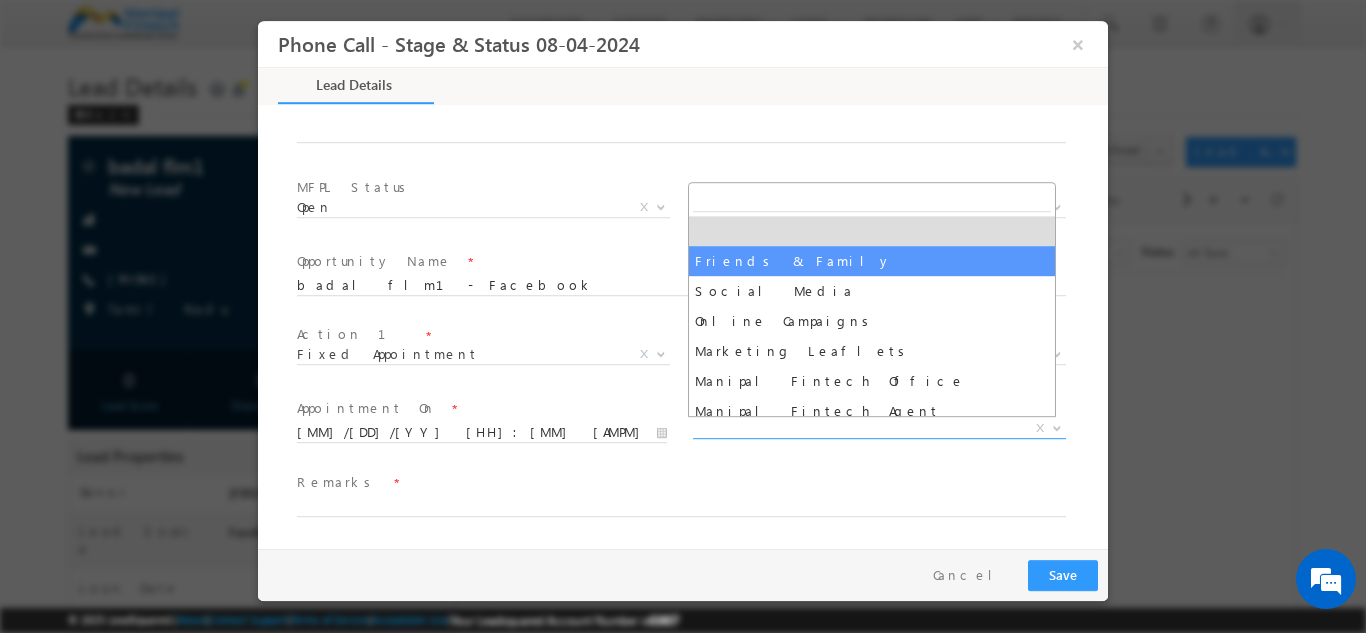 select on "Friends & Family" 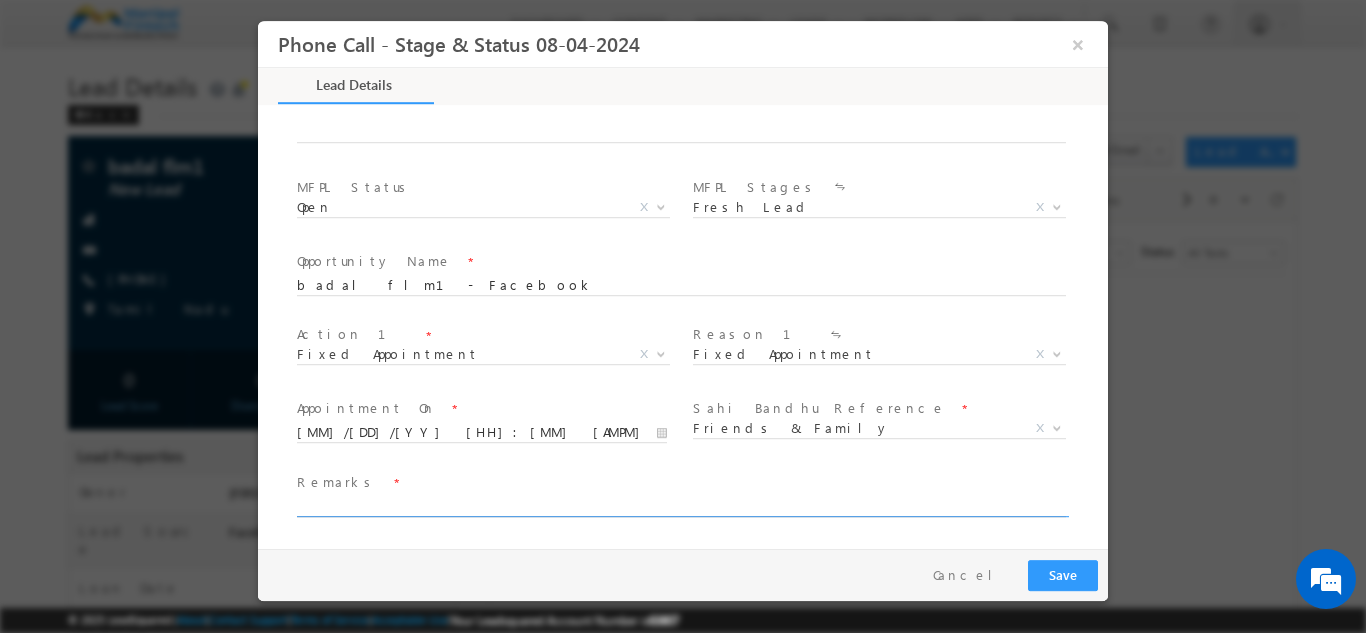 click at bounding box center (681, 506) 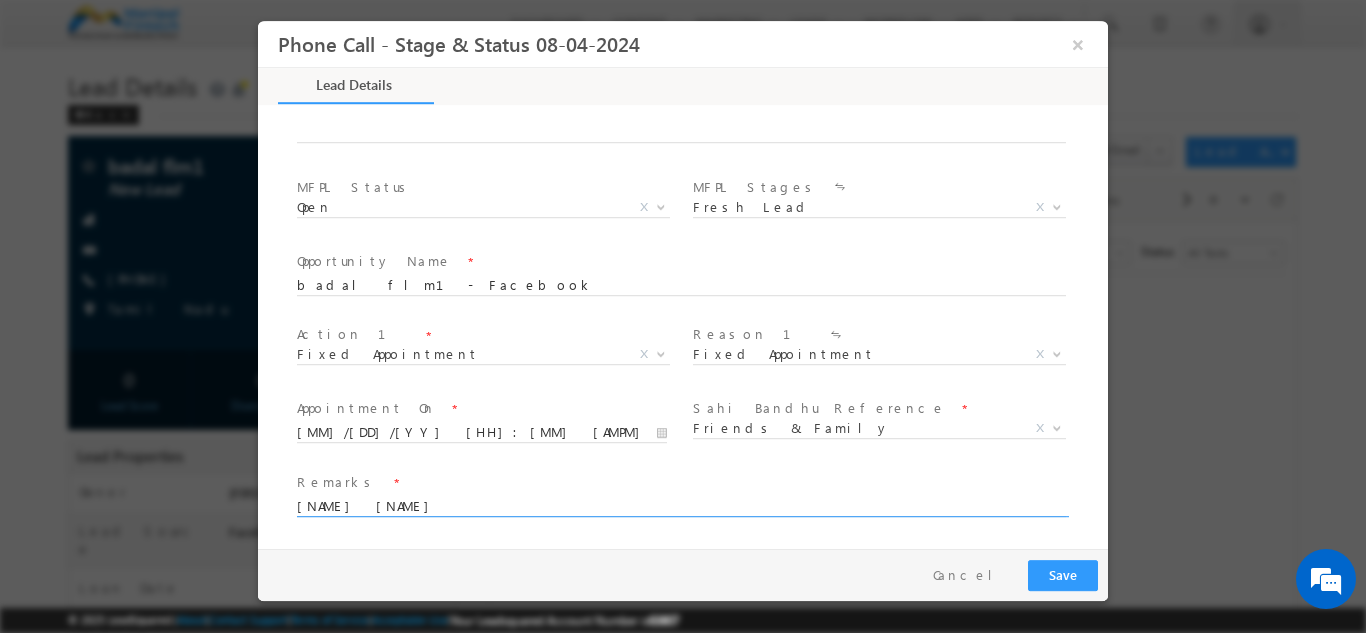 type on "badal fmm1" 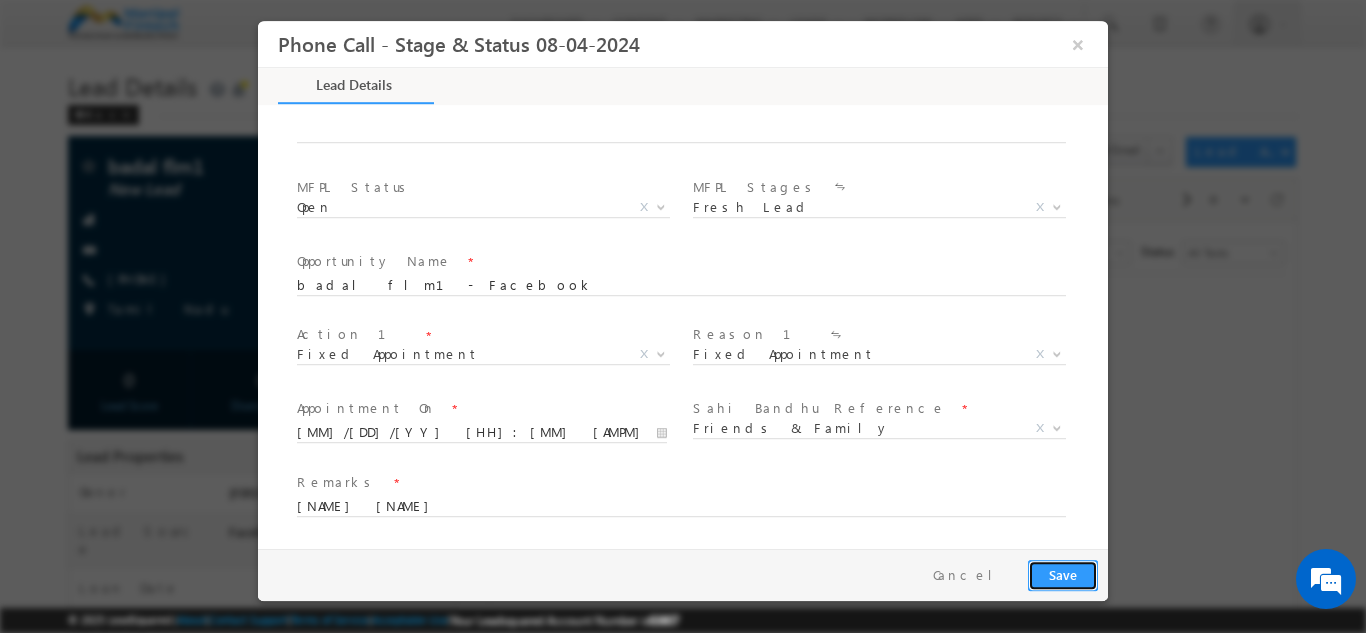 click on "Save" at bounding box center [1063, 574] 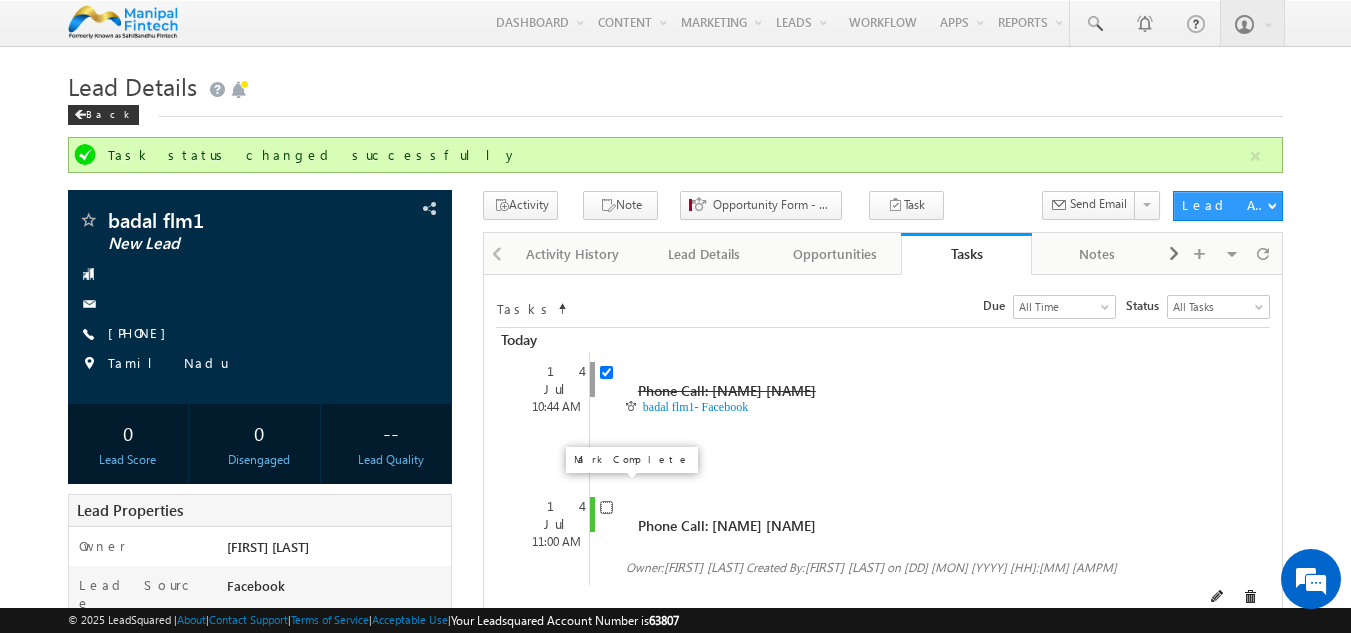 click at bounding box center (606, 507) 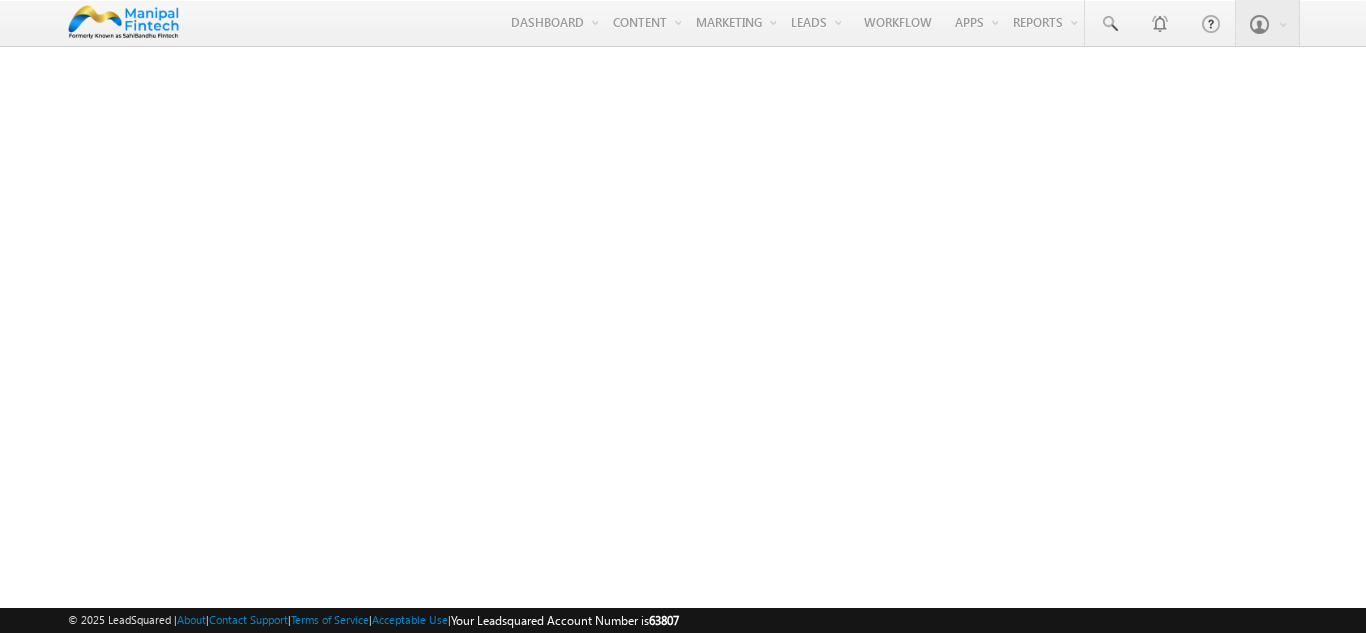scroll, scrollTop: 0, scrollLeft: 0, axis: both 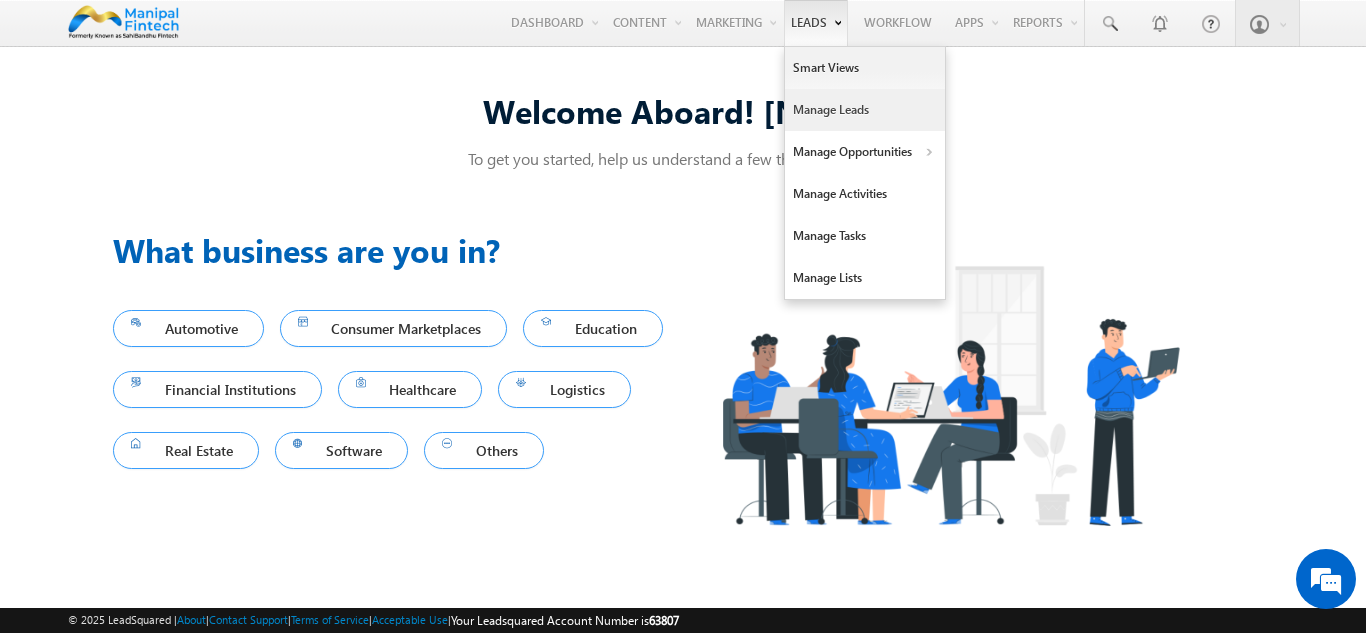 click on "Manage Leads" at bounding box center [865, 110] 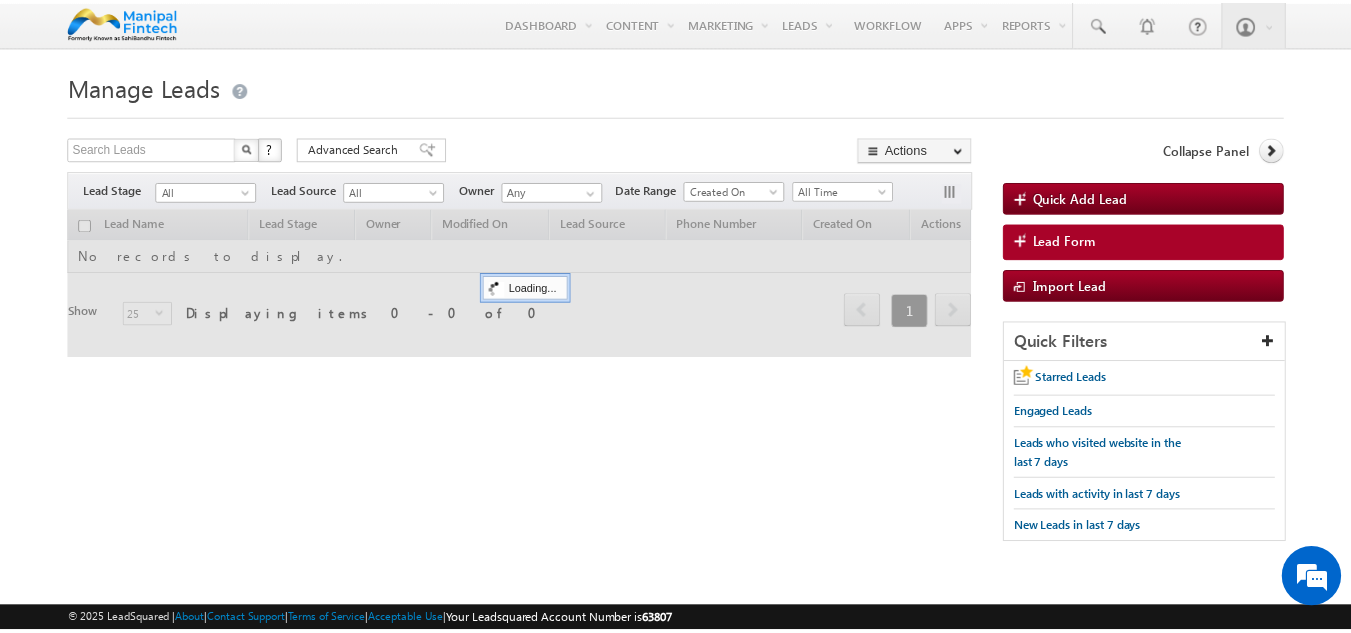 scroll, scrollTop: 0, scrollLeft: 0, axis: both 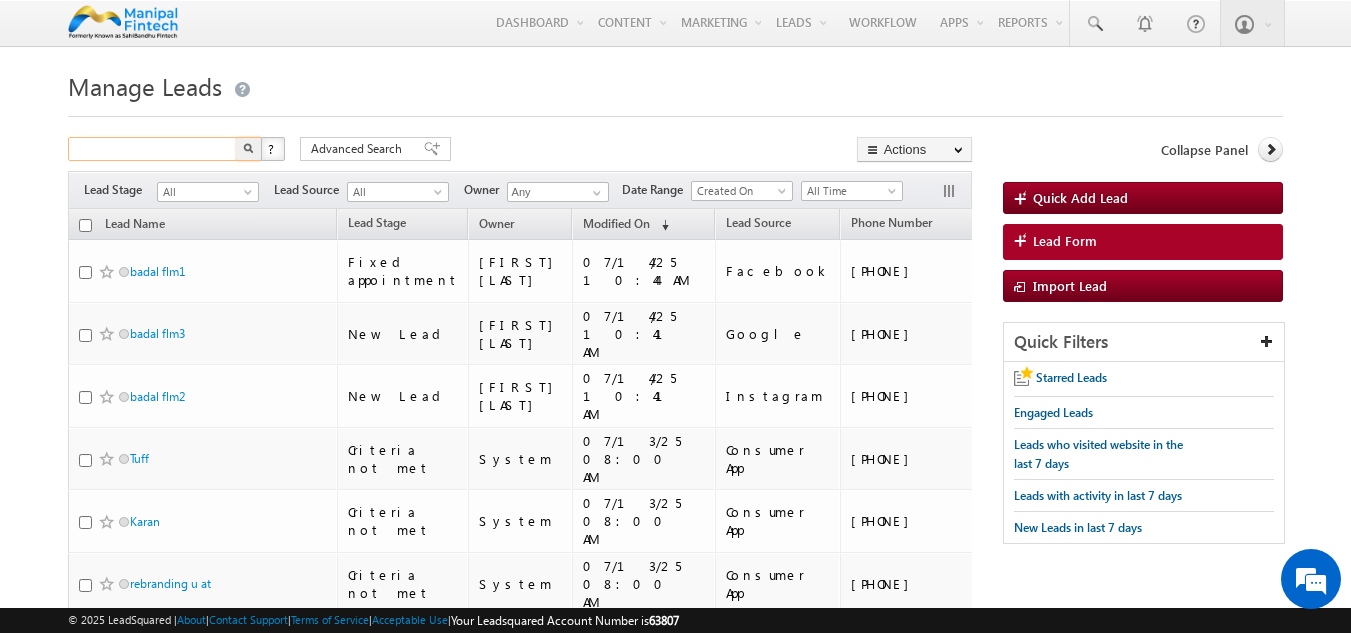 click at bounding box center (153, 149) 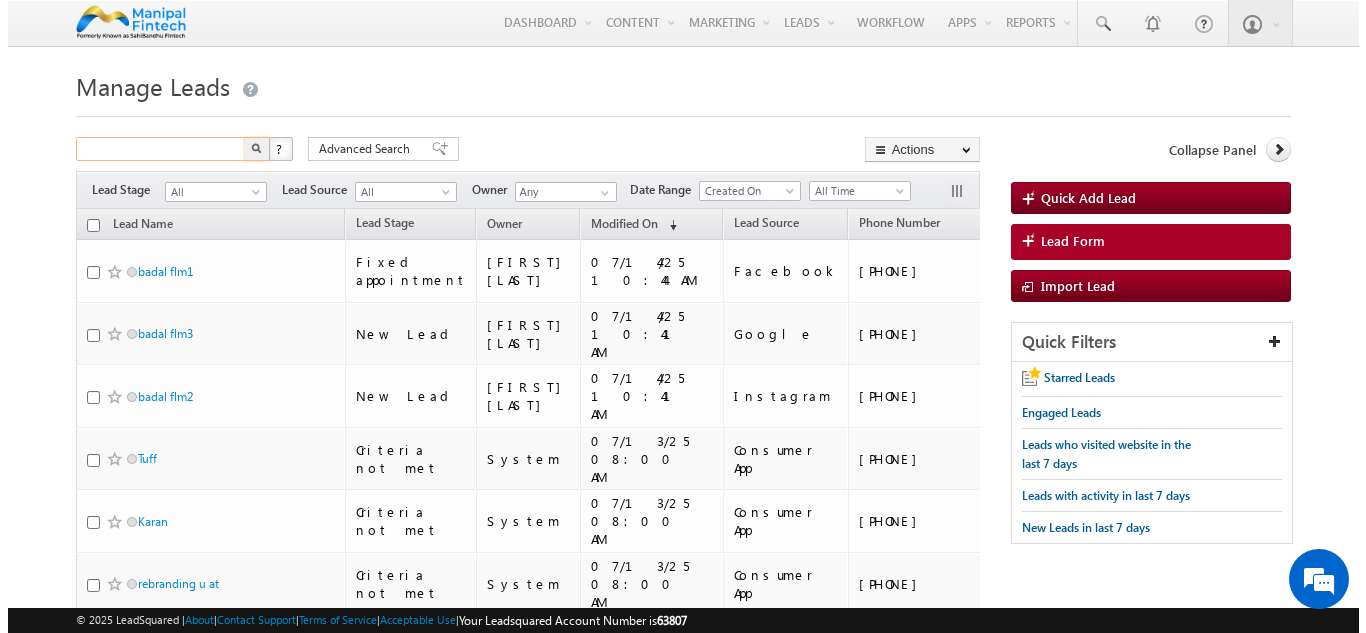 scroll, scrollTop: 0, scrollLeft: 0, axis: both 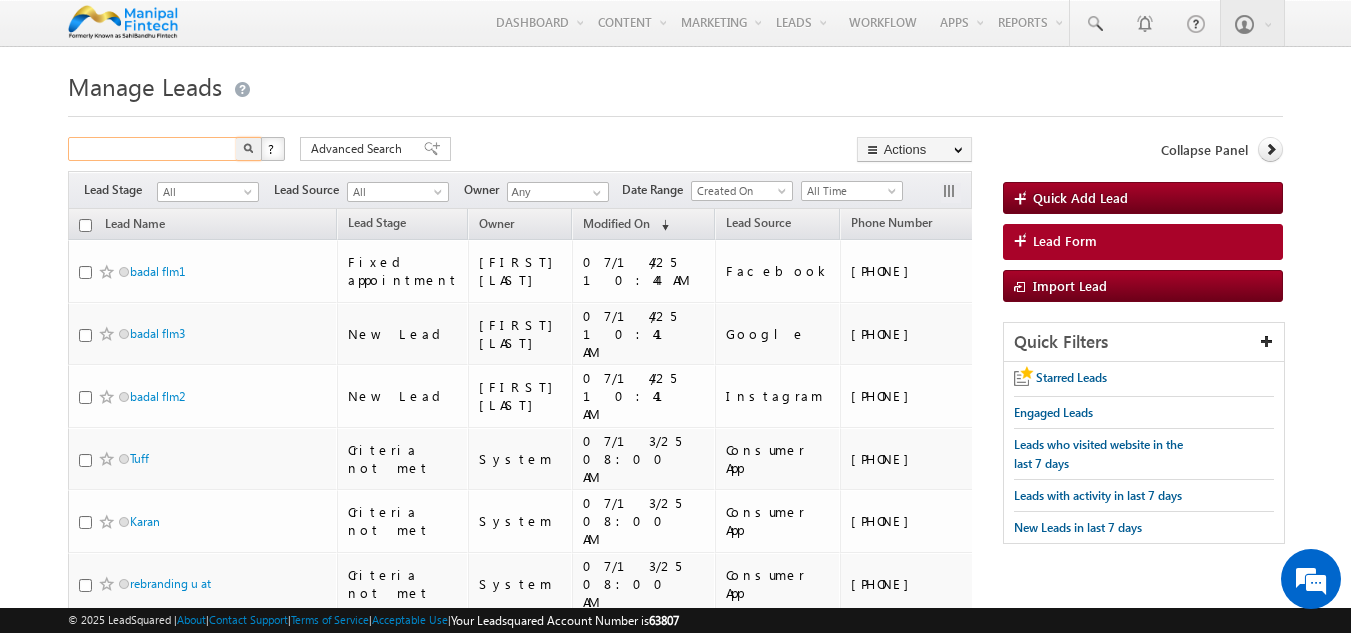 paste on "[PHONE]" 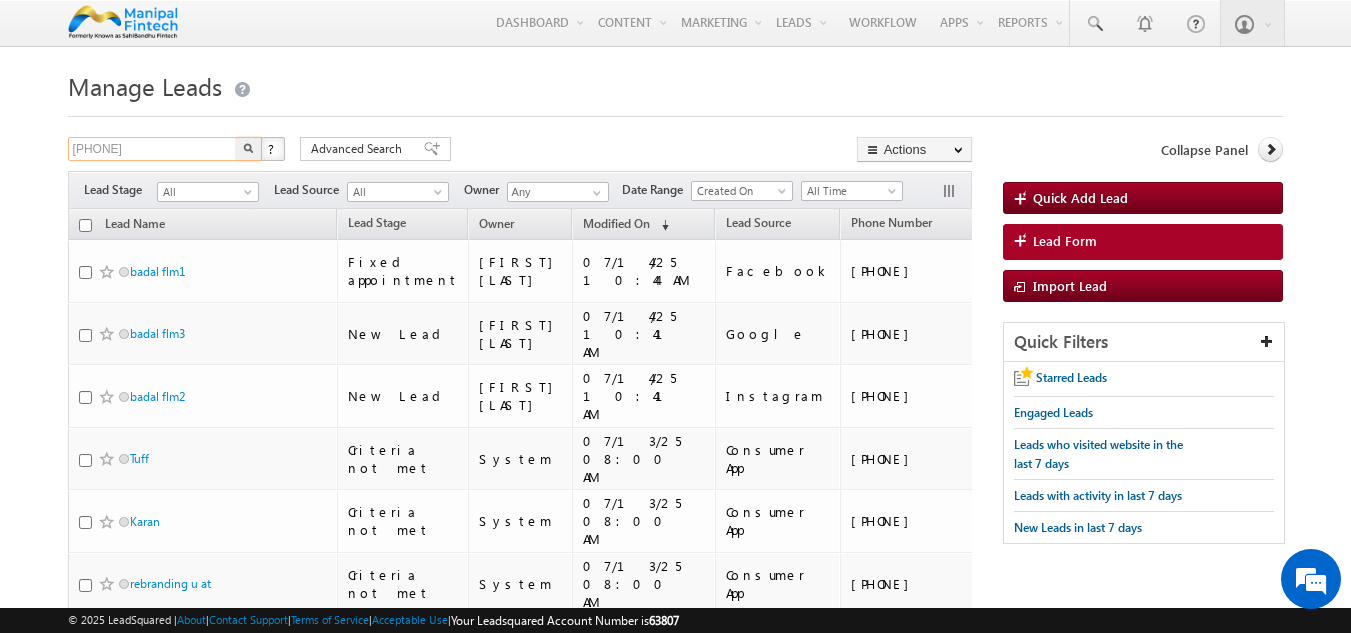 type on "[PHONE]" 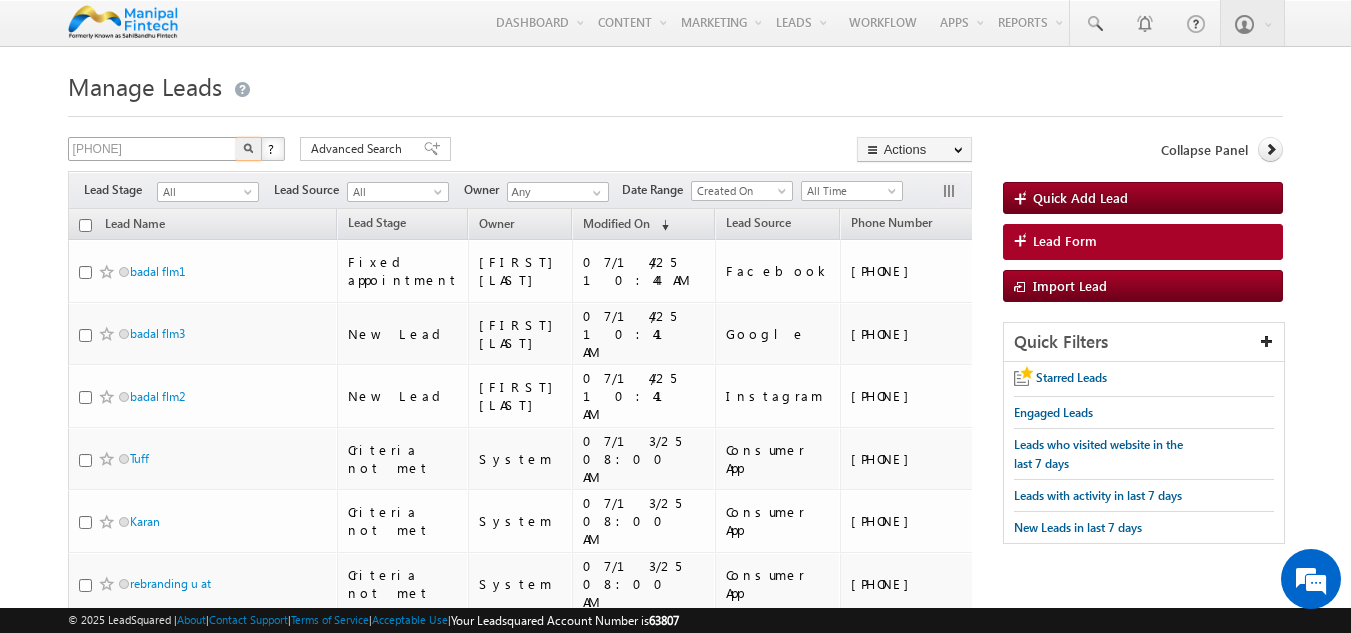click at bounding box center (249, 149) 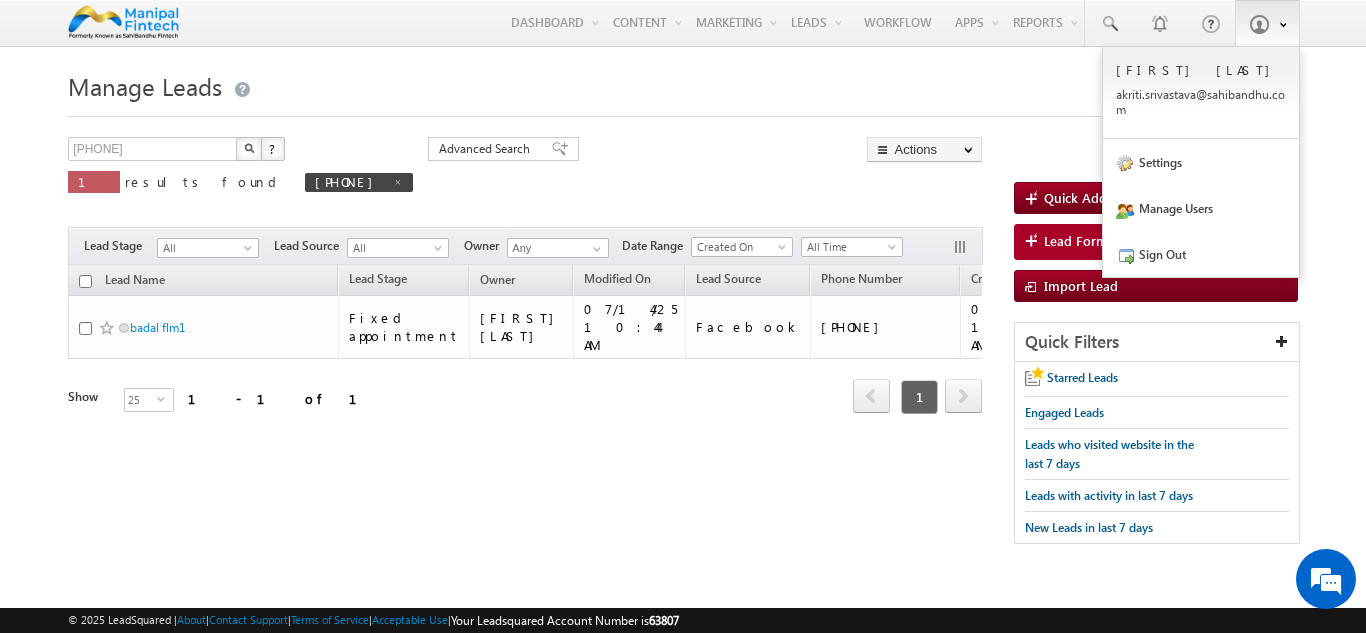 click at bounding box center [1259, 24] 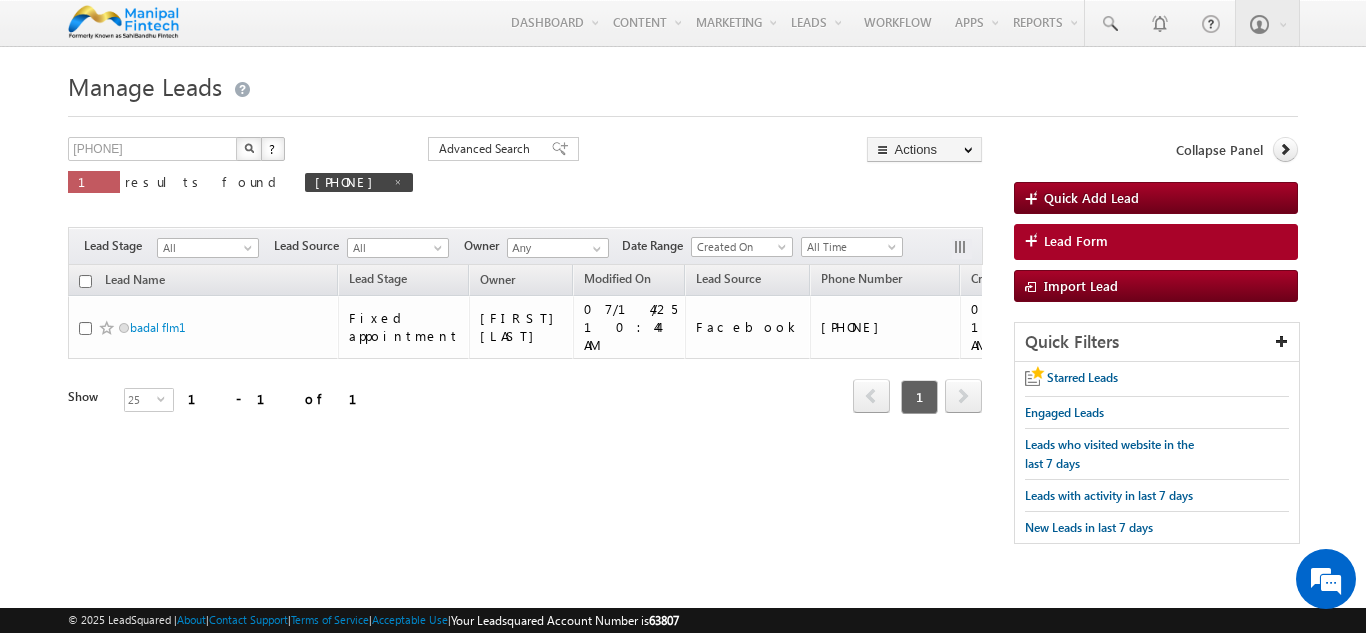 click on "Manage Leads
Quick Add Lead
[PHONE] X ?   1 results found         [PHONE]
Advanced Search
Advanced Search
Actions" at bounding box center [682, 314] 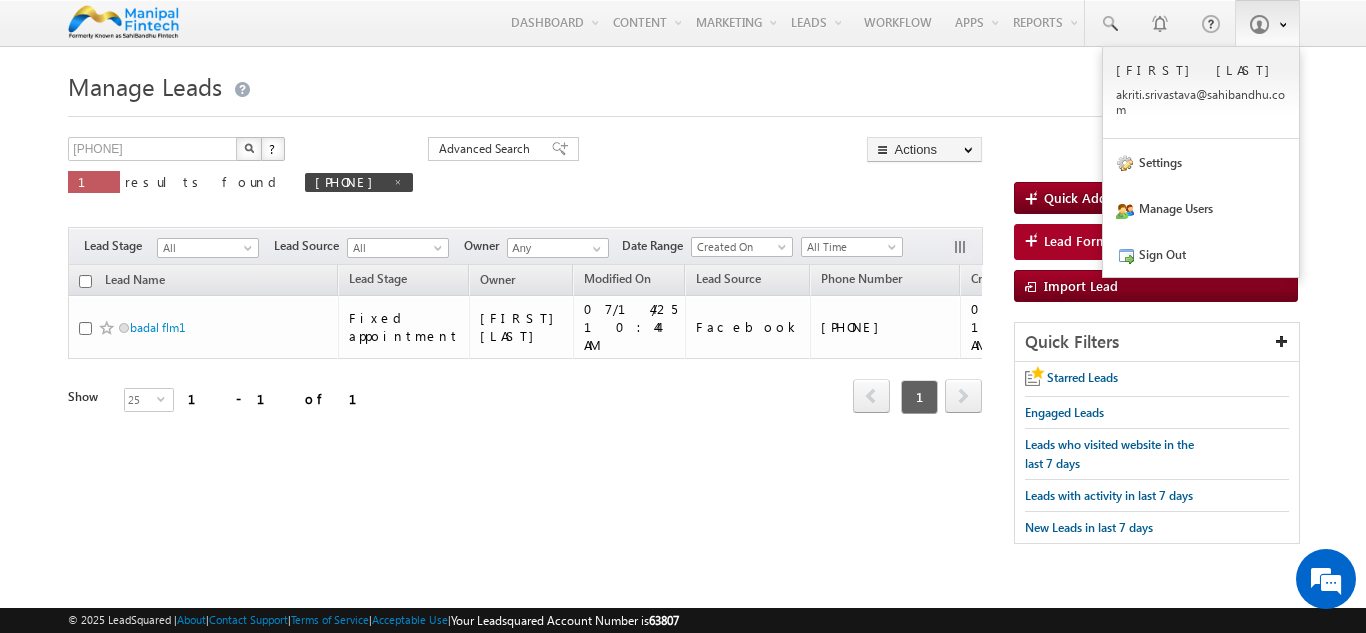 click at bounding box center (1267, 23) 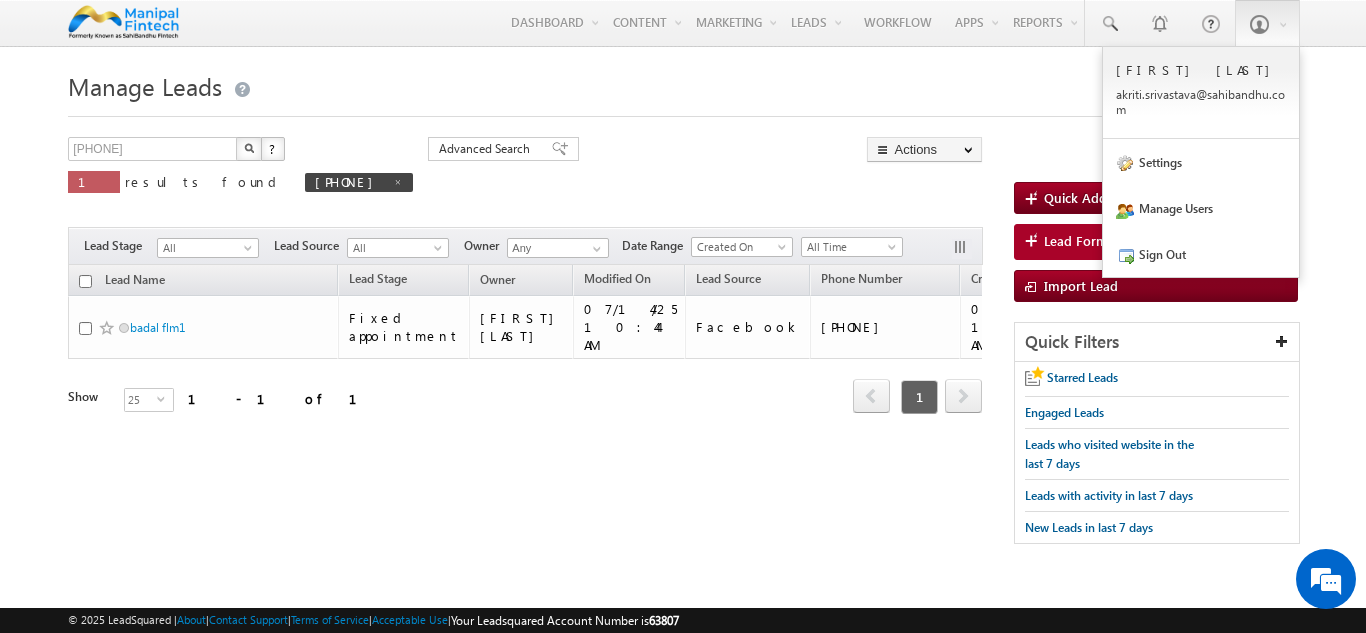 click on "[PHONE] X ?   1 results found         [PHONE]
Advanced Search
Advanced Search
Advanced search results
Actions Export Leads Reset all Filters
Actions Export Leads Bulk Update Send Email Add to List Add Activity Add Opportunity Change Owner Delete" at bounding box center [525, 179] 